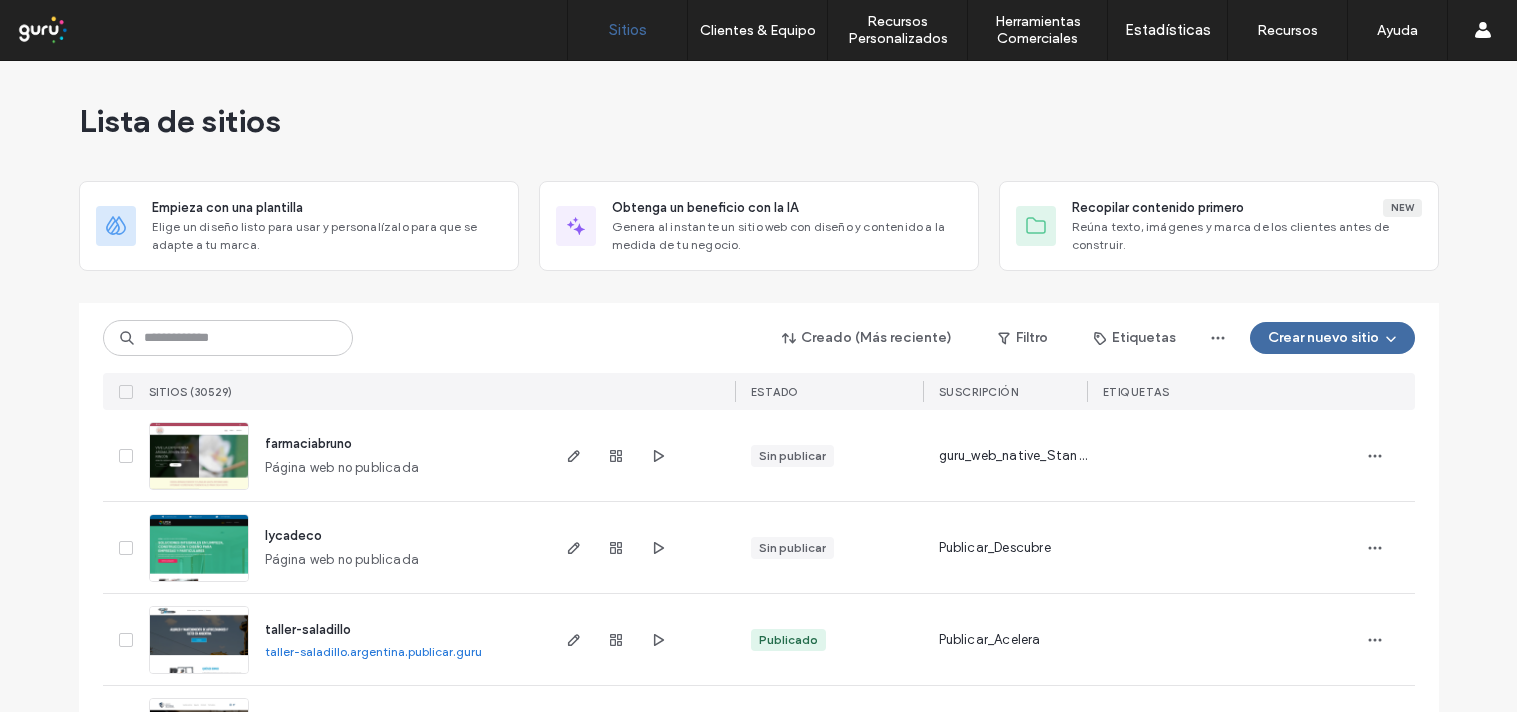 scroll, scrollTop: 0, scrollLeft: 0, axis: both 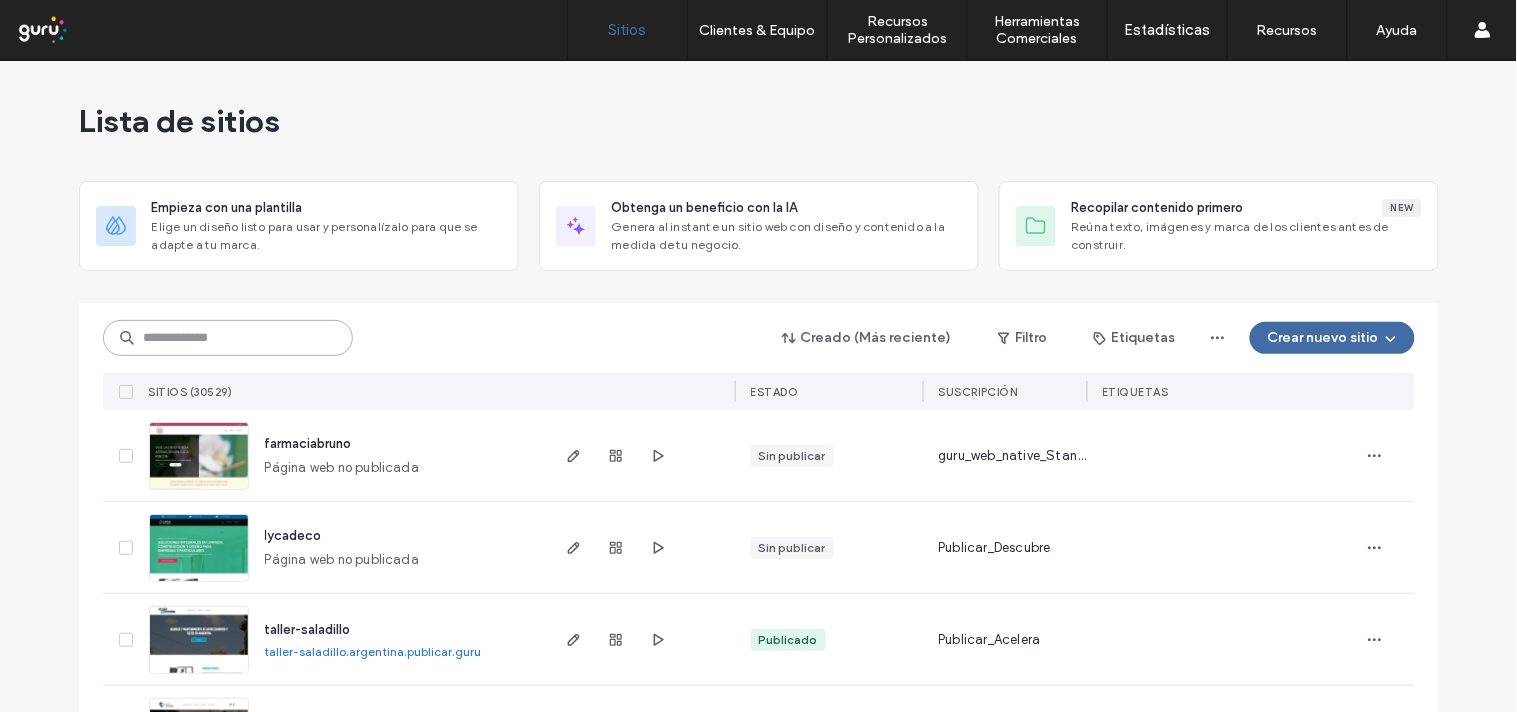 paste on "********" 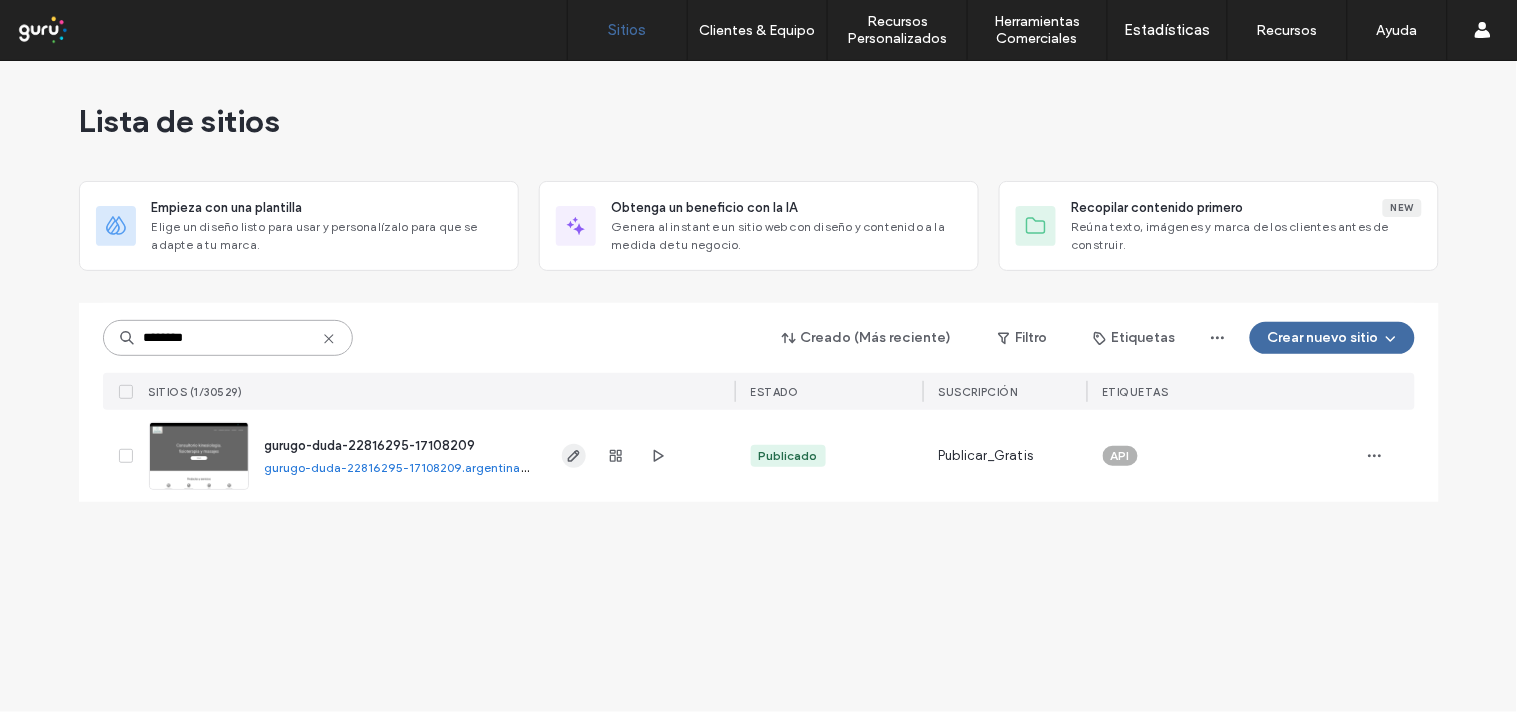 type on "********" 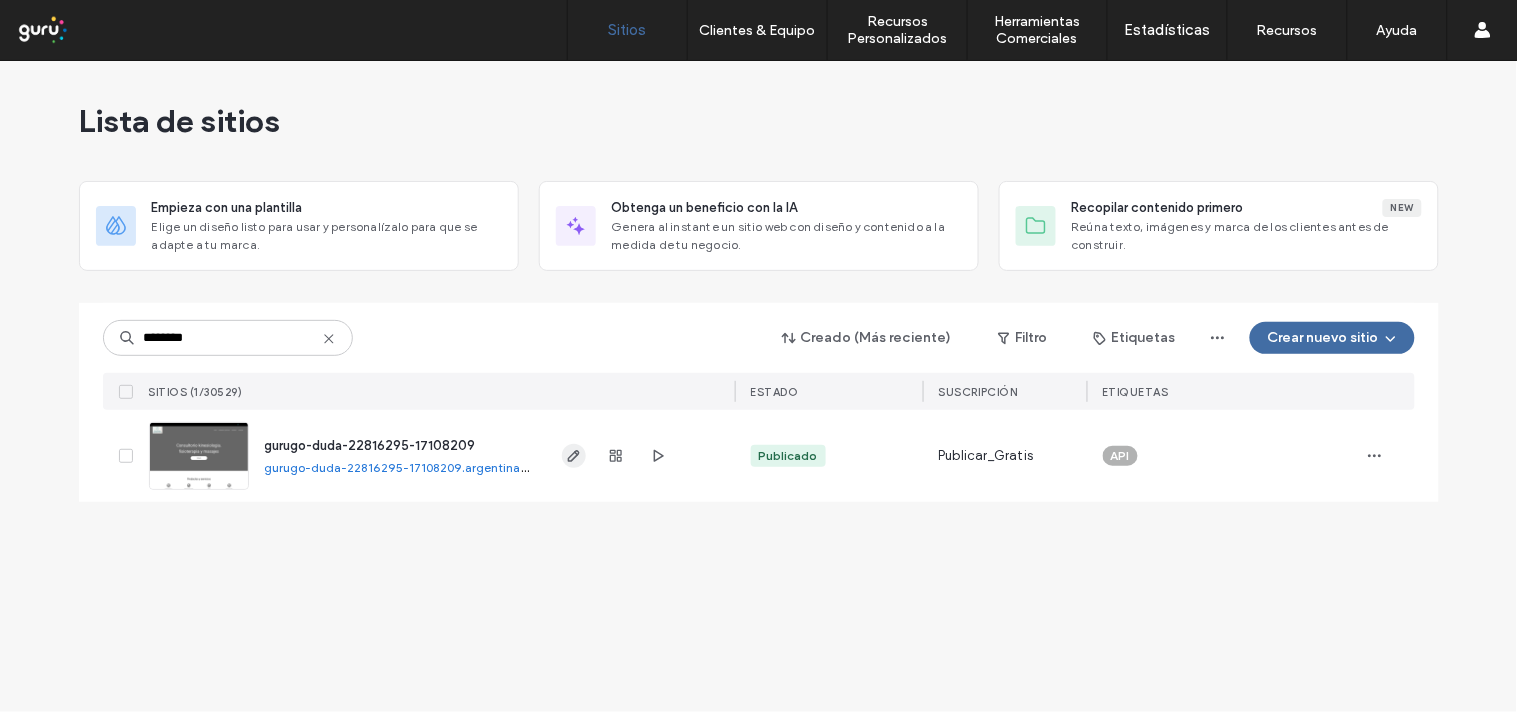click 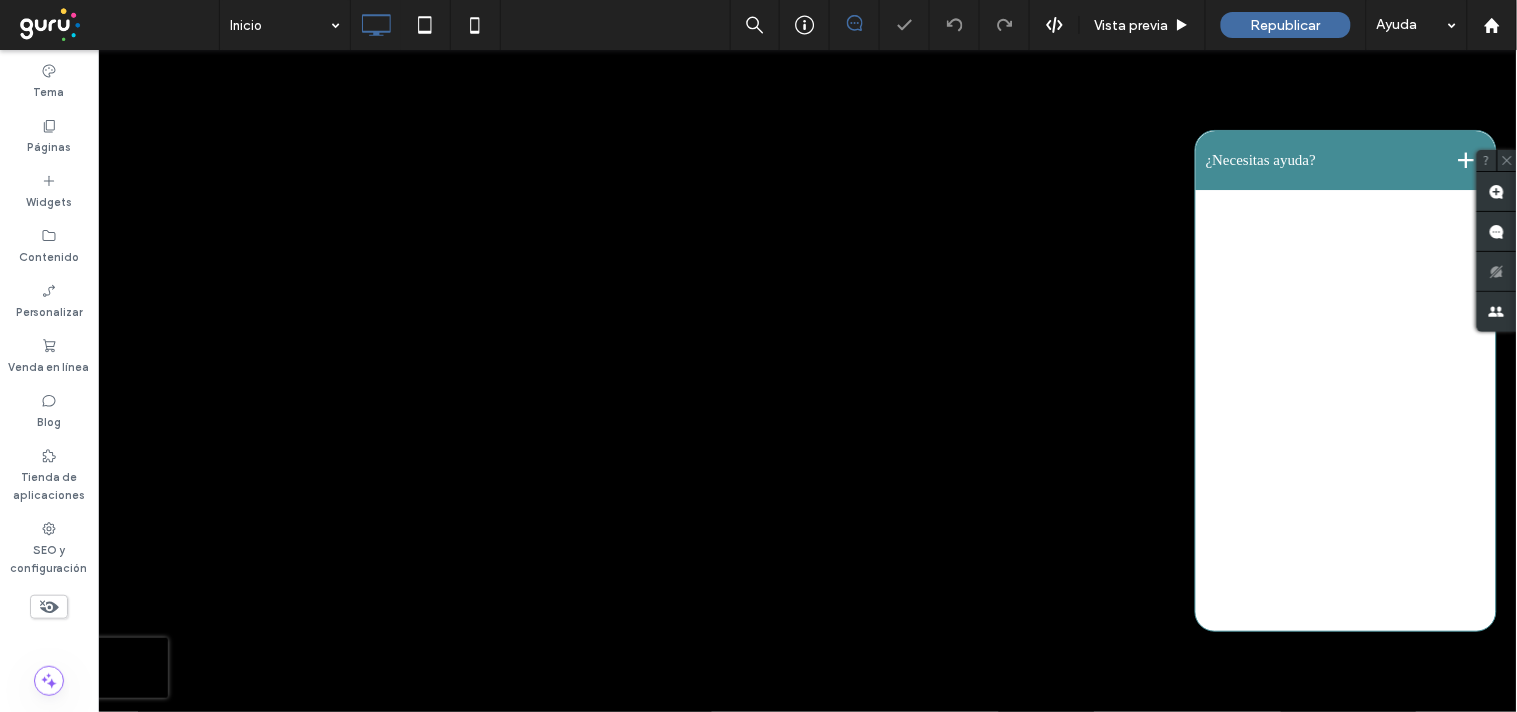 scroll, scrollTop: 2630, scrollLeft: 0, axis: vertical 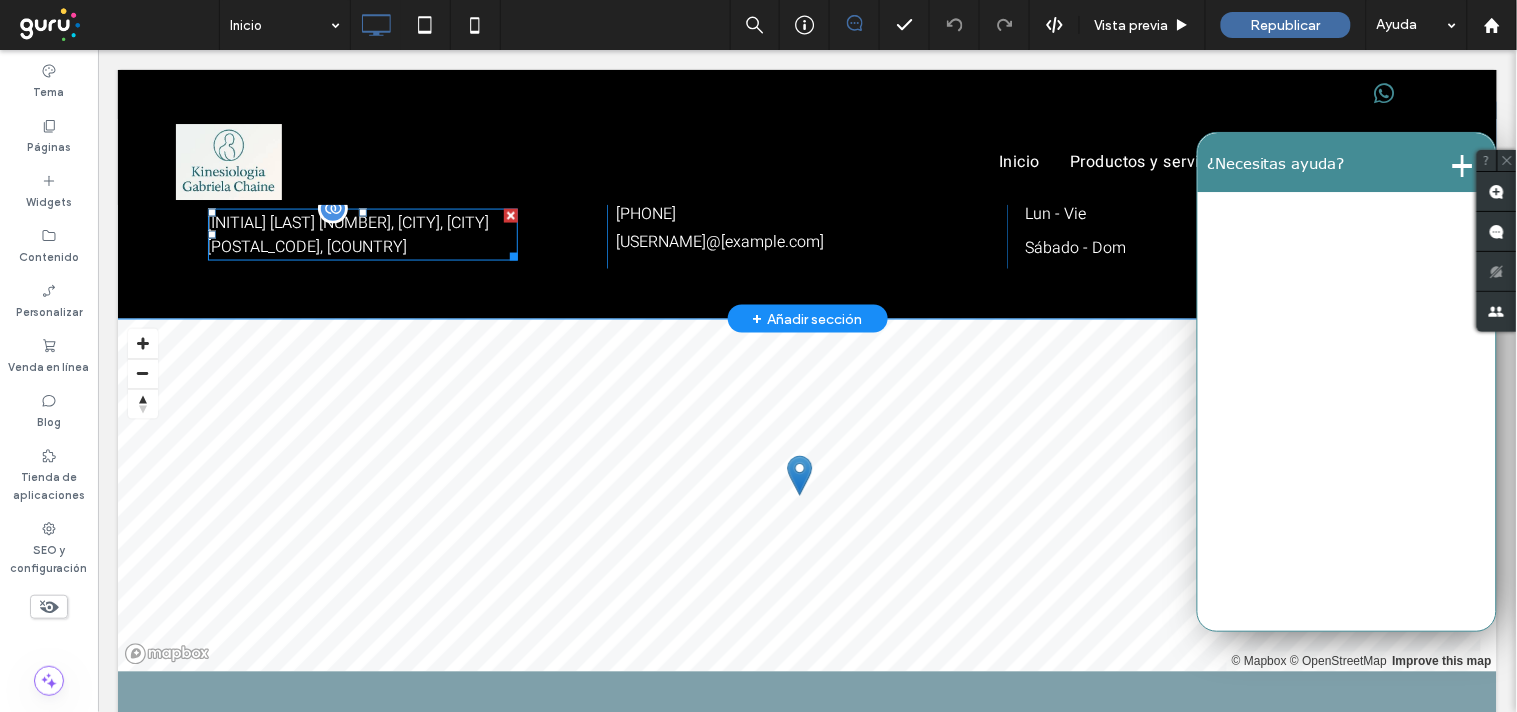 click on "V Gil 759, Mendoza, MENDOZA 5500, ARGENTINA" at bounding box center [362, 234] 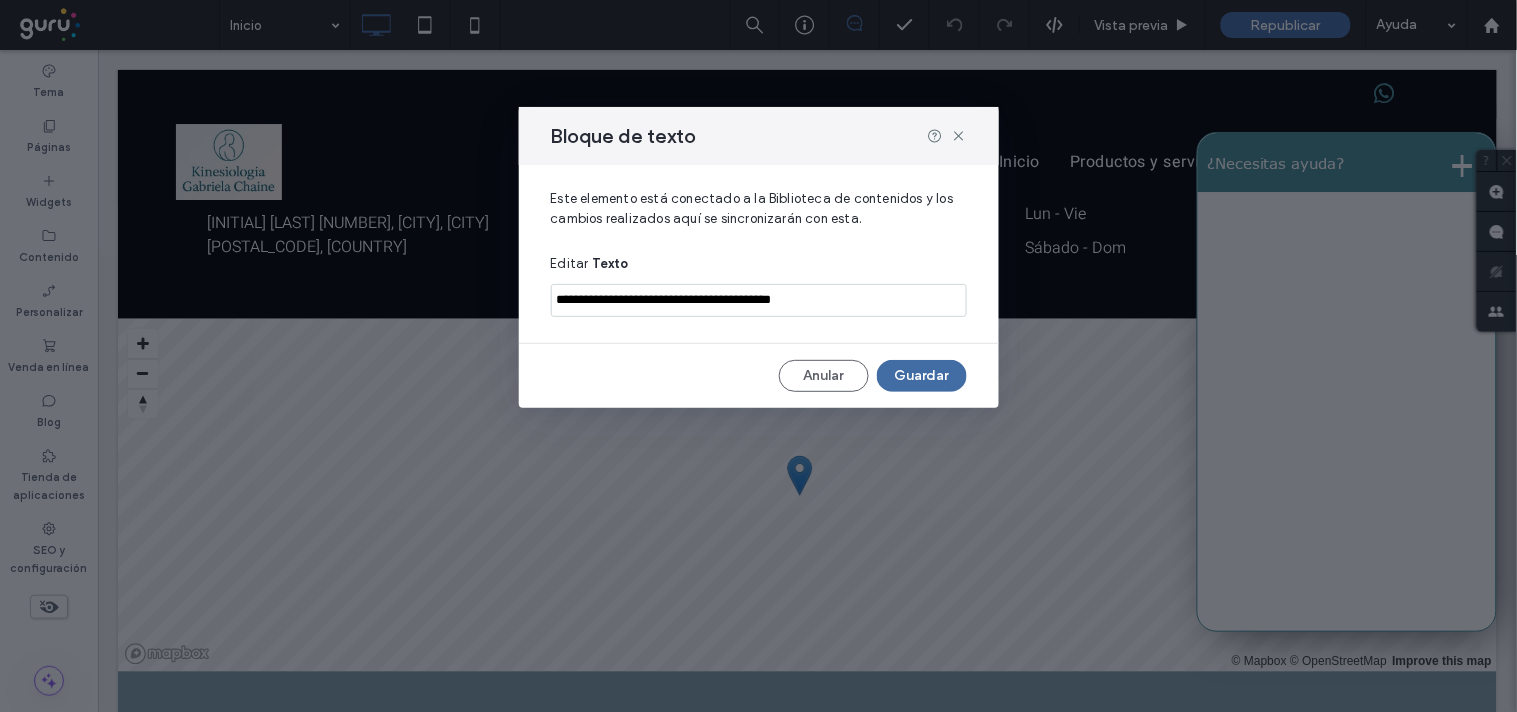 click on "**********" at bounding box center (759, 300) 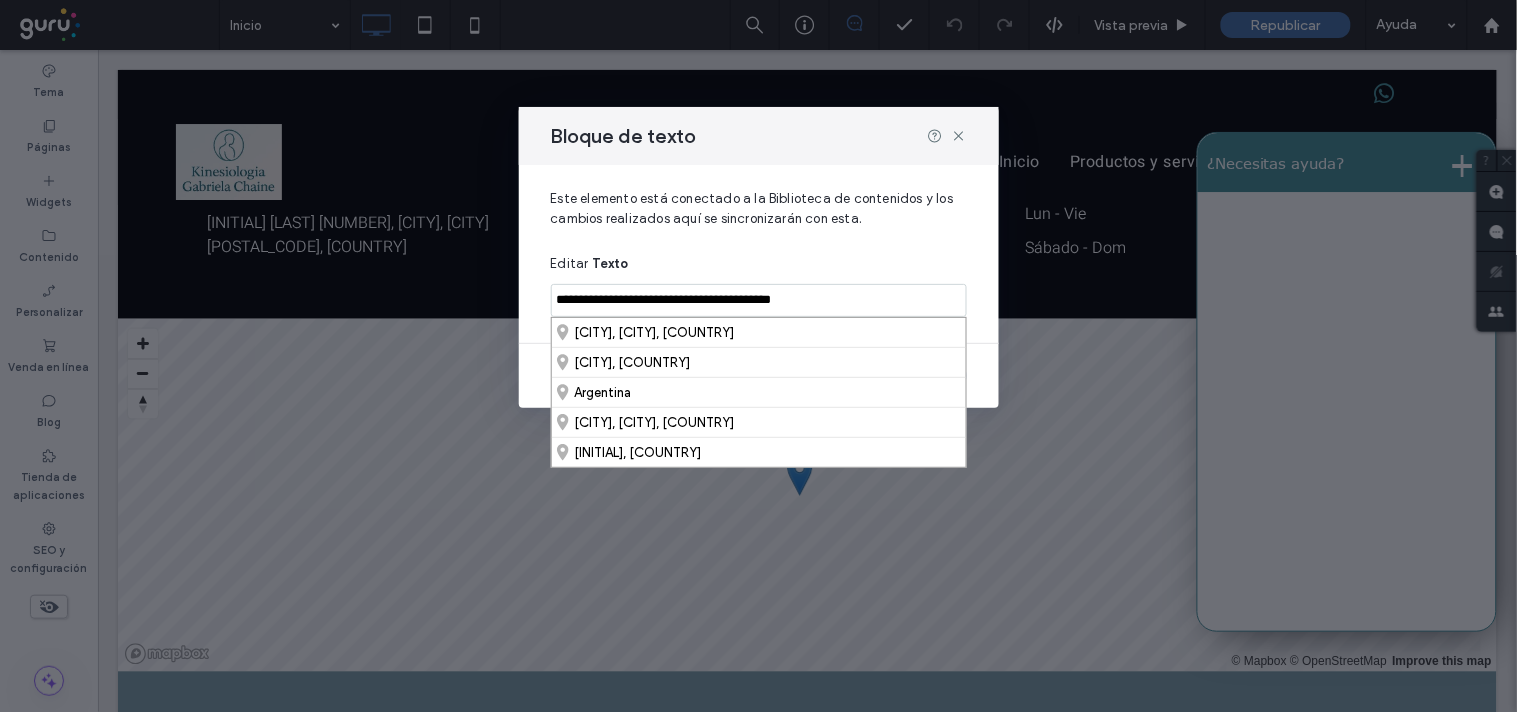 click on "**********" at bounding box center [759, 300] 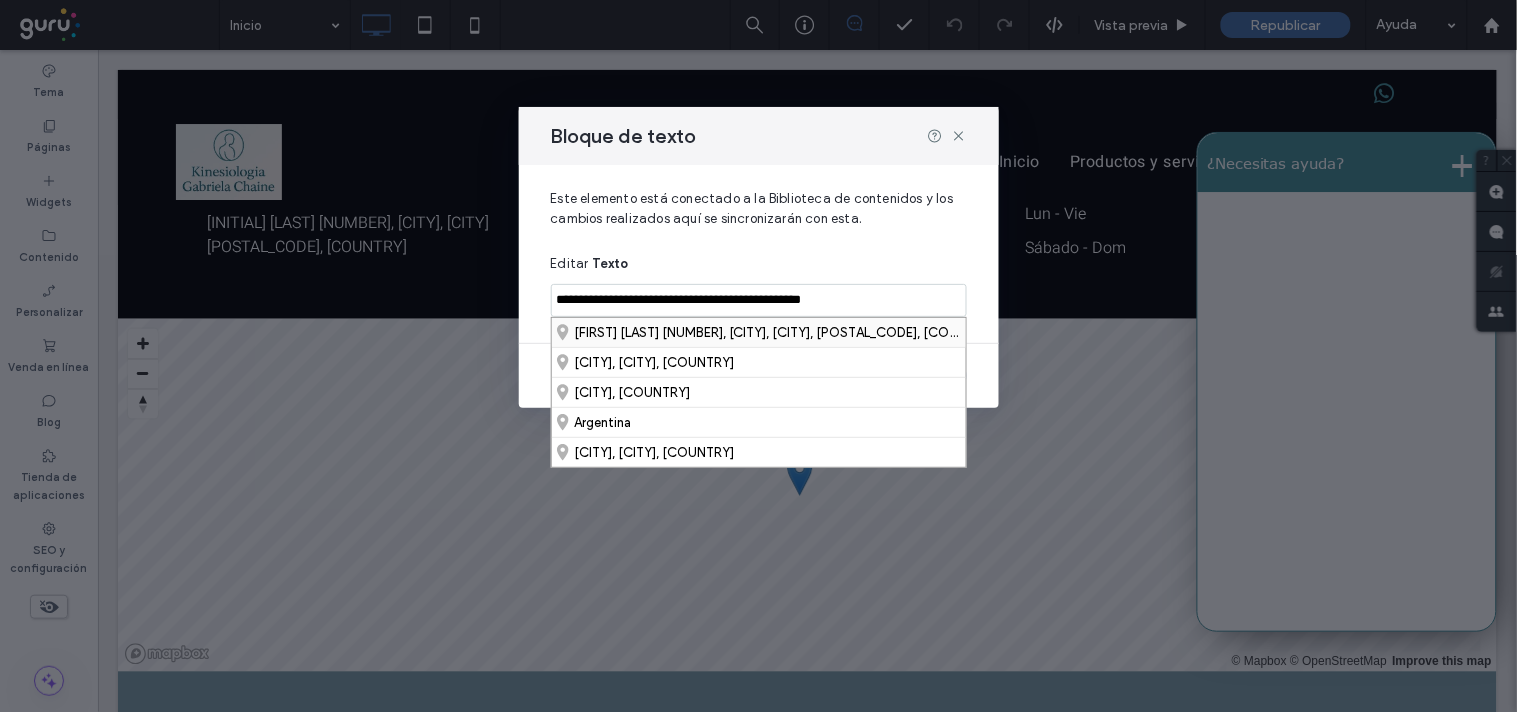 click on "Vicente Gil 759, Mendoza, Mendoza, 5500, Argentina" at bounding box center [759, 332] 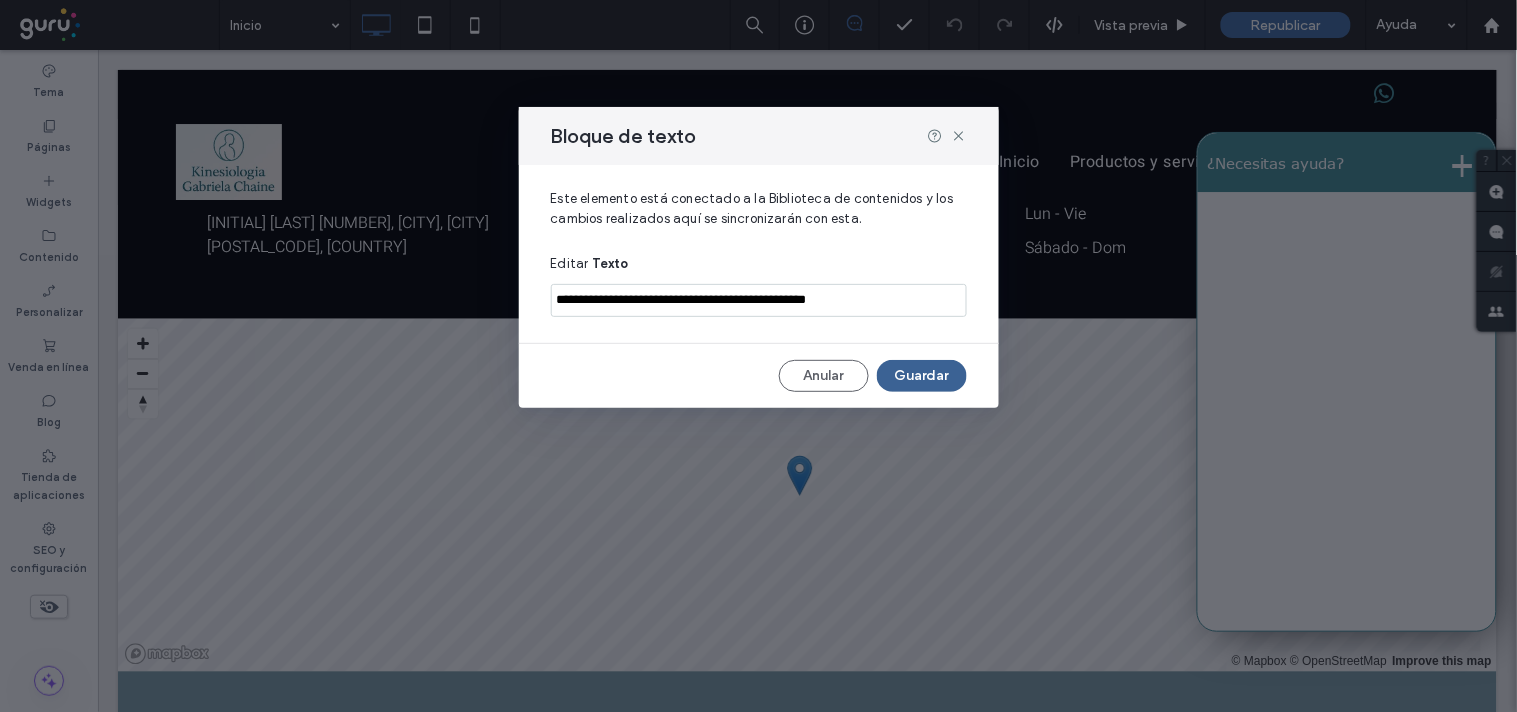 click on "Guardar" at bounding box center (922, 376) 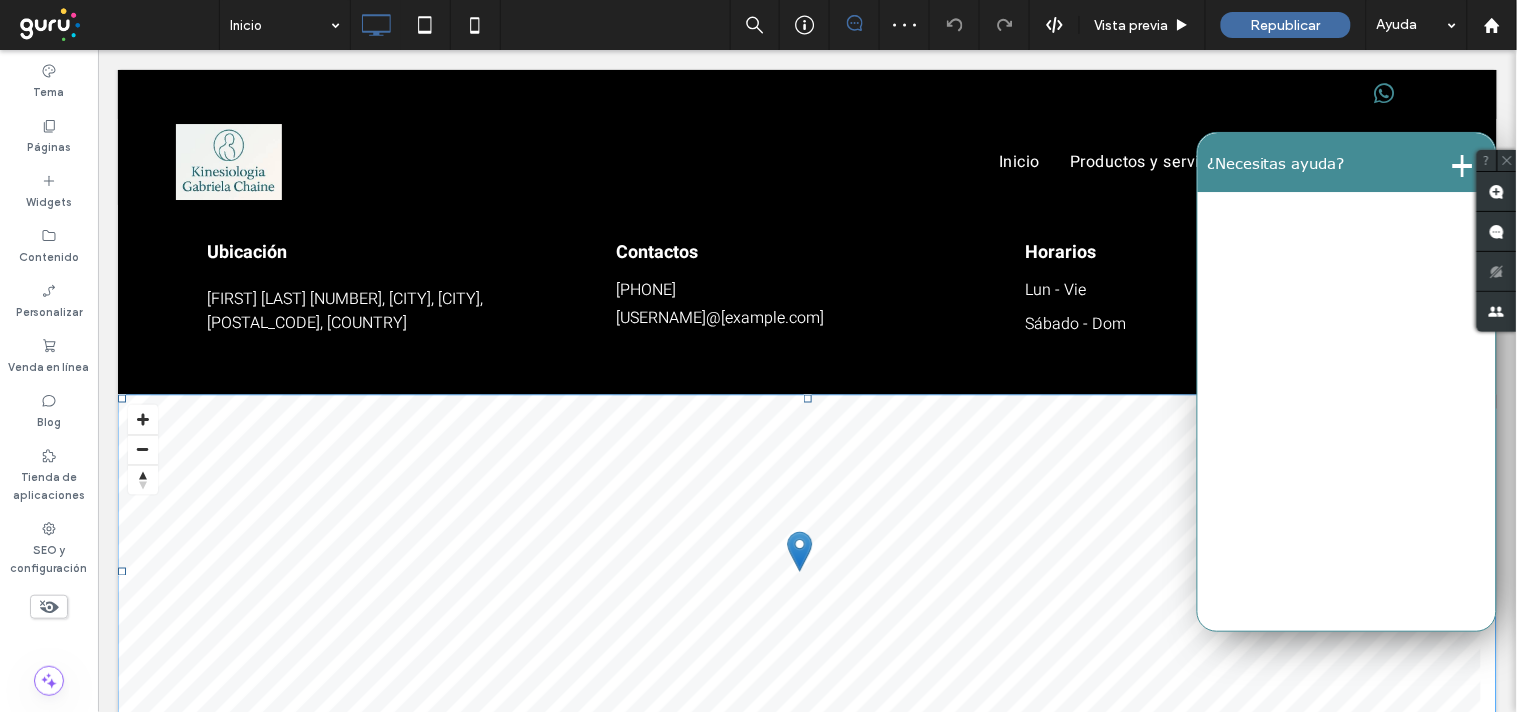 scroll, scrollTop: 2528, scrollLeft: 0, axis: vertical 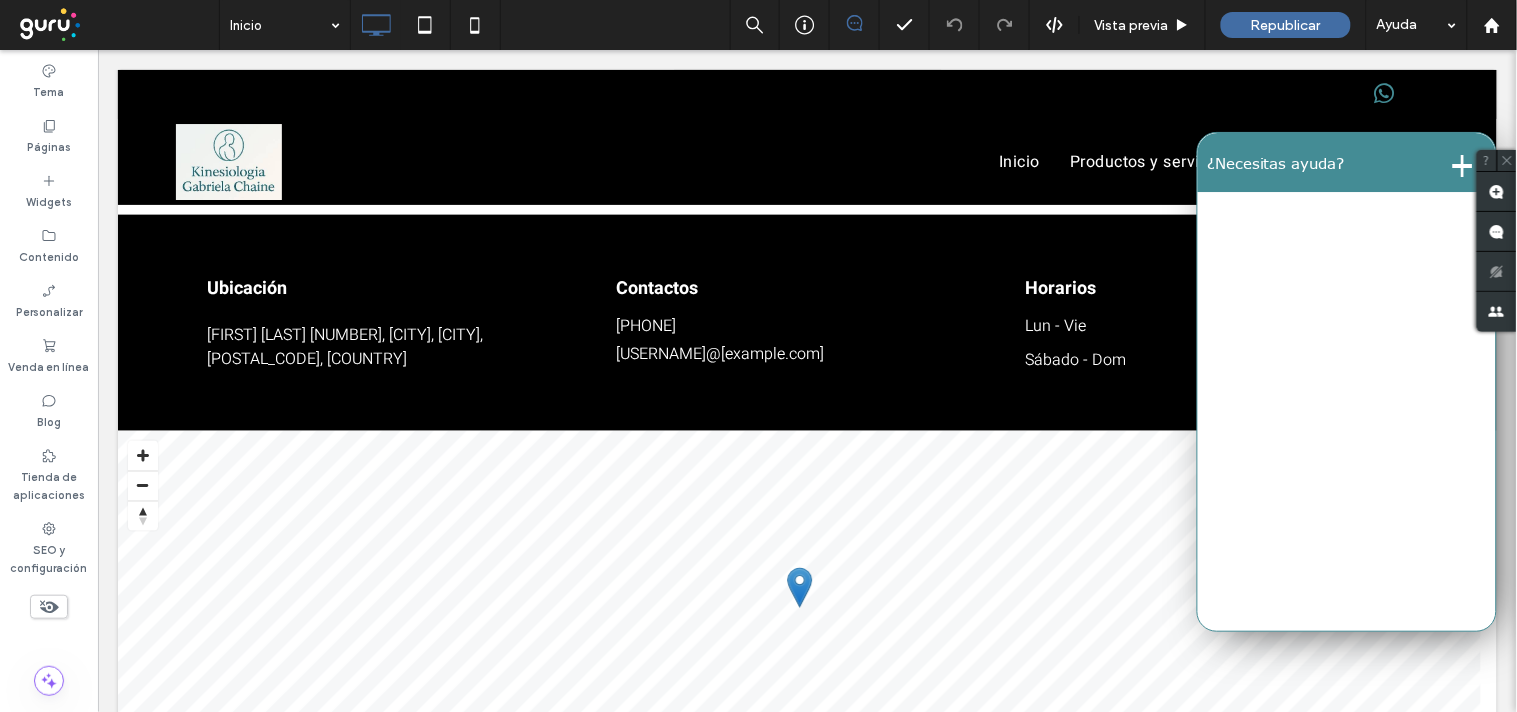 click on "+" at bounding box center (1462, 161) 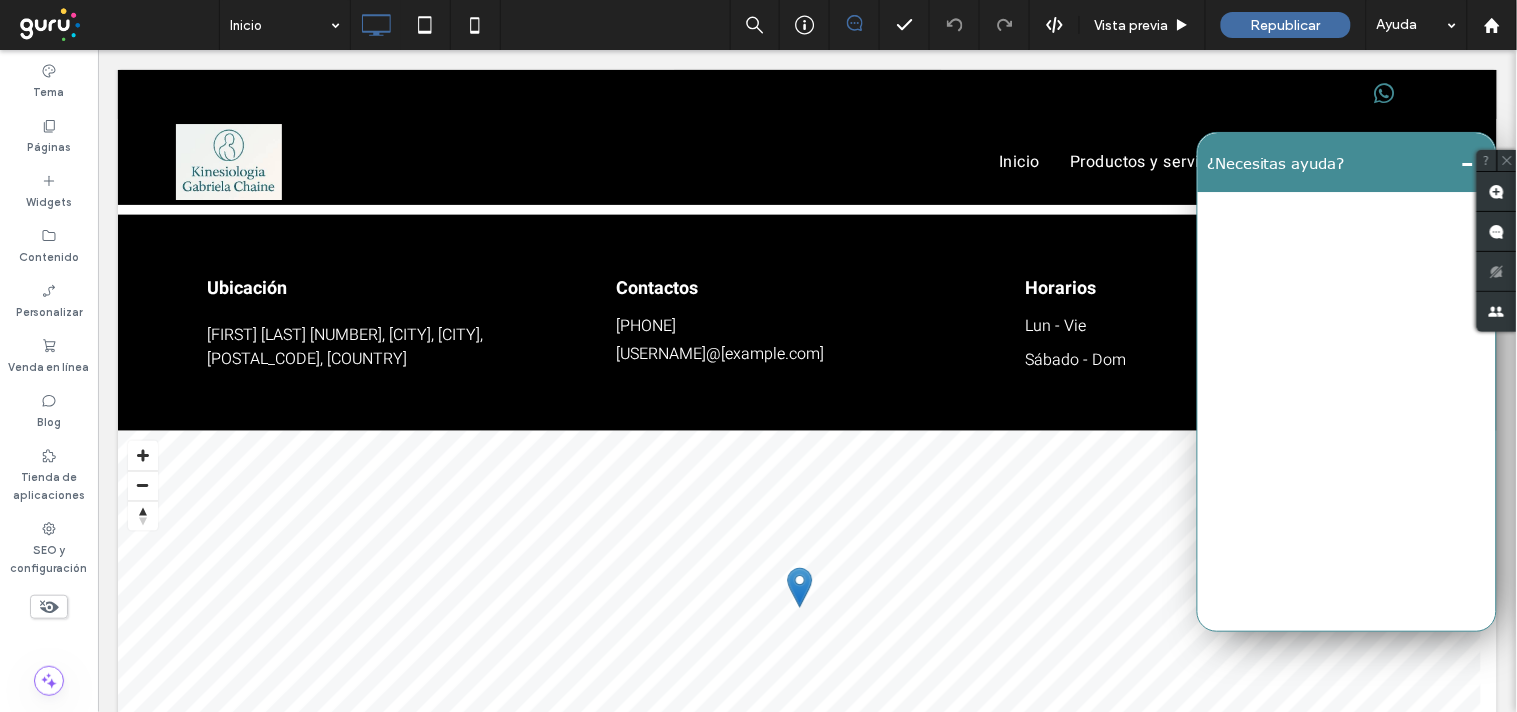 click on "-" at bounding box center (1467, 161) 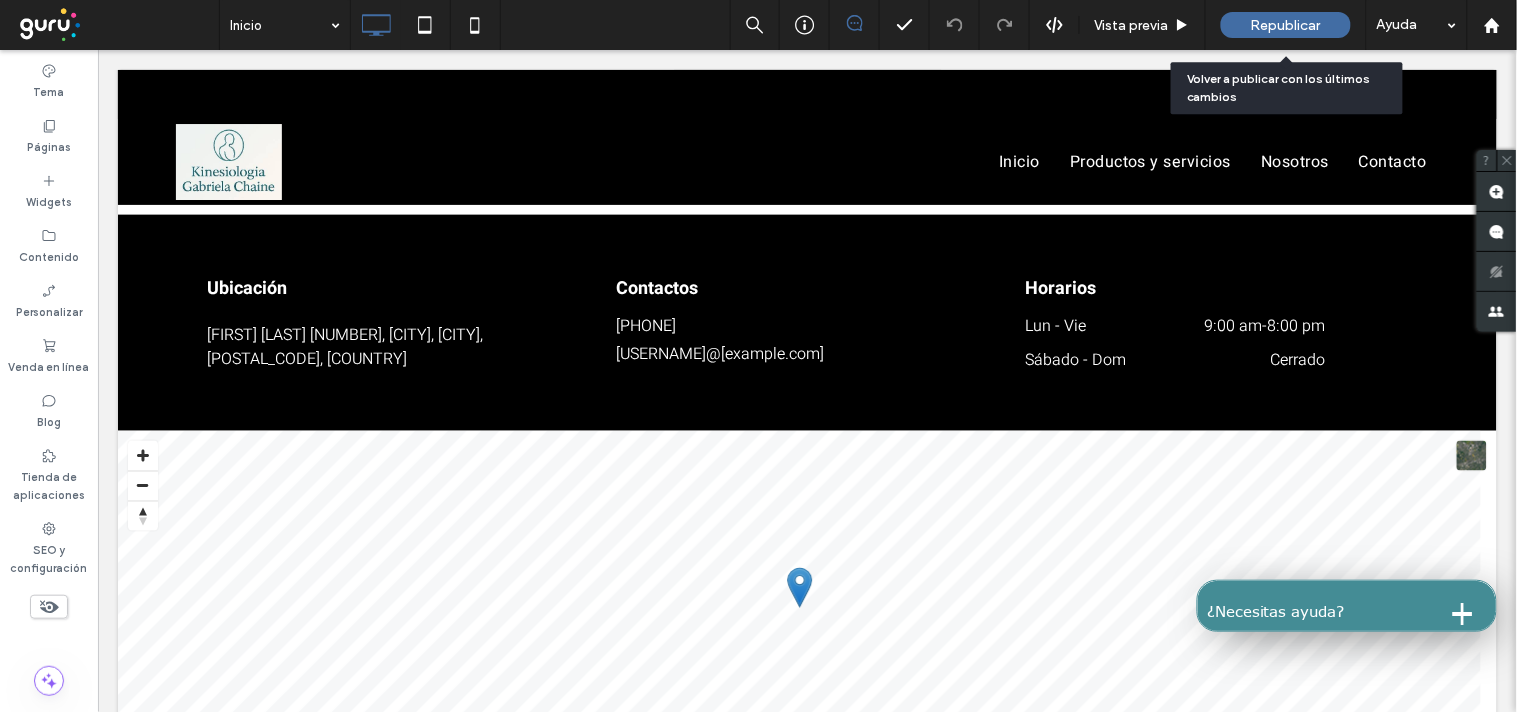 click on "Republicar" at bounding box center (1286, 25) 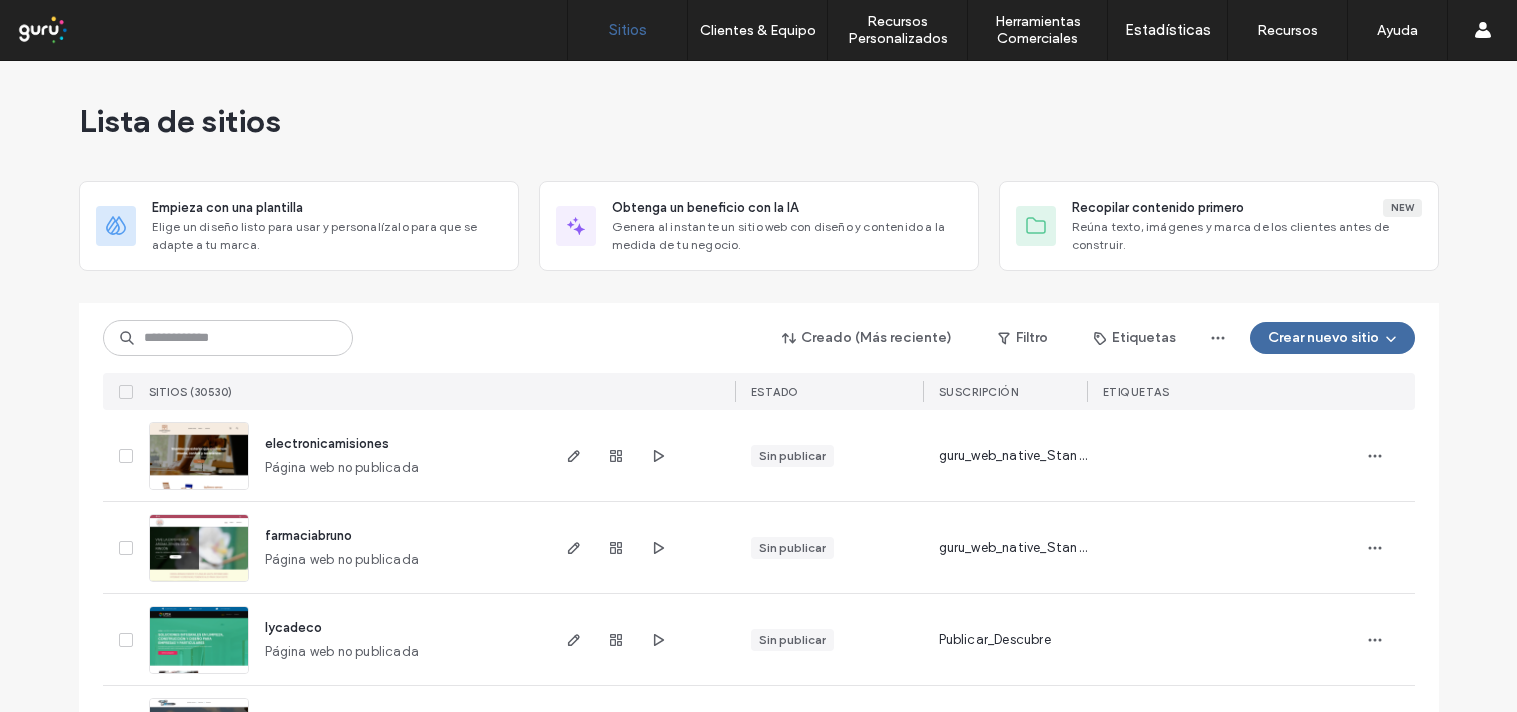 scroll, scrollTop: 0, scrollLeft: 0, axis: both 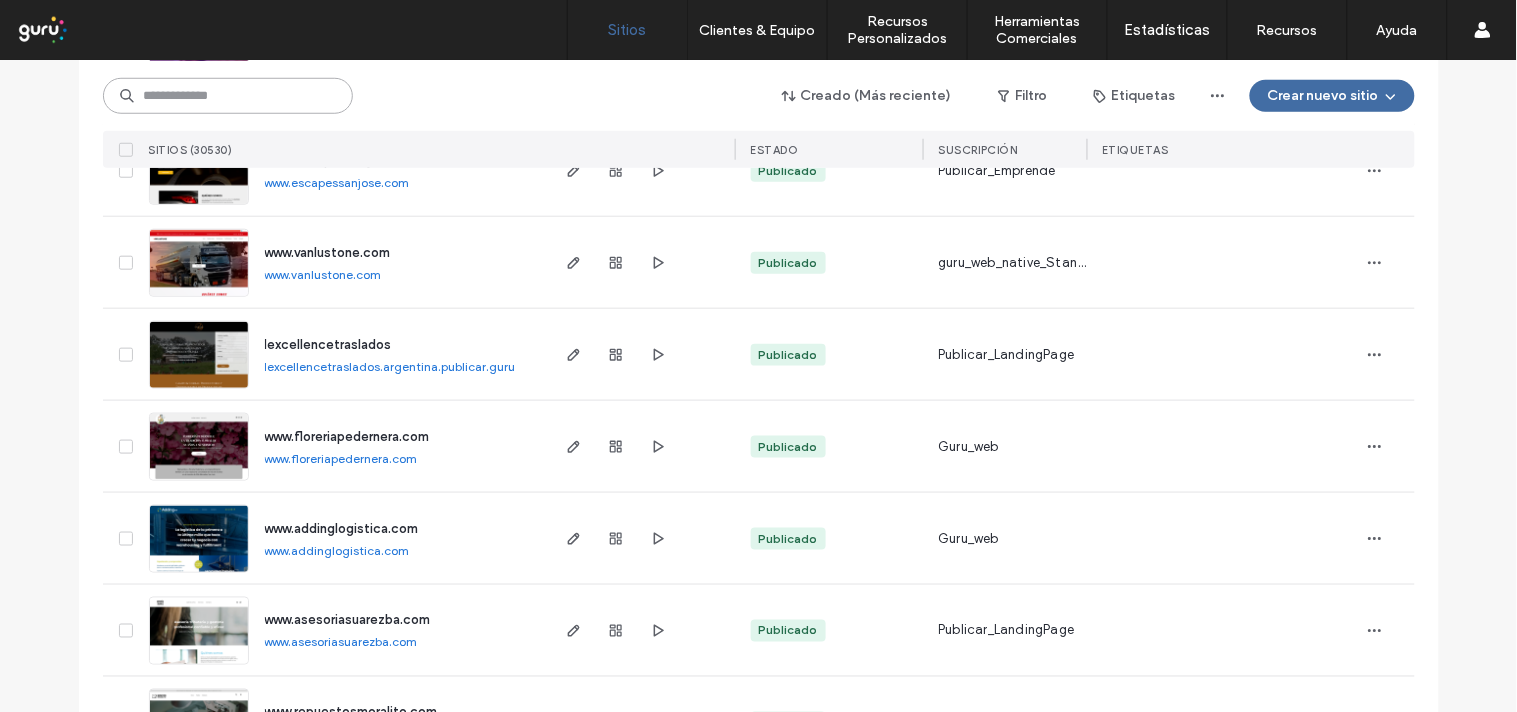click at bounding box center [228, 96] 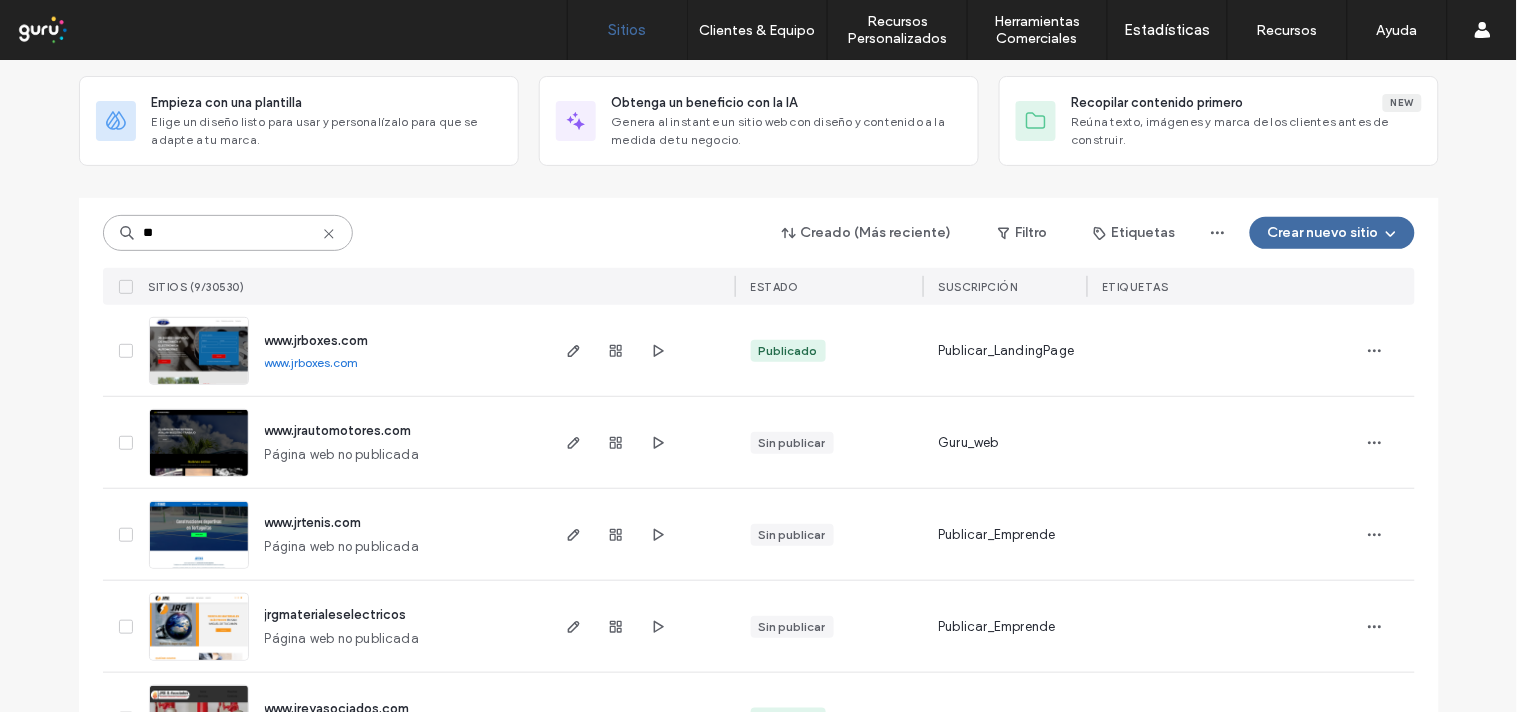 scroll, scrollTop: 0, scrollLeft: 0, axis: both 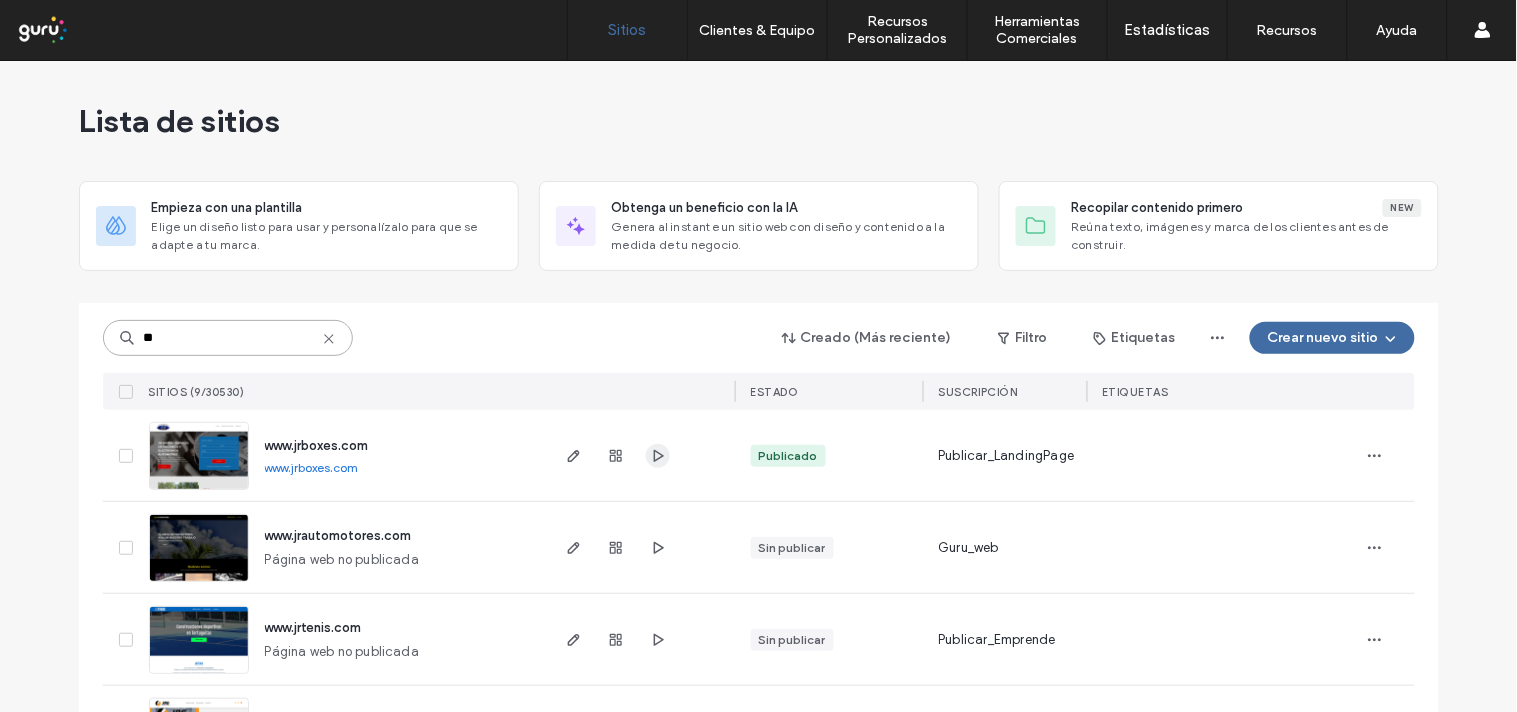 type on "**" 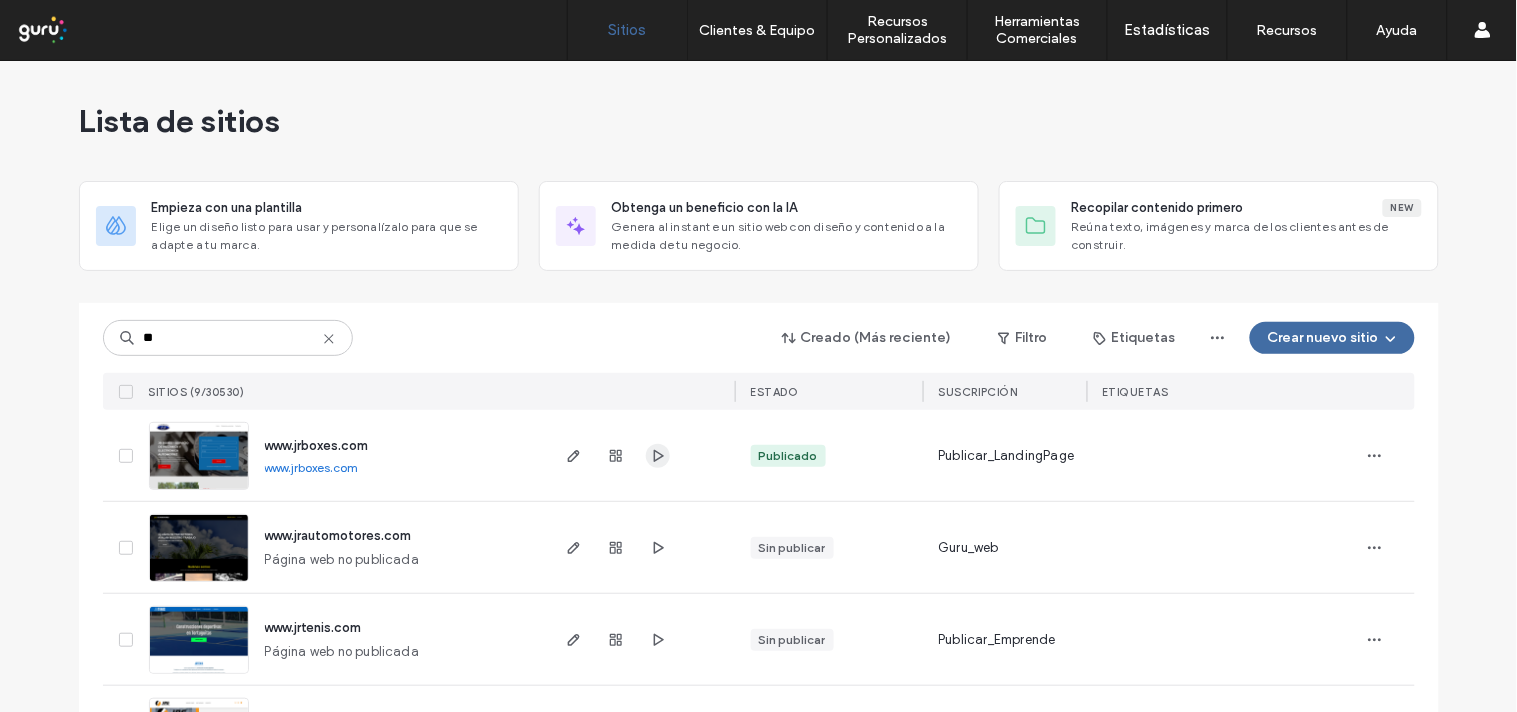 click at bounding box center (658, 456) 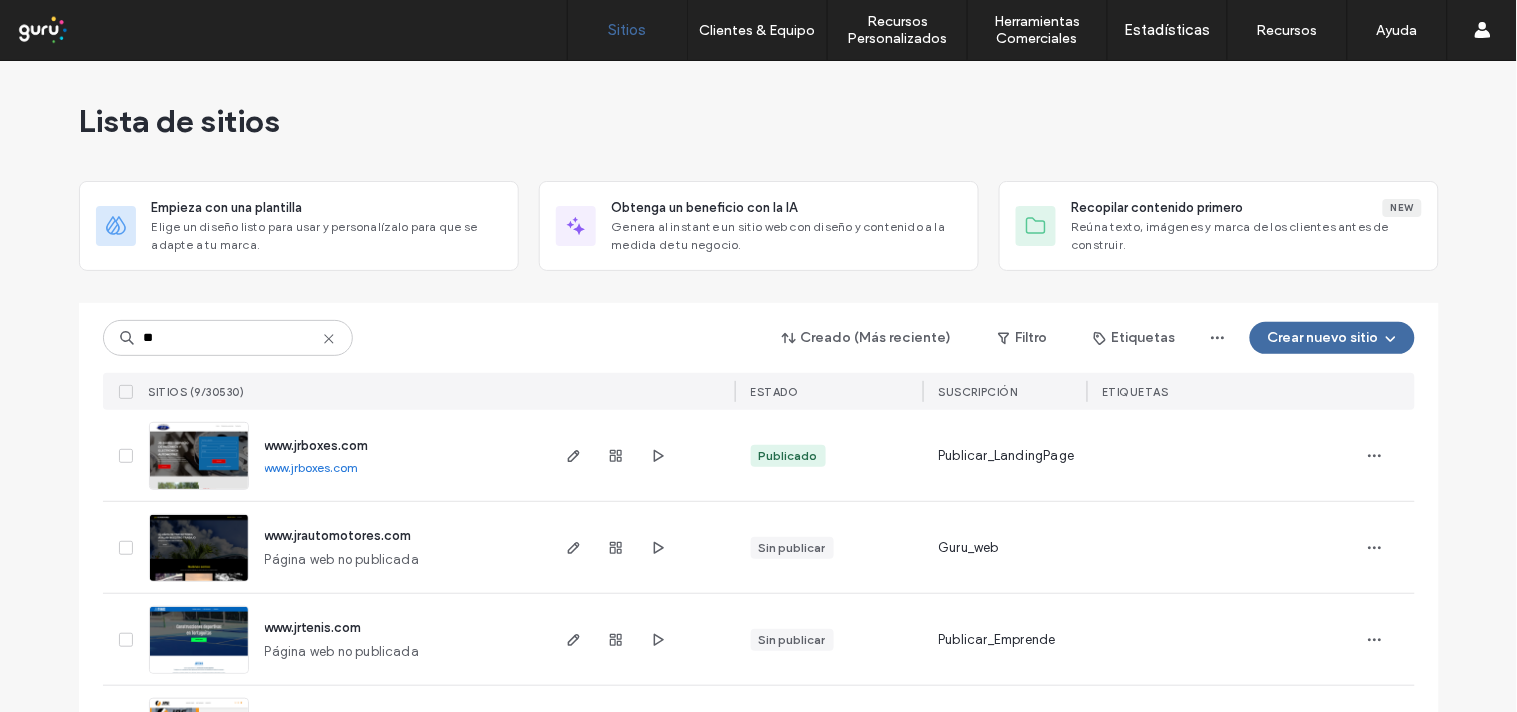 click 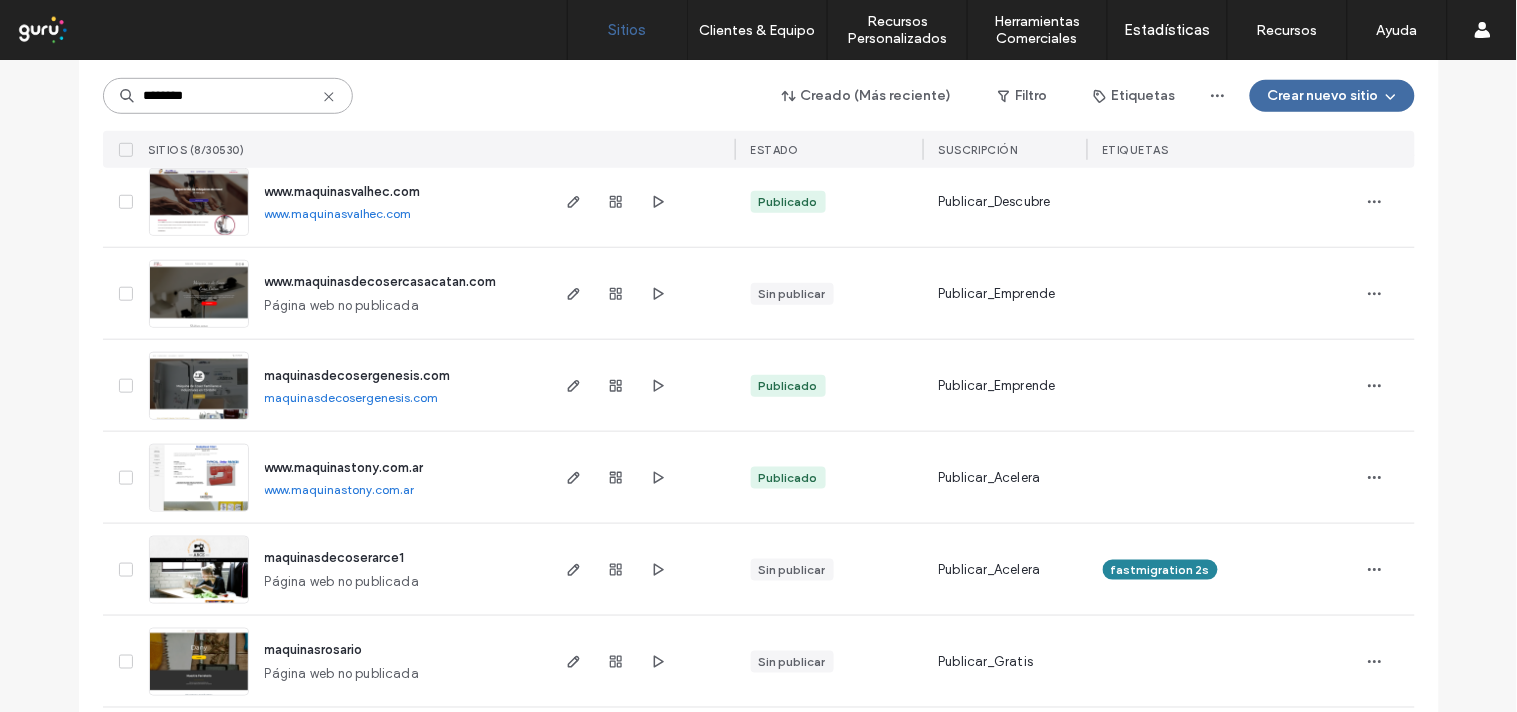 scroll, scrollTop: 457, scrollLeft: 0, axis: vertical 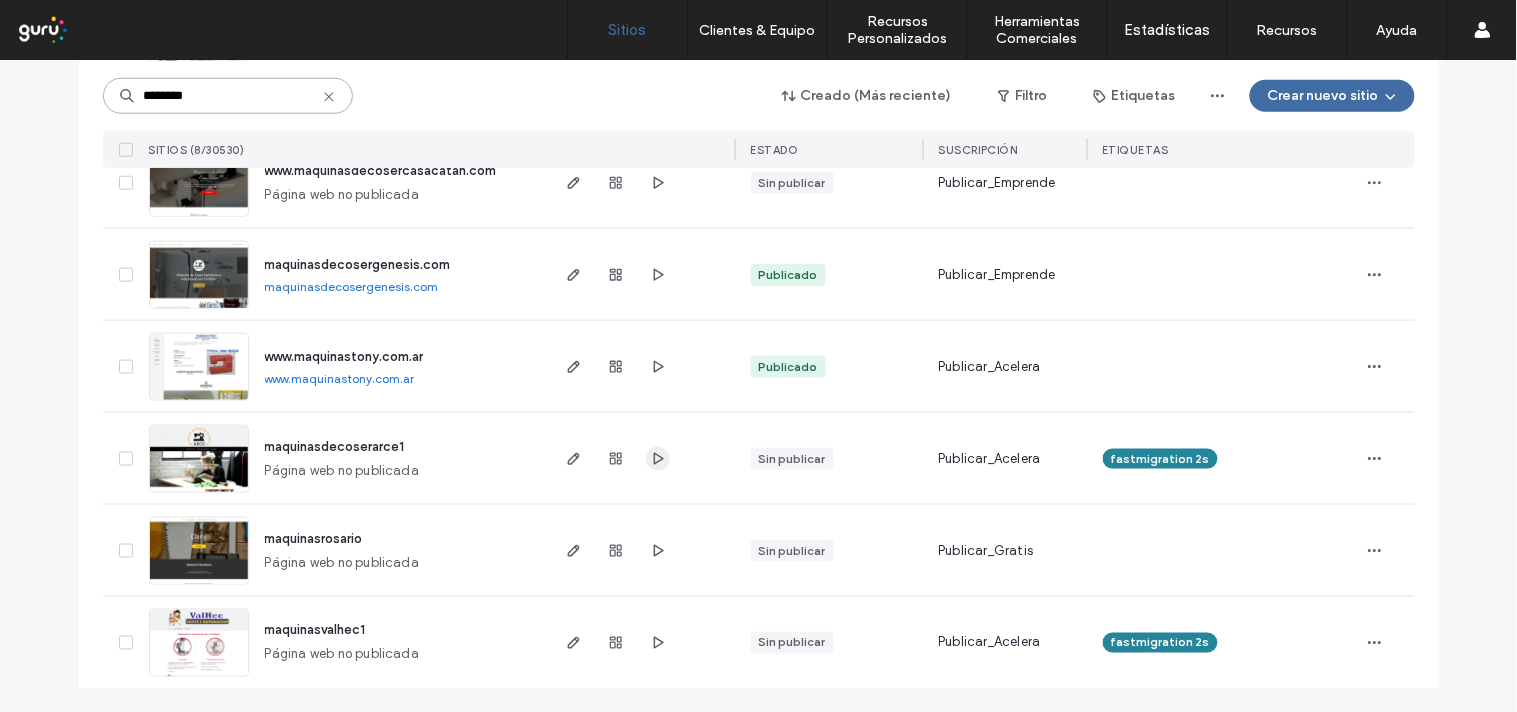 type on "********" 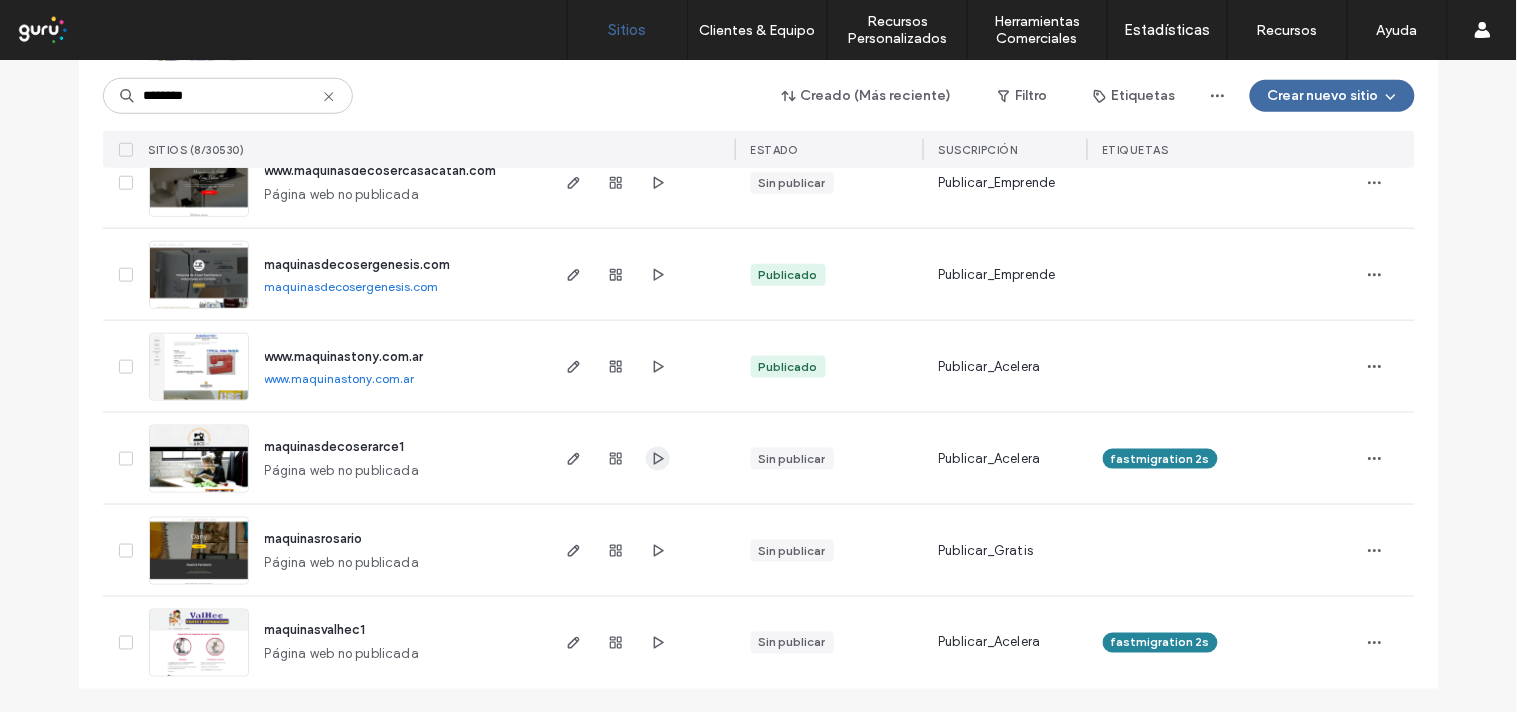 click 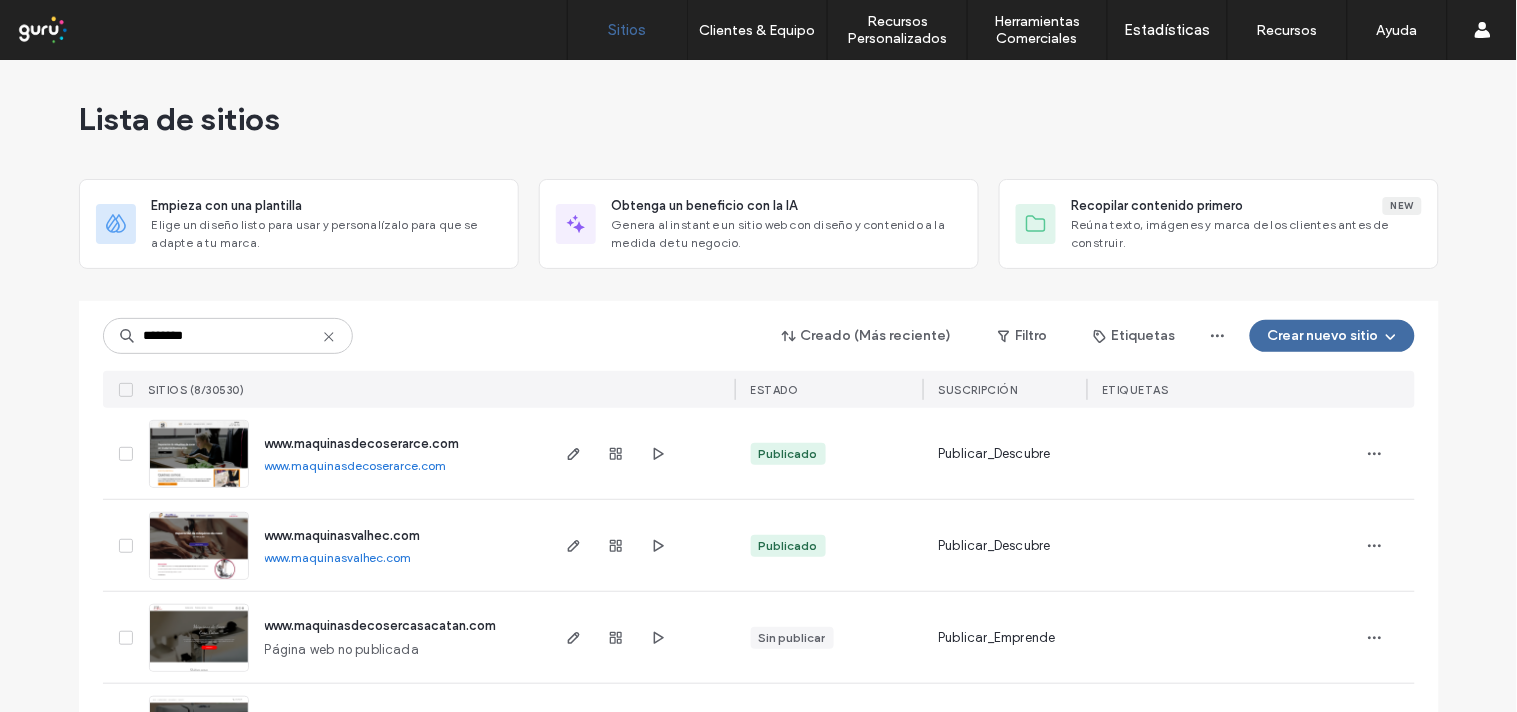 scroll, scrollTop: 0, scrollLeft: 0, axis: both 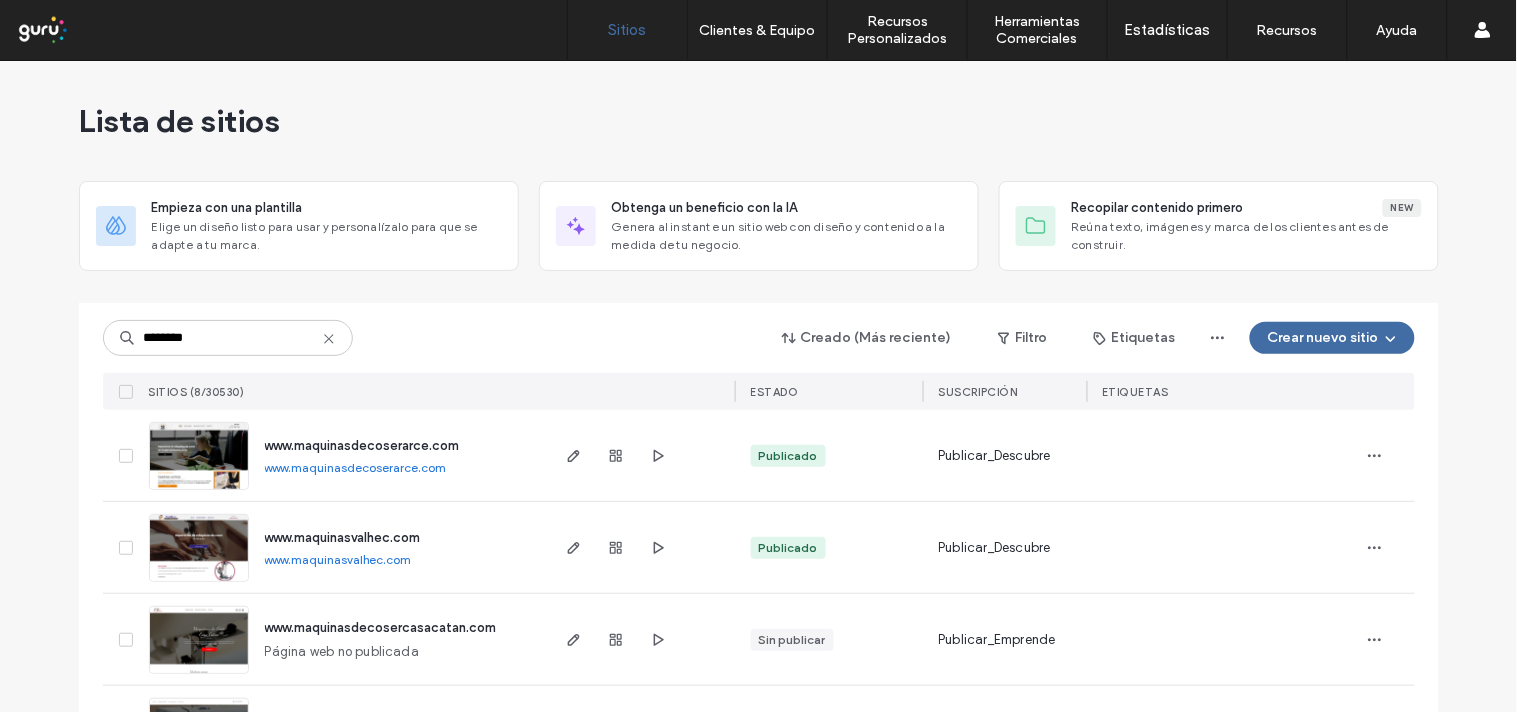 click 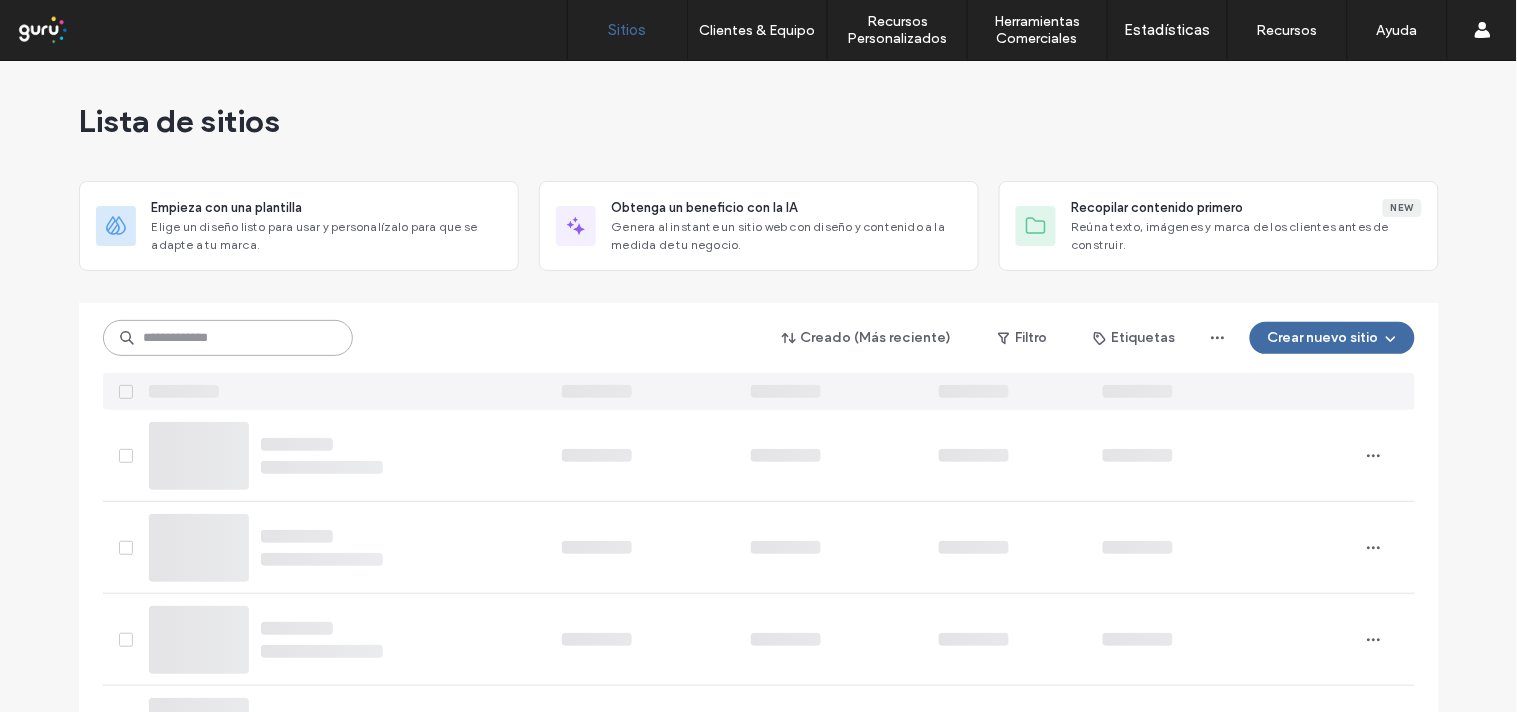 click at bounding box center (228, 338) 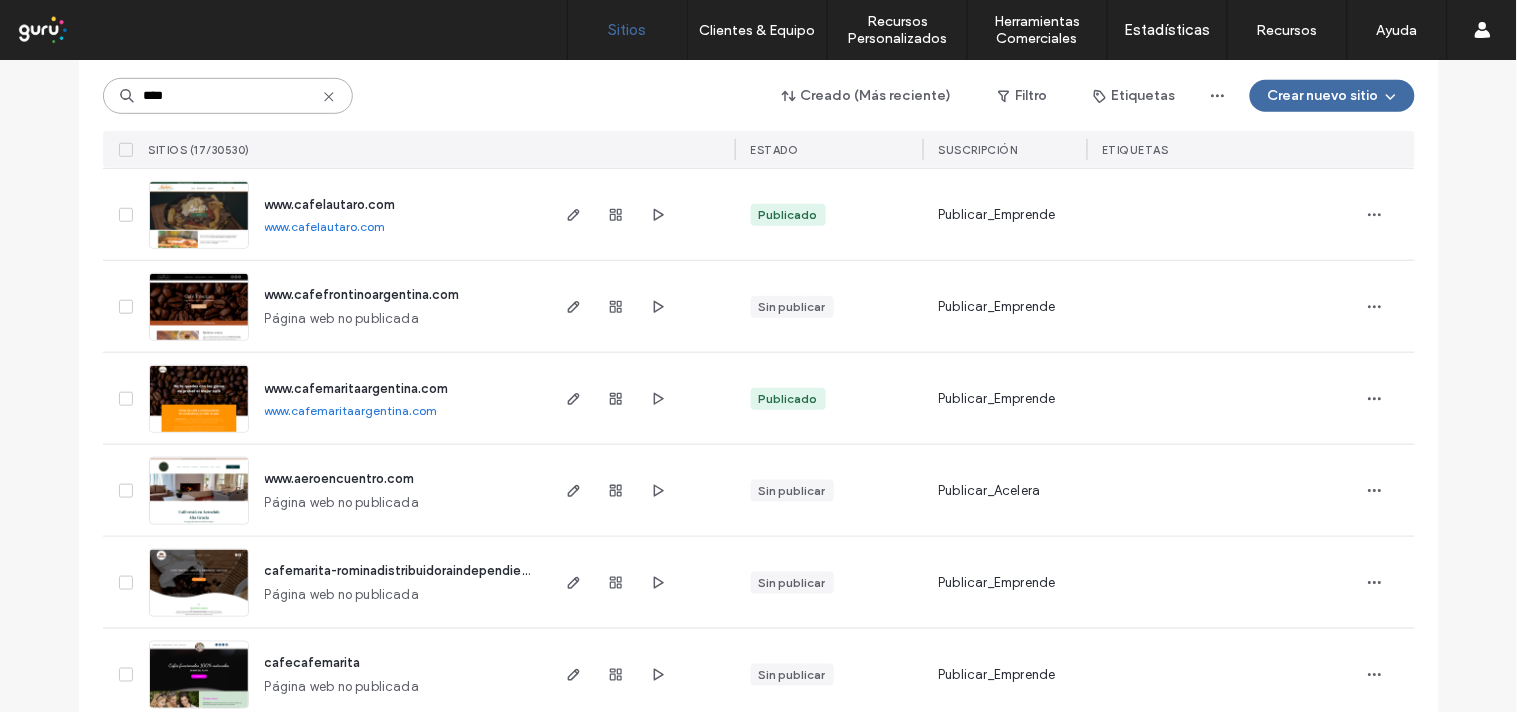 scroll, scrollTop: 444, scrollLeft: 0, axis: vertical 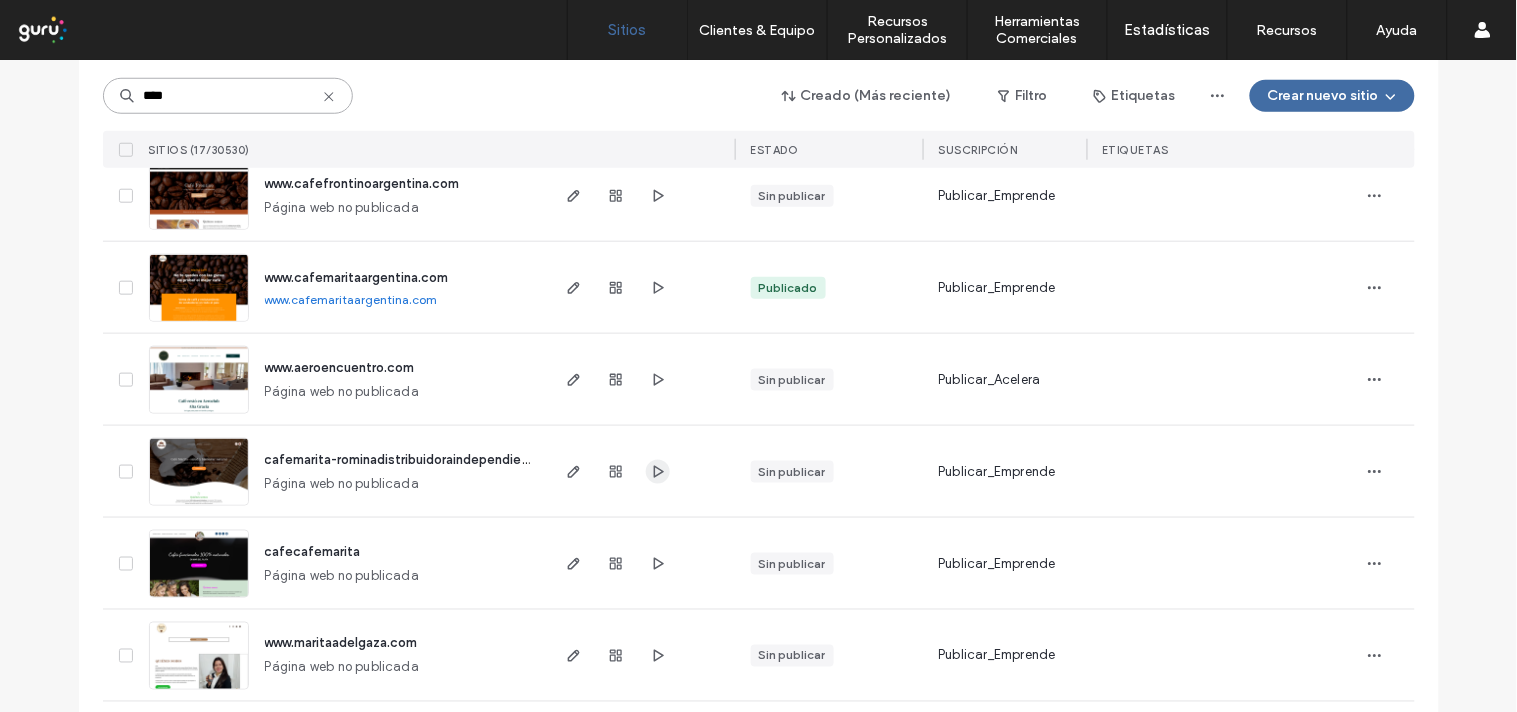 type on "****" 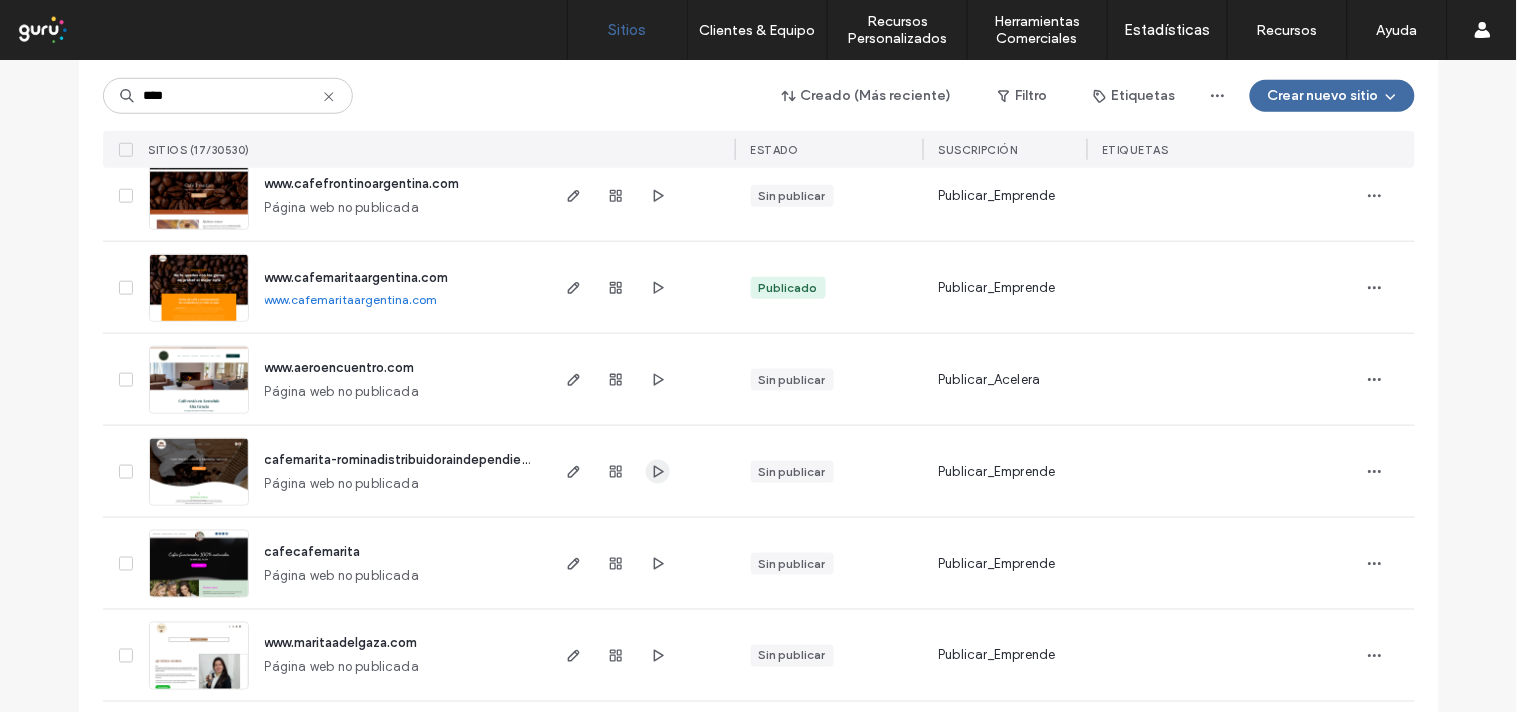 click 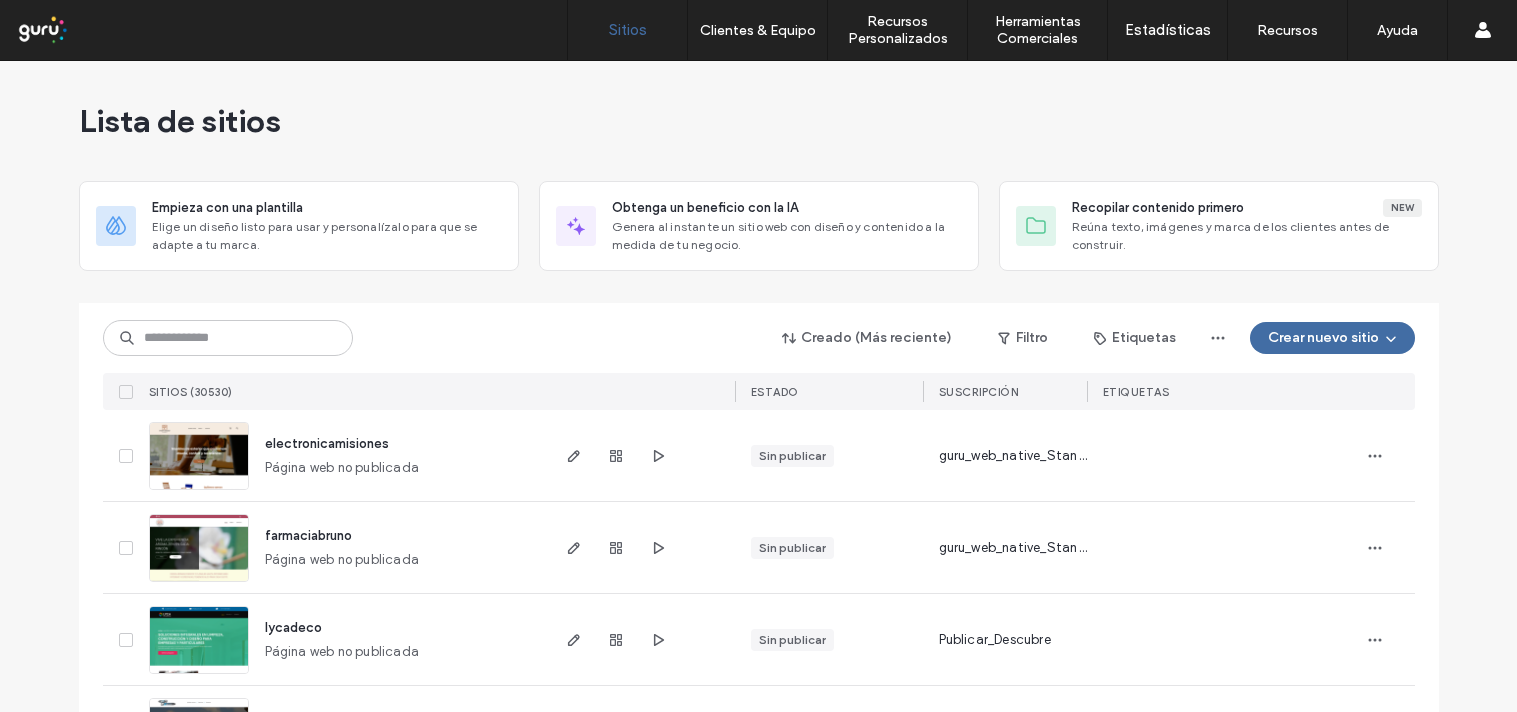 scroll, scrollTop: 0, scrollLeft: 0, axis: both 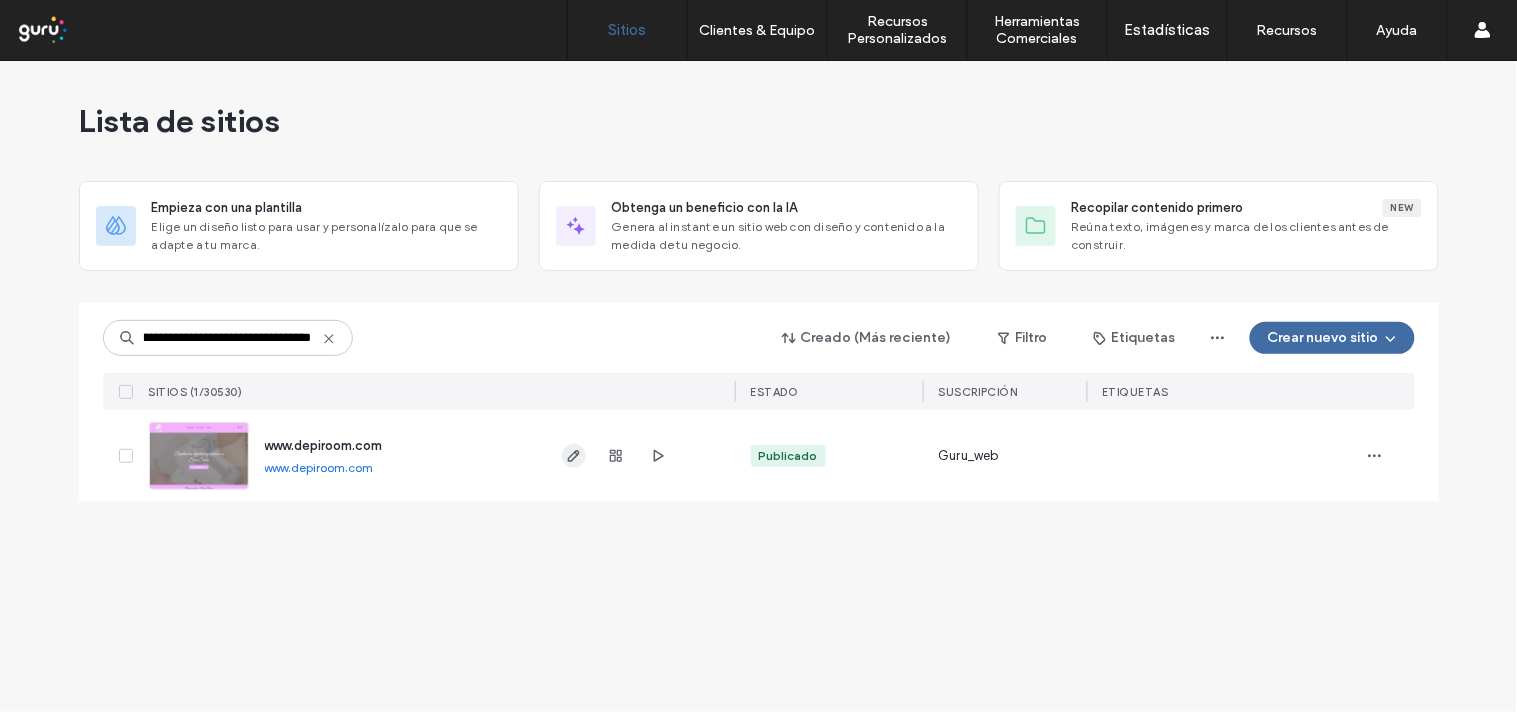 type on "**********" 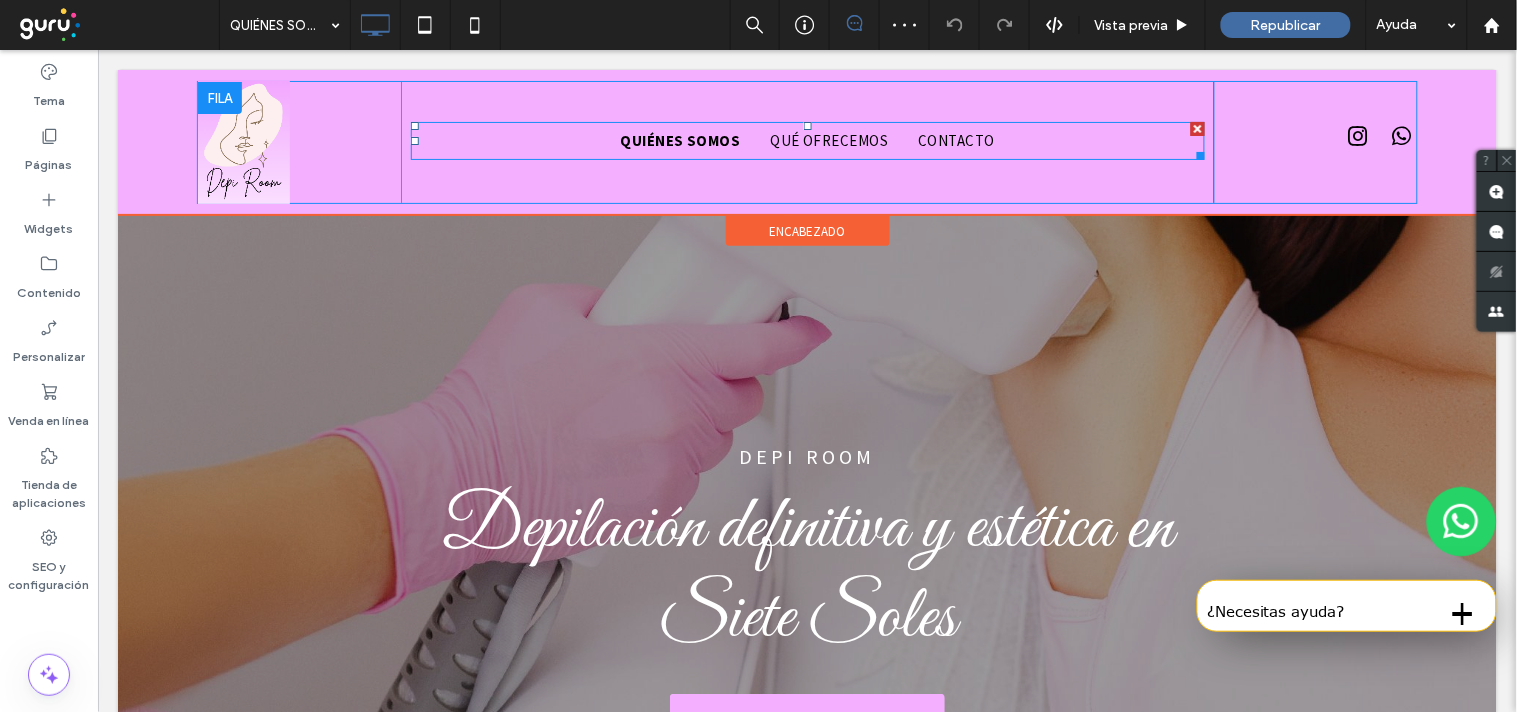 scroll, scrollTop: 0, scrollLeft: 0, axis: both 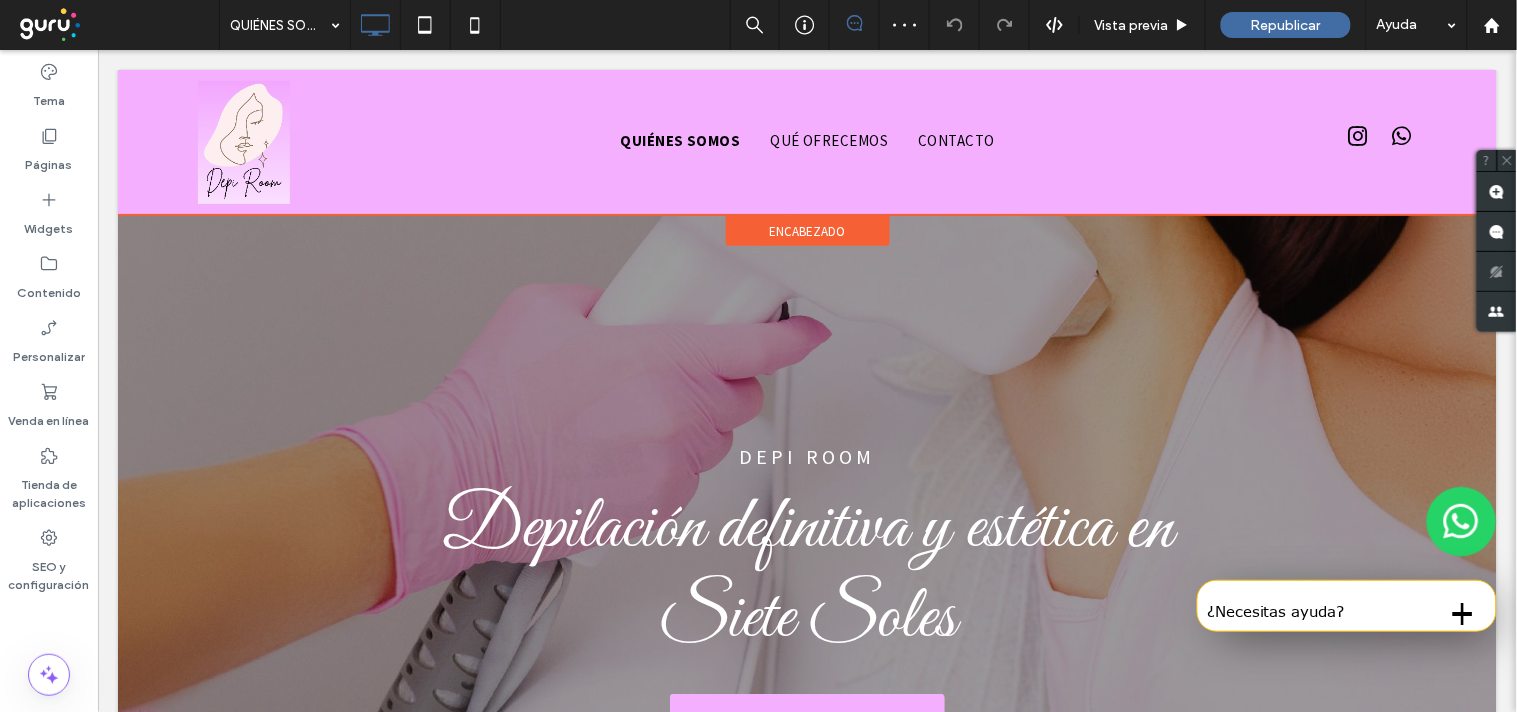 click on "Click To Paste
QUIÉNES SOMOS
QUÉ OFRECEMOS
CONTACTO
Click To Paste
Click To Paste
encabezado" at bounding box center (806, 141) 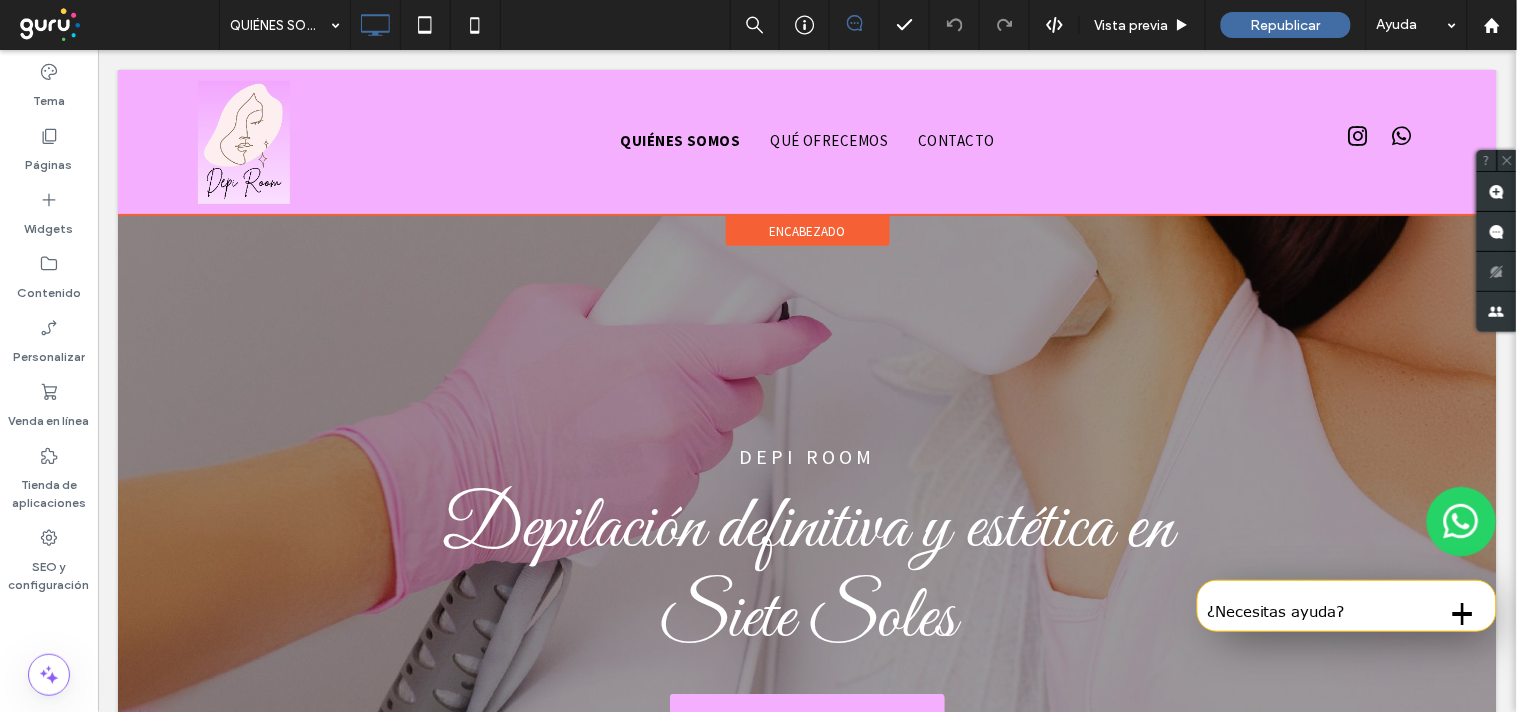 click on "encabezado" at bounding box center (807, 230) 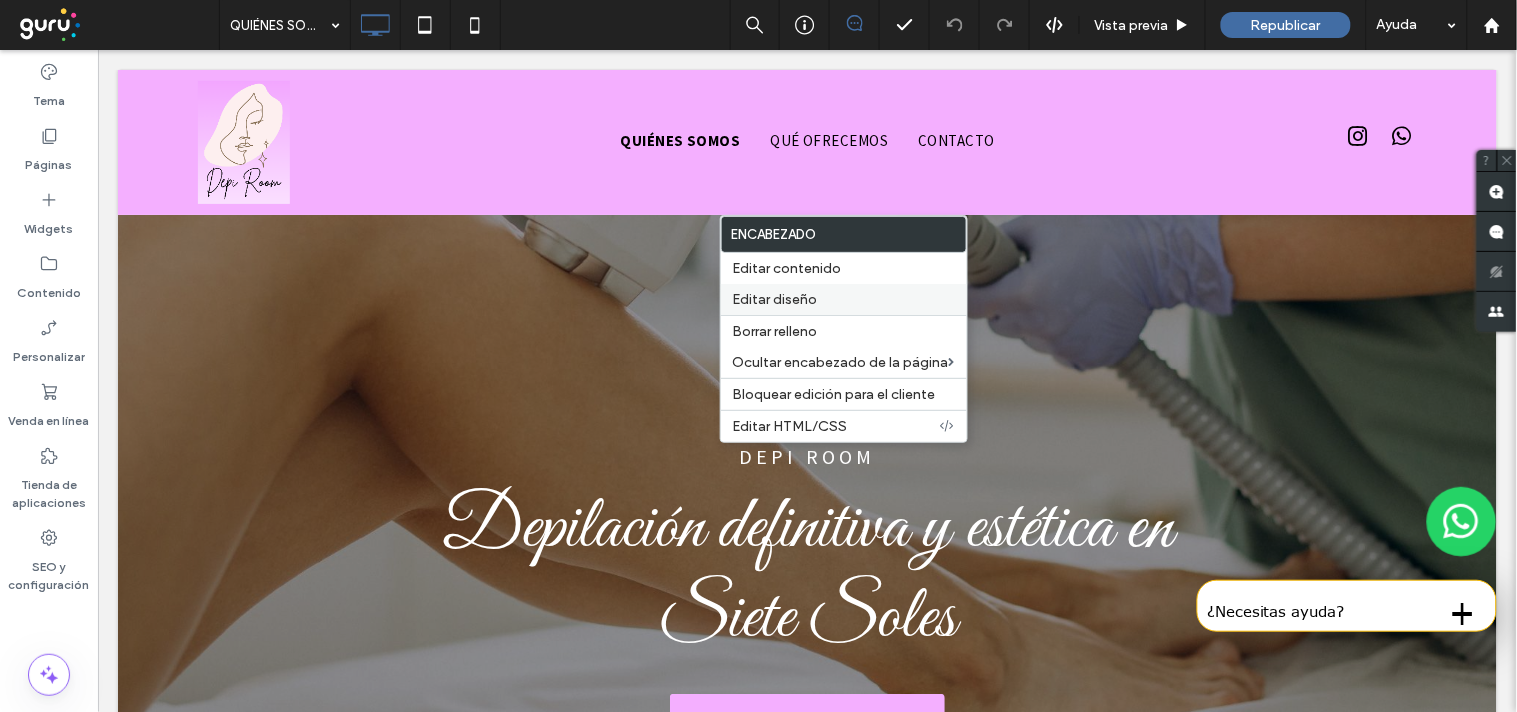 click on "Editar diseño" at bounding box center [844, 299] 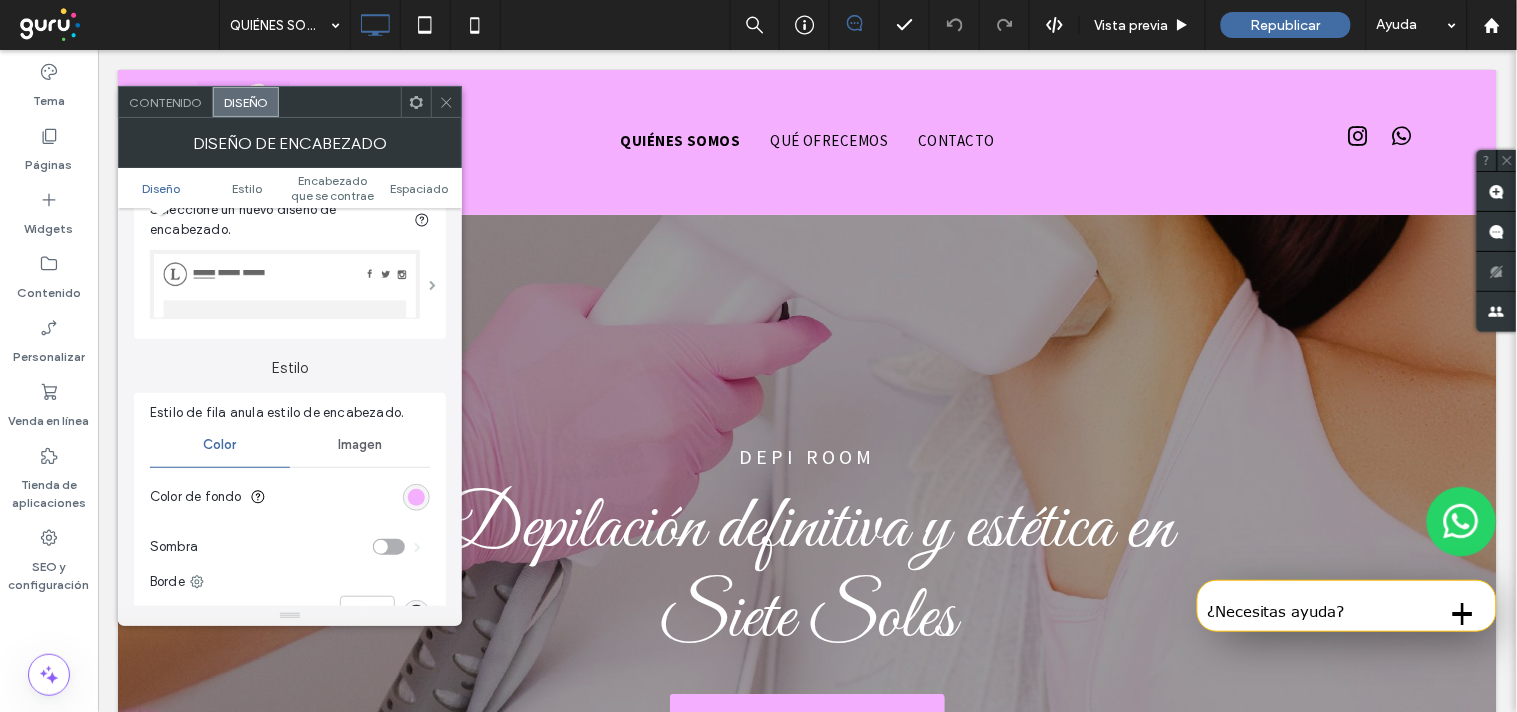 scroll, scrollTop: 111, scrollLeft: 0, axis: vertical 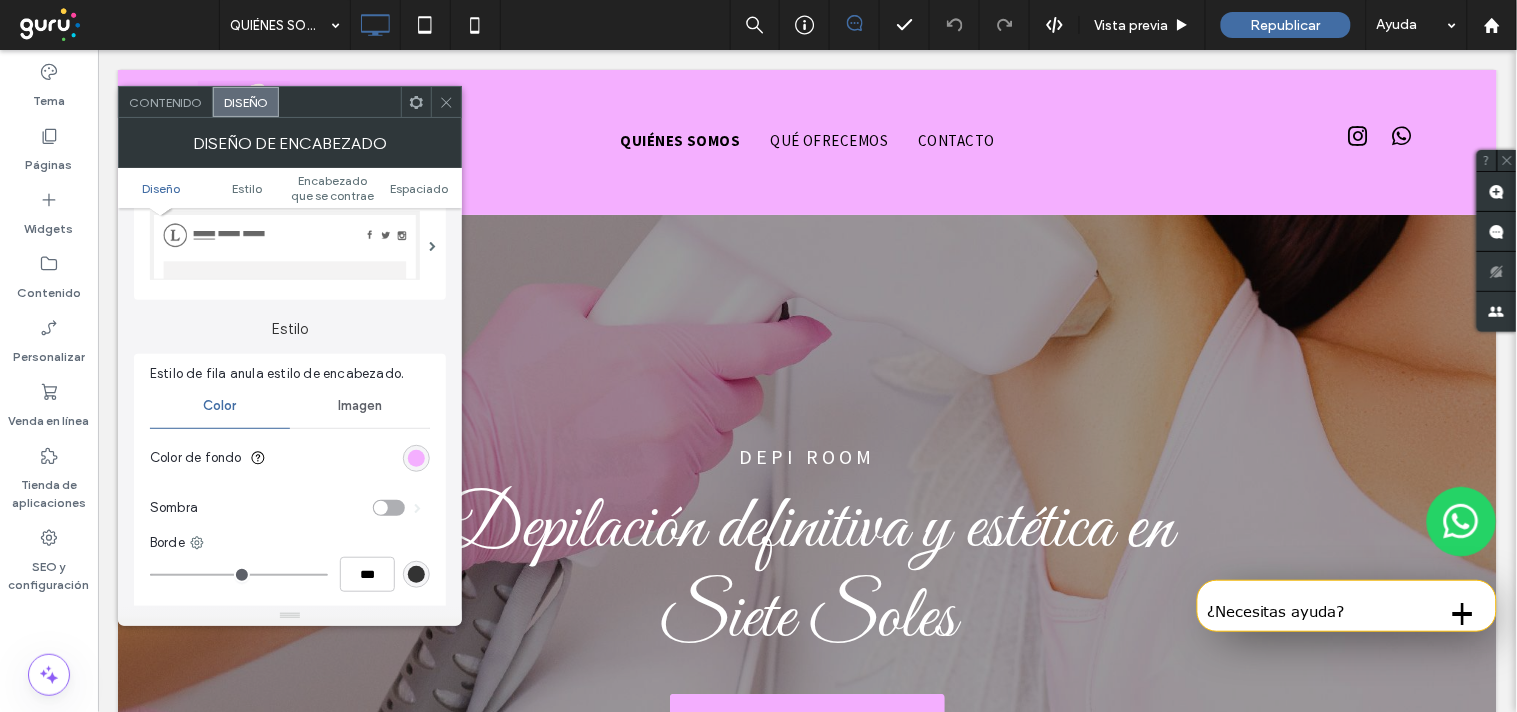 click at bounding box center [416, 458] 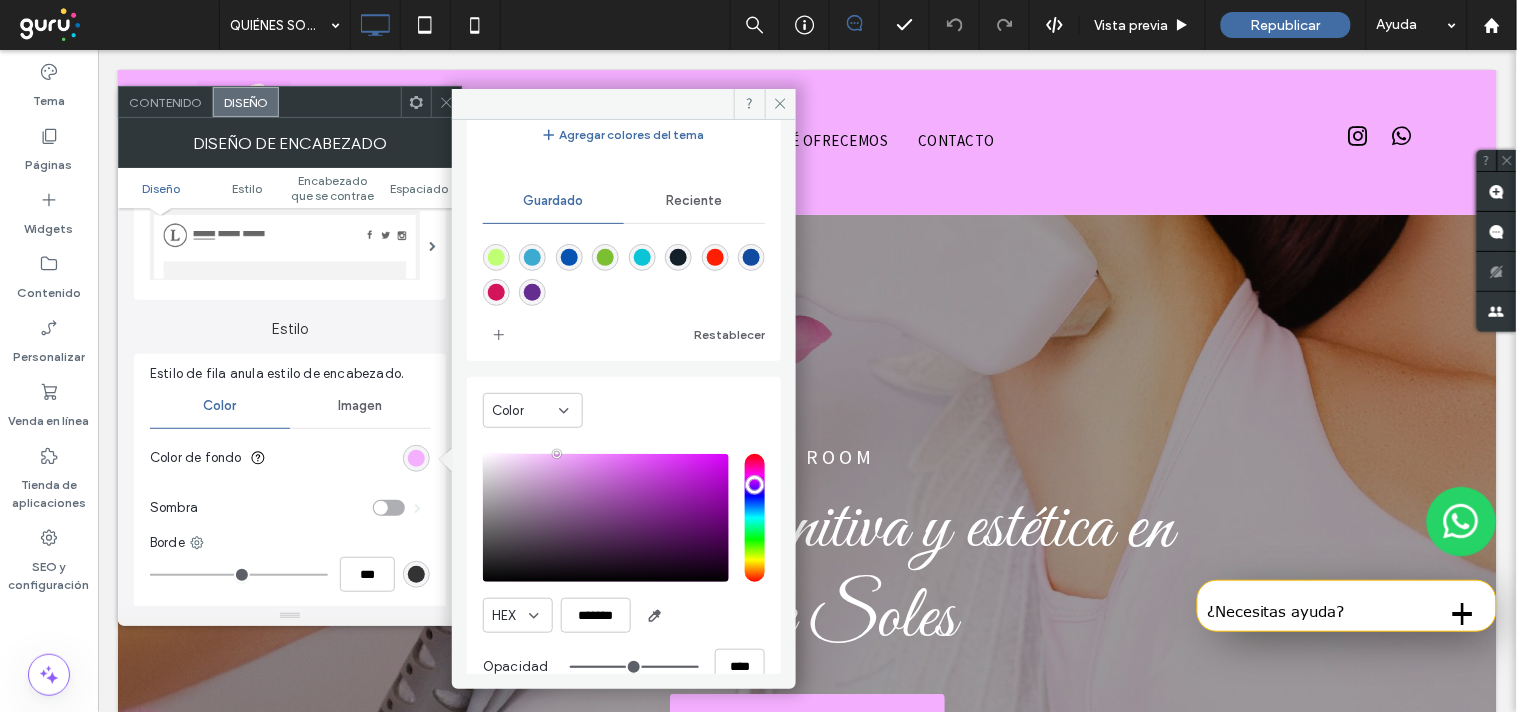 scroll, scrollTop: 185, scrollLeft: 0, axis: vertical 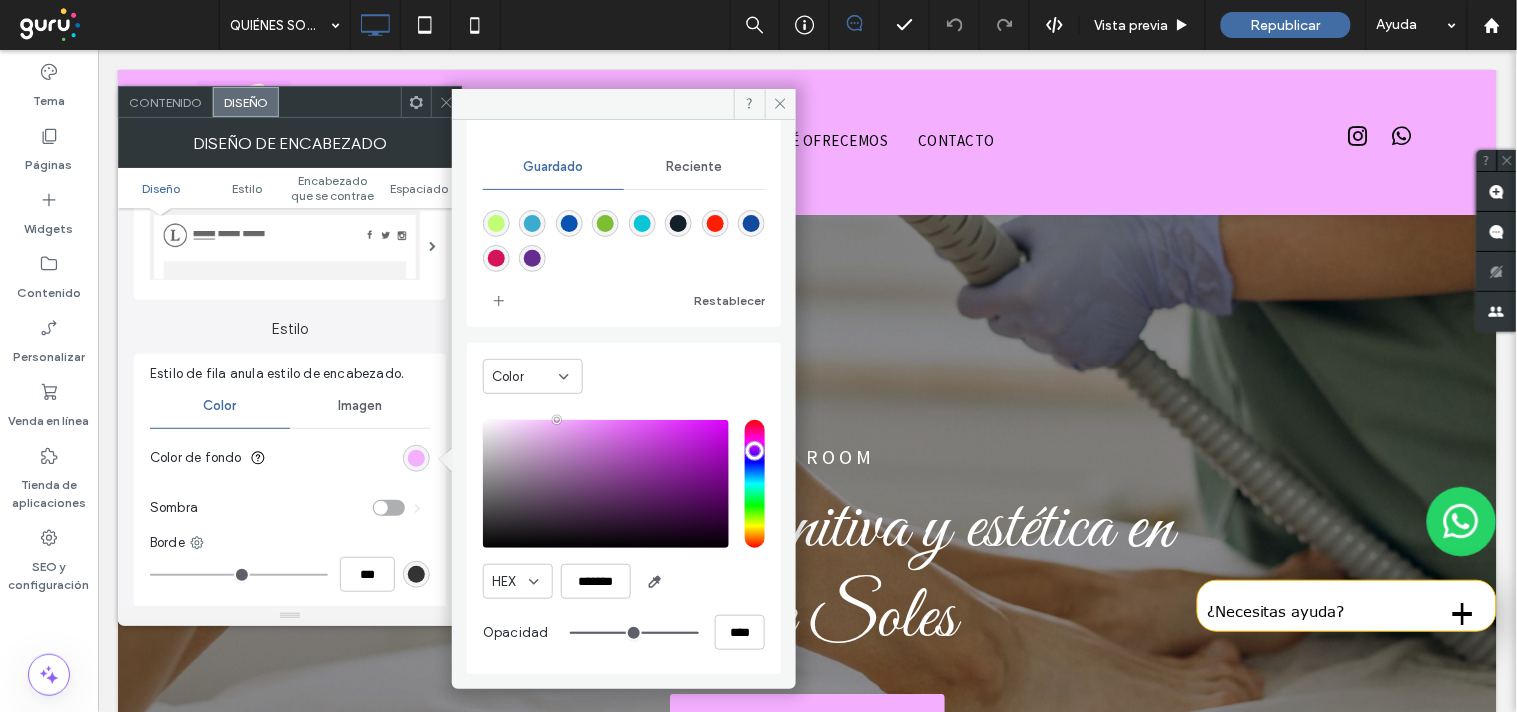 click 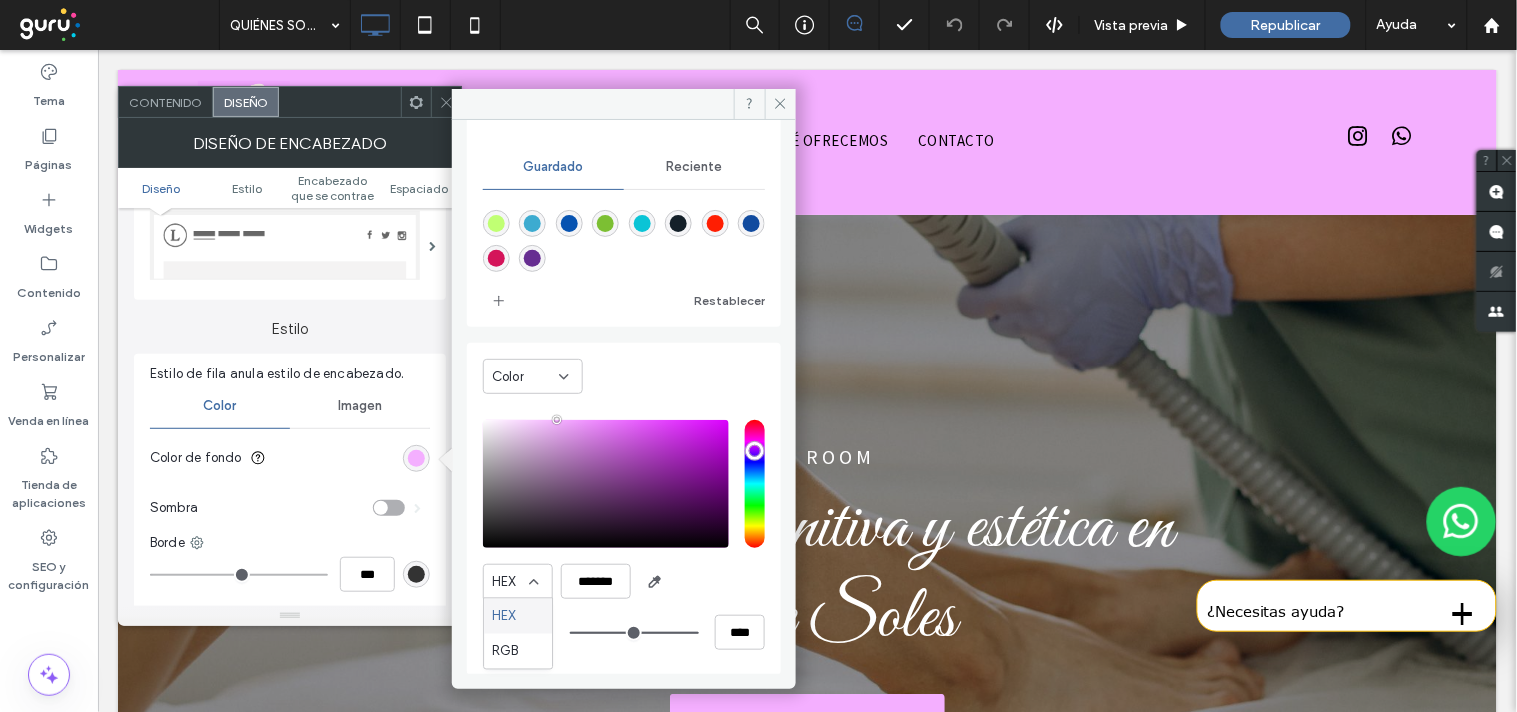 click on "Color" at bounding box center [525, 377] 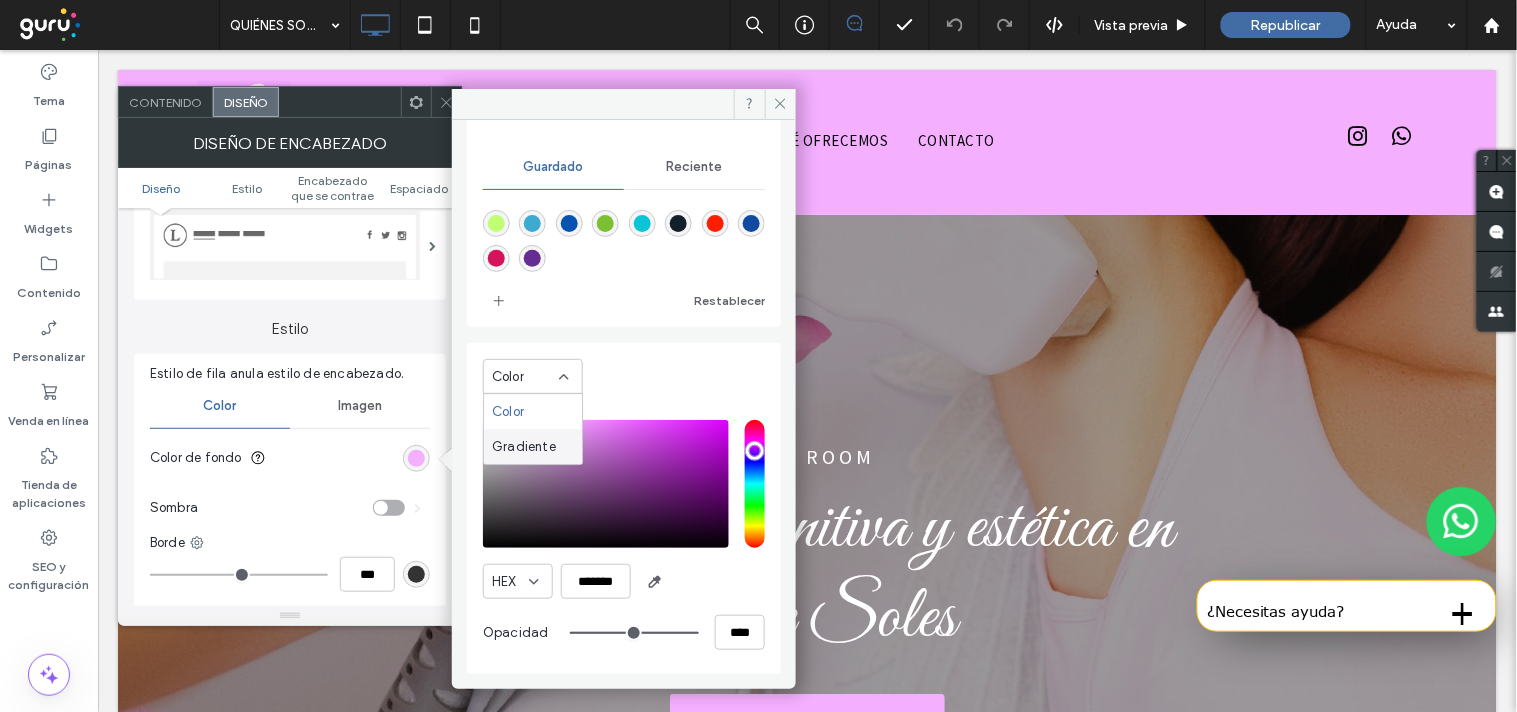 click on "Gradiente" at bounding box center (524, 447) 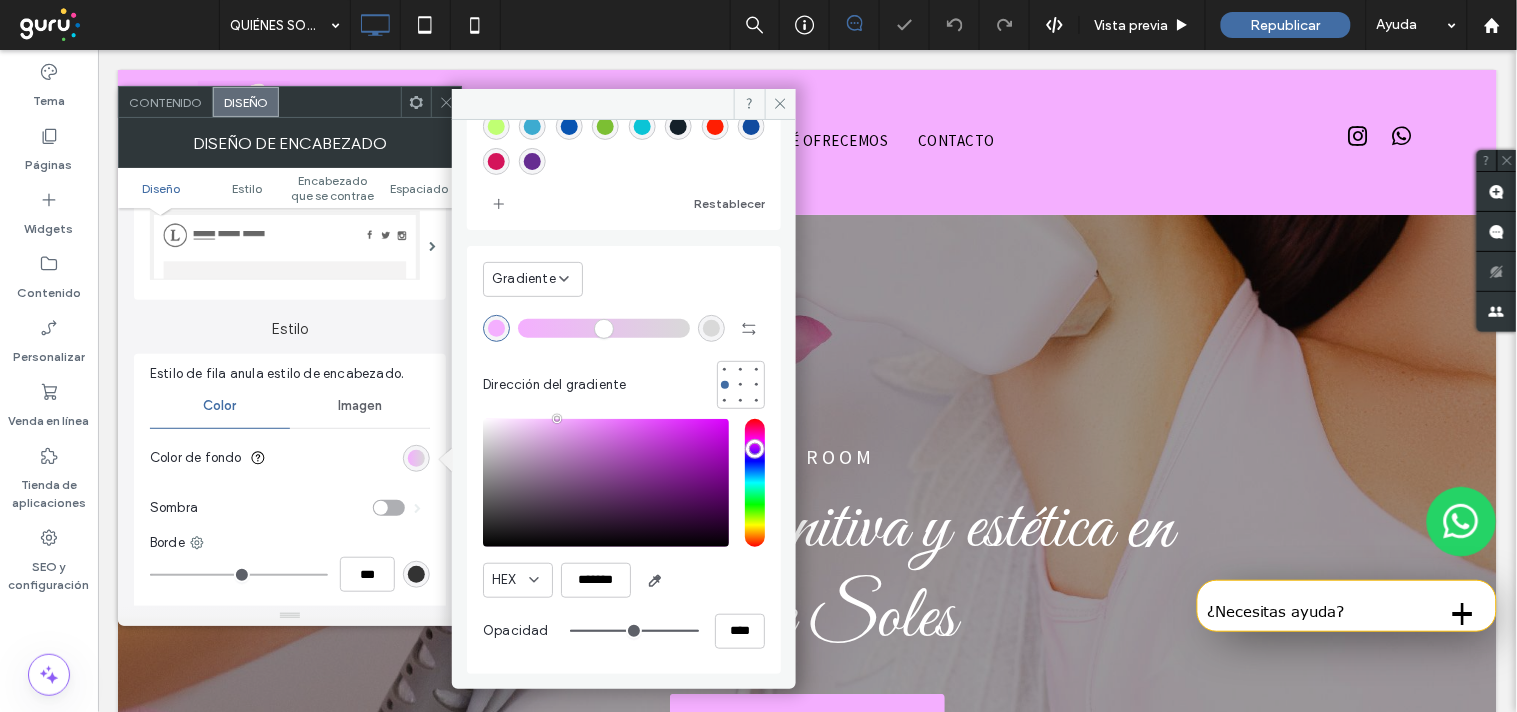 scroll, scrollTop: 11, scrollLeft: 0, axis: vertical 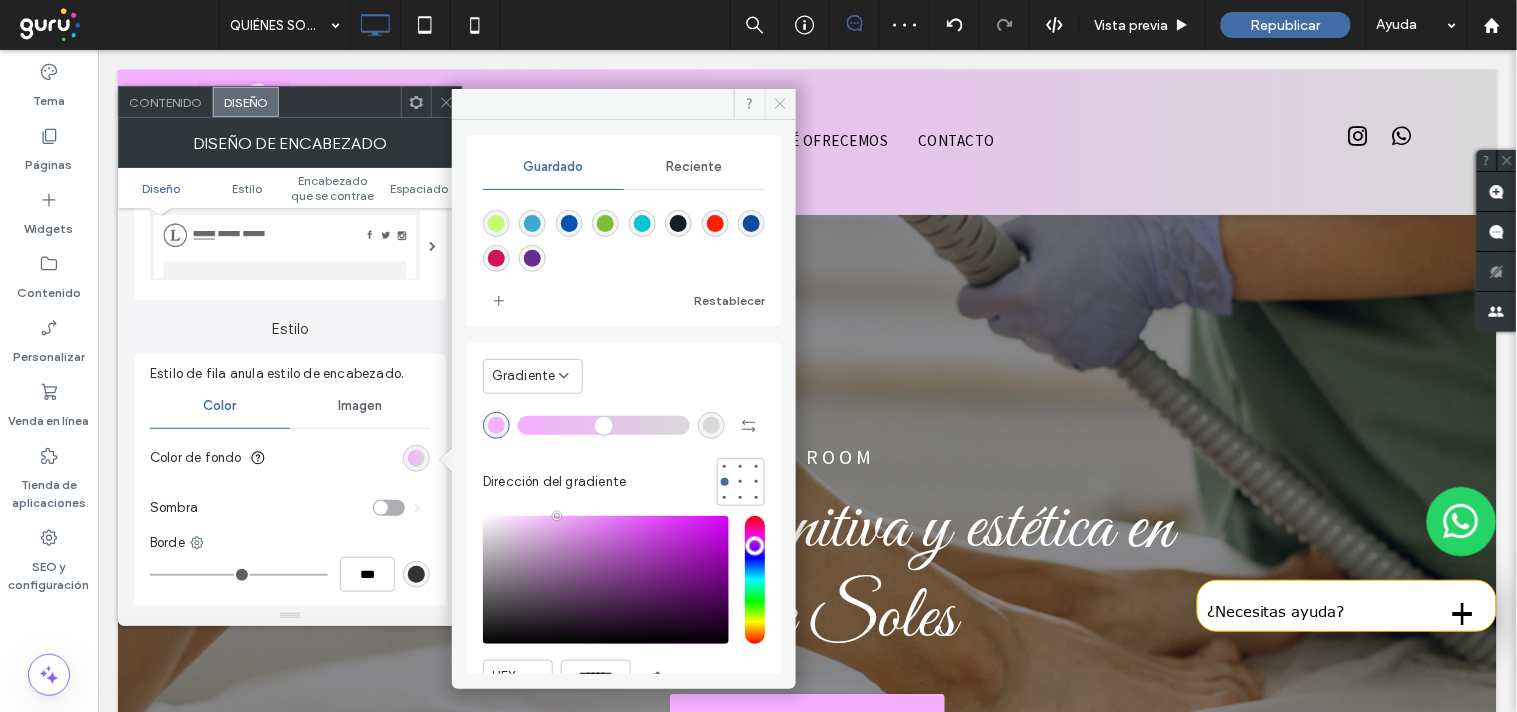 drag, startPoint x: 786, startPoint y: 105, endPoint x: 486, endPoint y: 138, distance: 301.80954 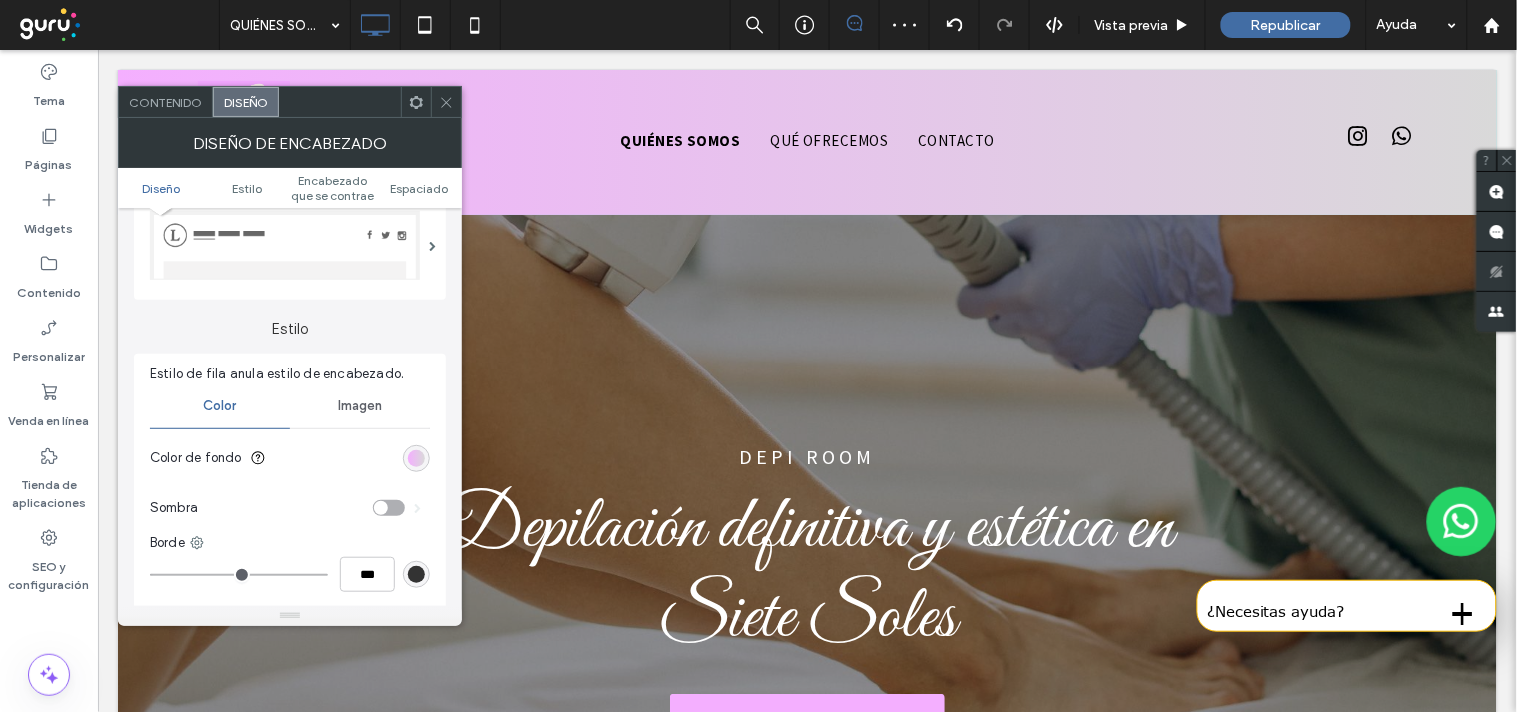 drag, startPoint x: 450, startPoint y: 106, endPoint x: 385, endPoint y: 70, distance: 74.30343 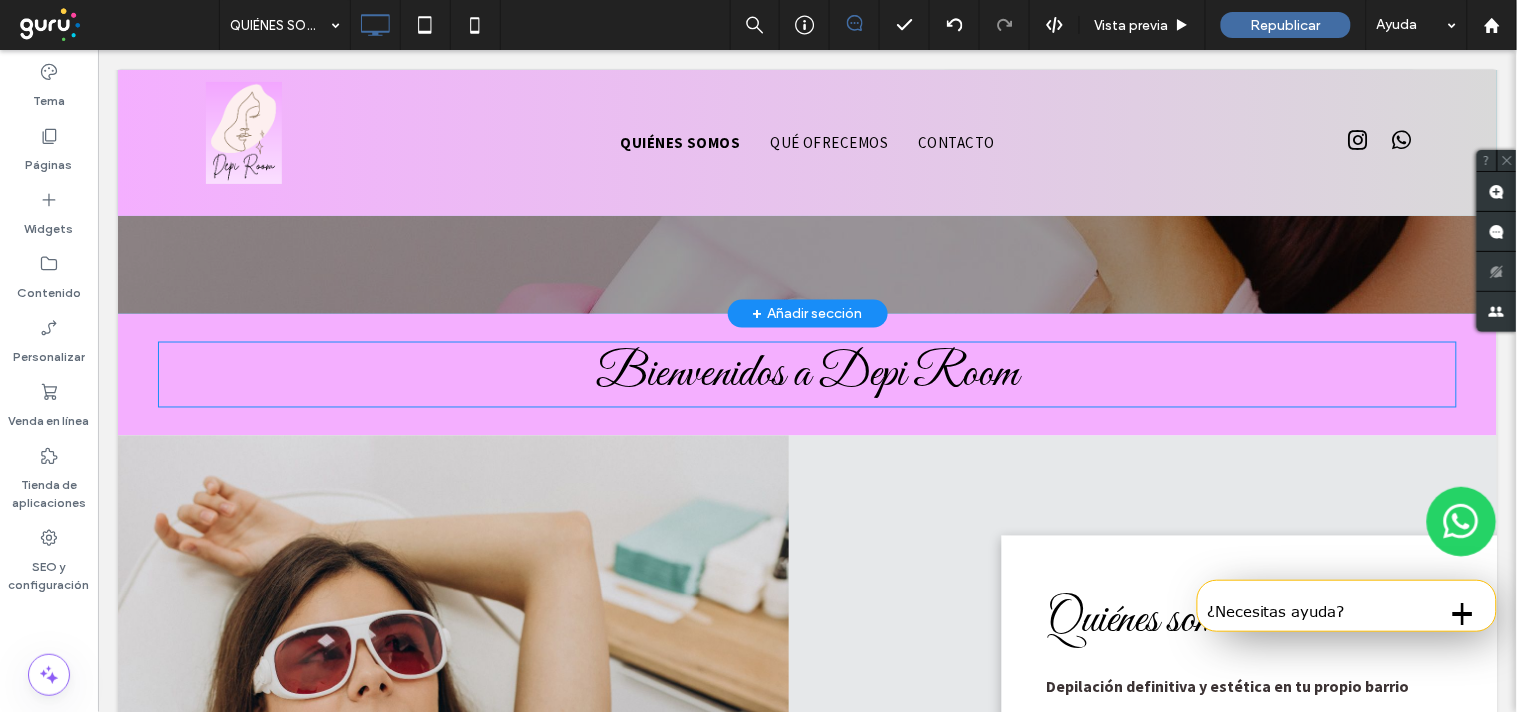 scroll, scrollTop: 666, scrollLeft: 0, axis: vertical 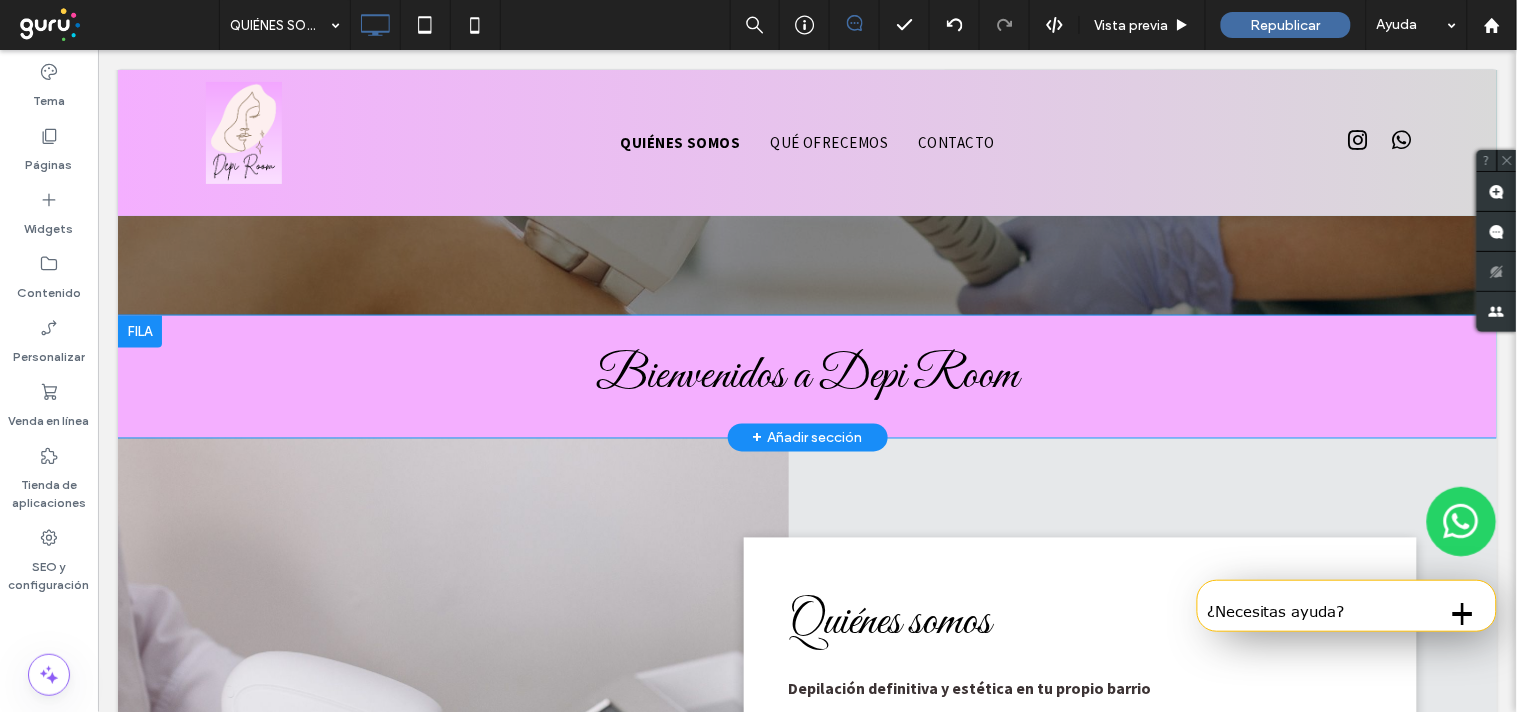 click on "Bienvenidos a Depi Room
Click To Paste
Fila + Añadir sección" at bounding box center [806, 376] 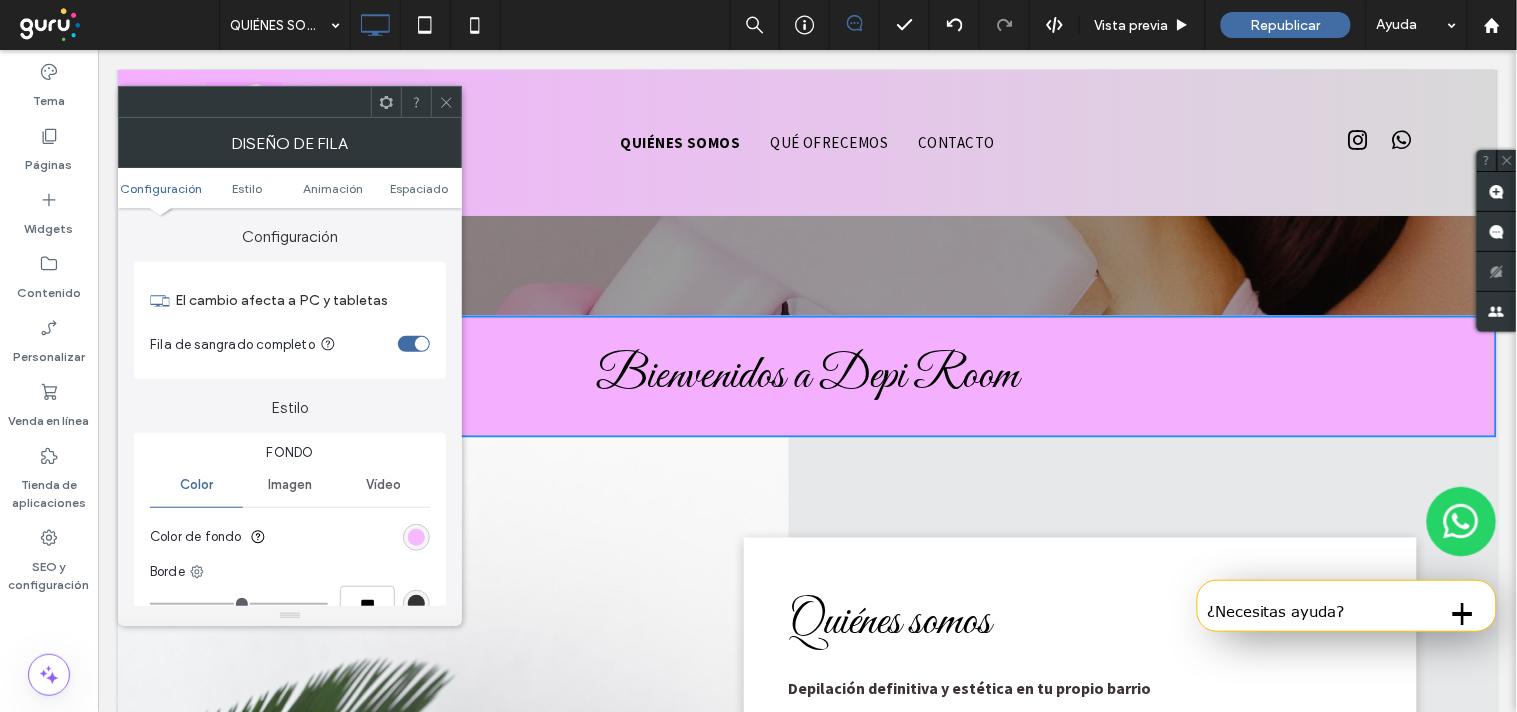 click at bounding box center (416, 537) 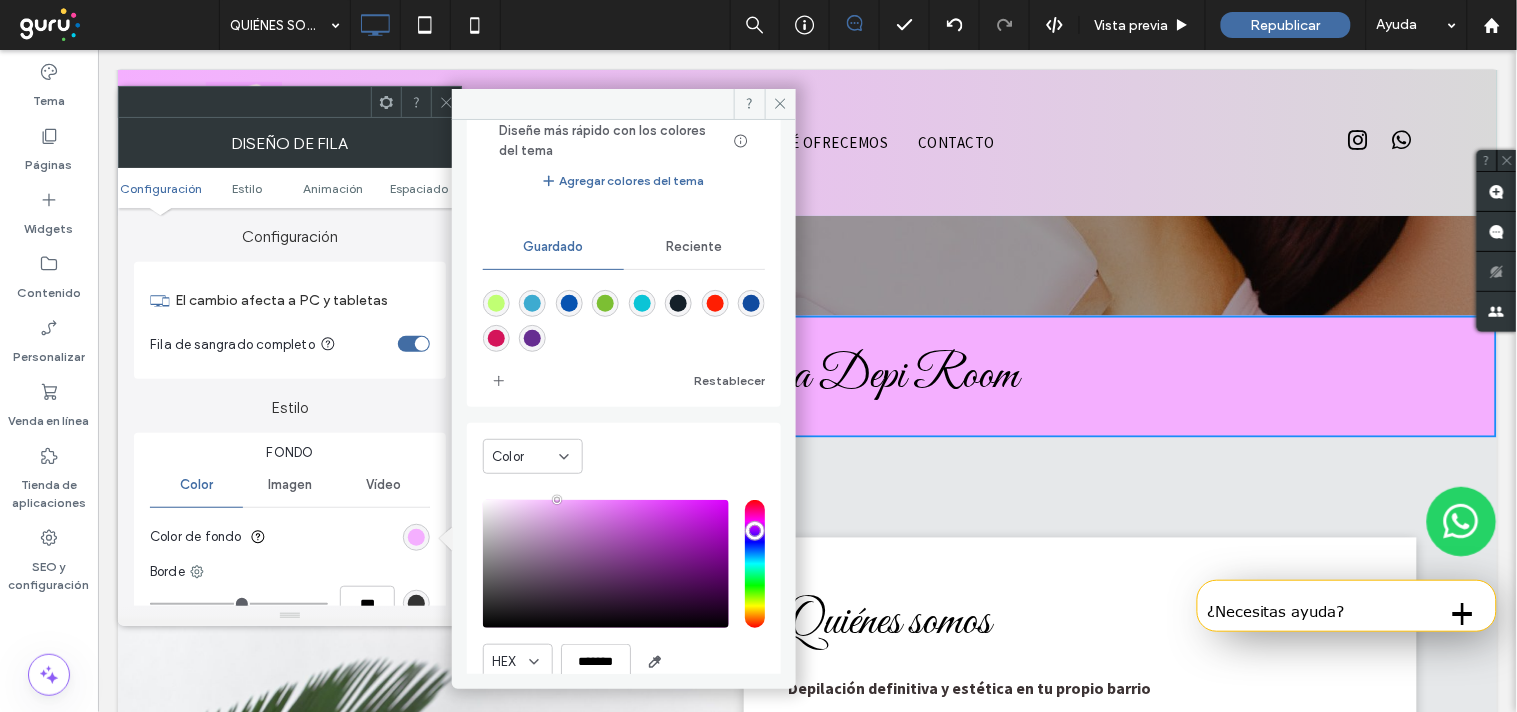 scroll, scrollTop: 185, scrollLeft: 0, axis: vertical 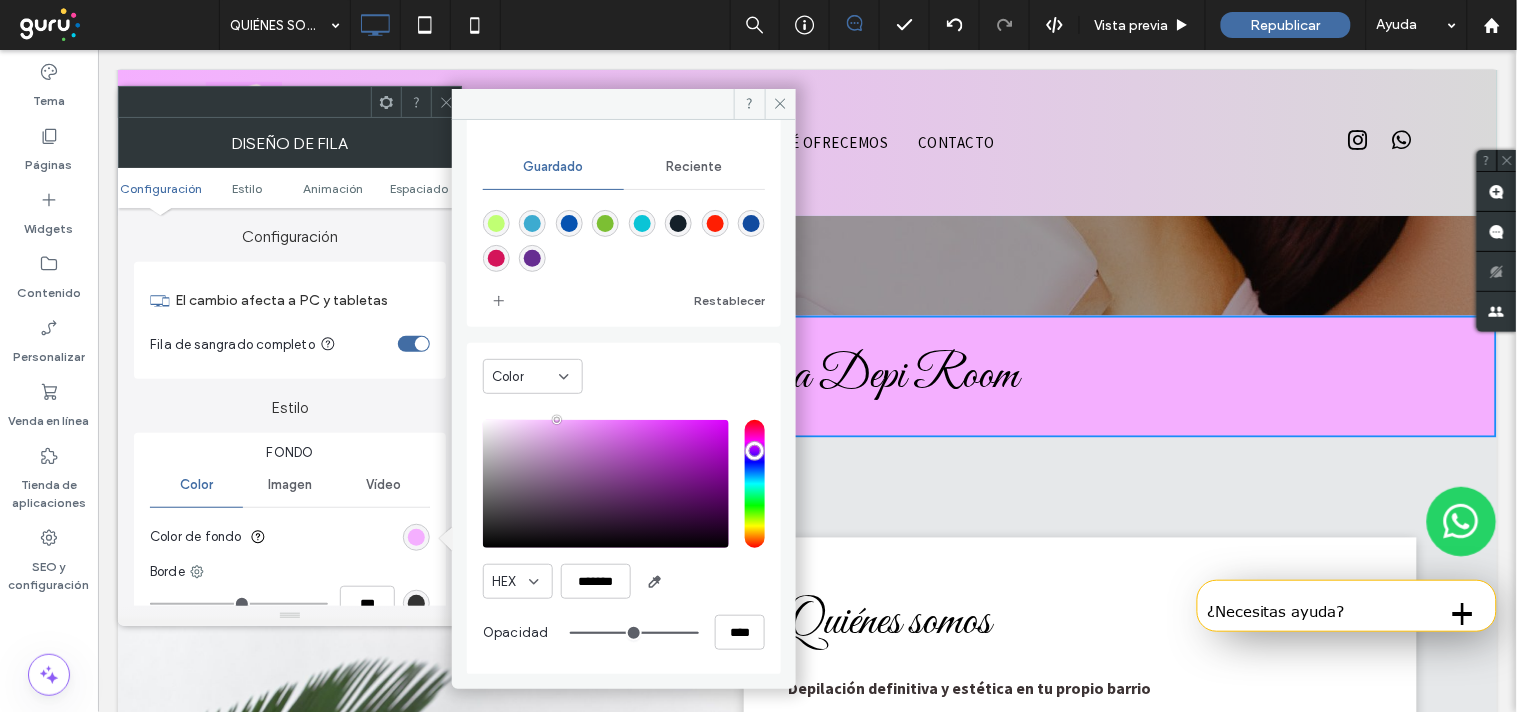 click on "Color" at bounding box center [533, 376] 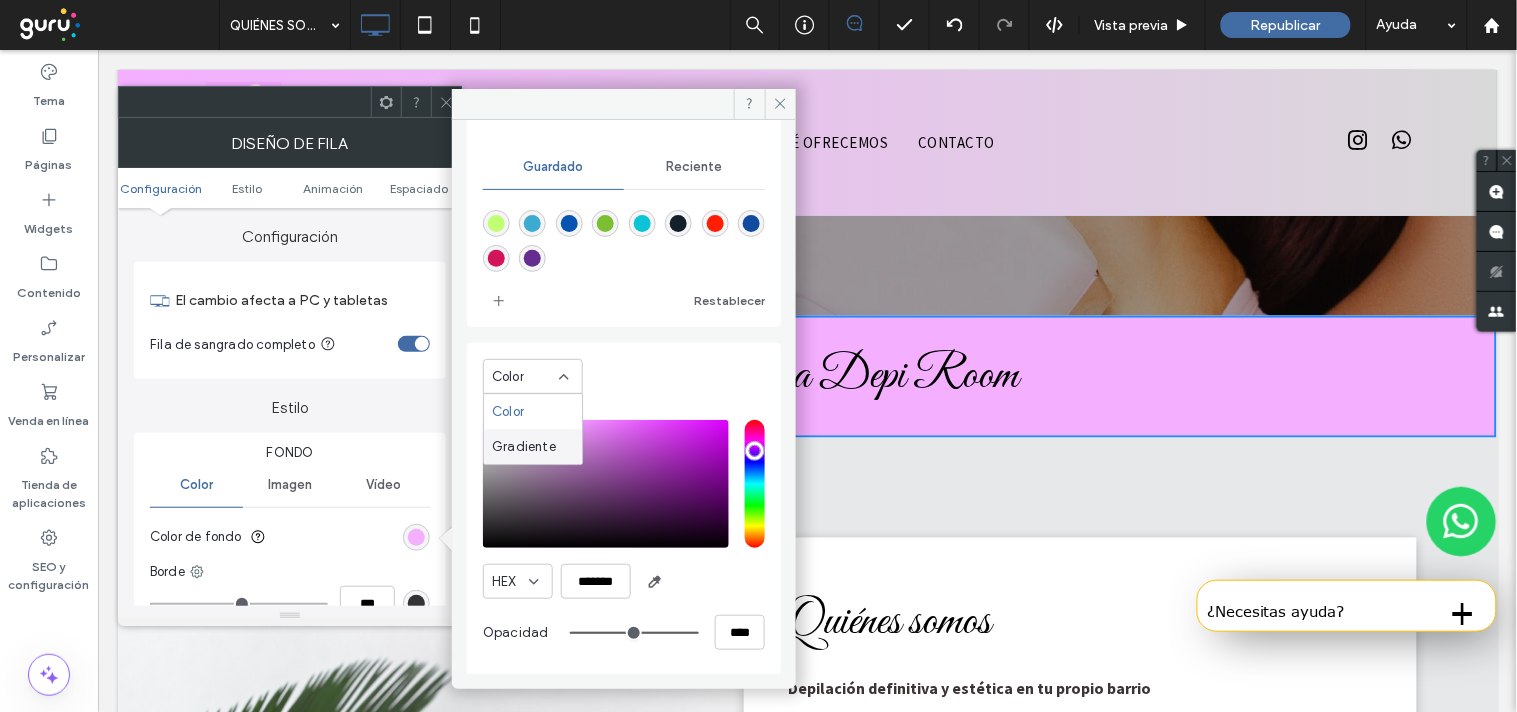 click on "Gradiente" at bounding box center (533, 446) 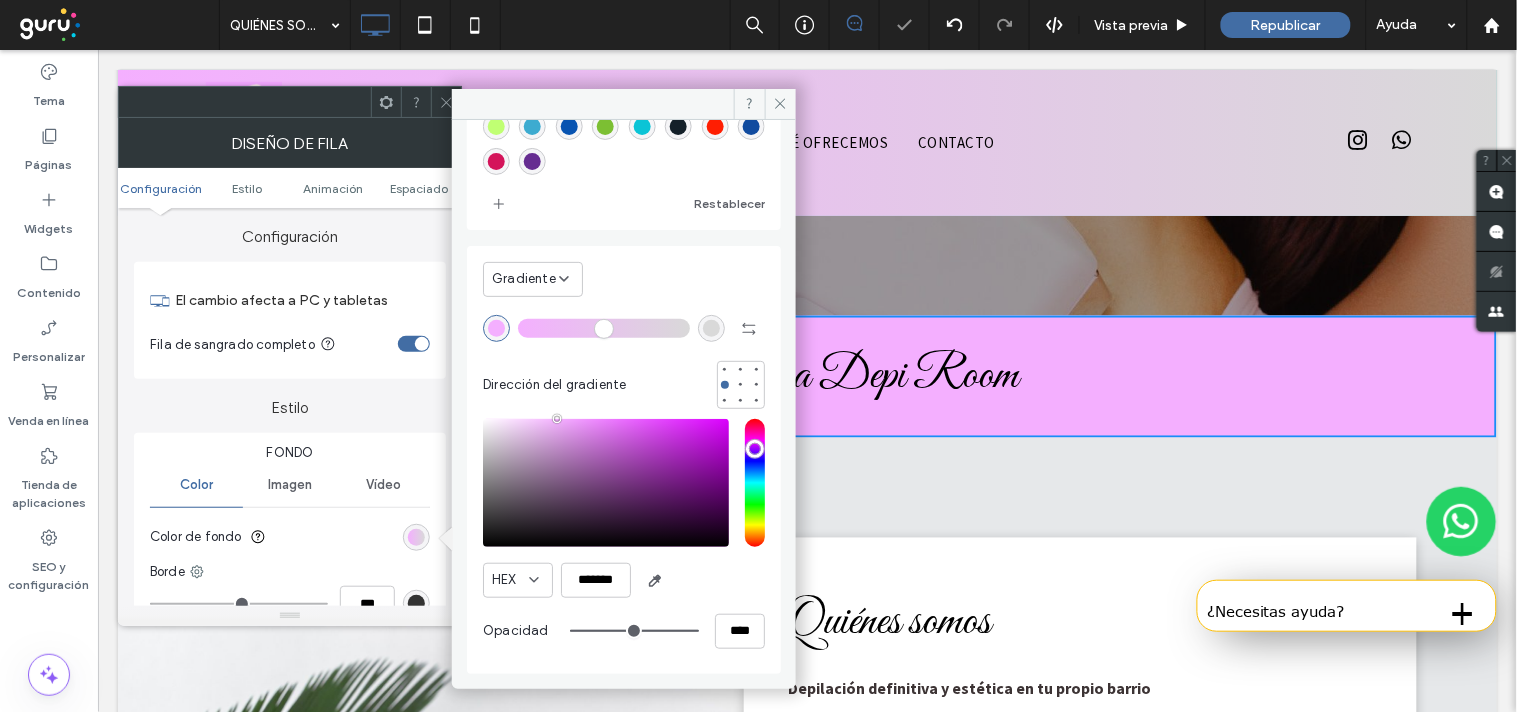 scroll, scrollTop: 11, scrollLeft: 0, axis: vertical 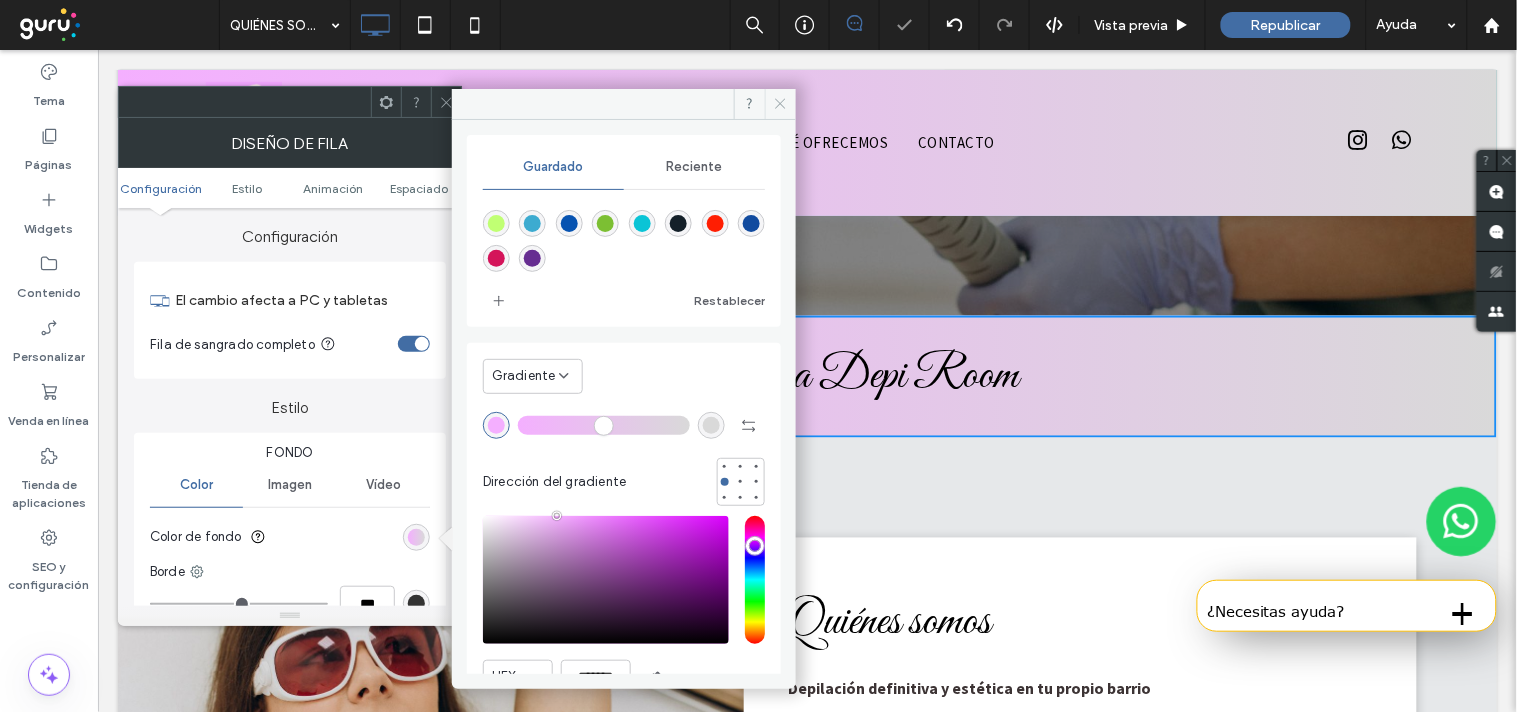 click 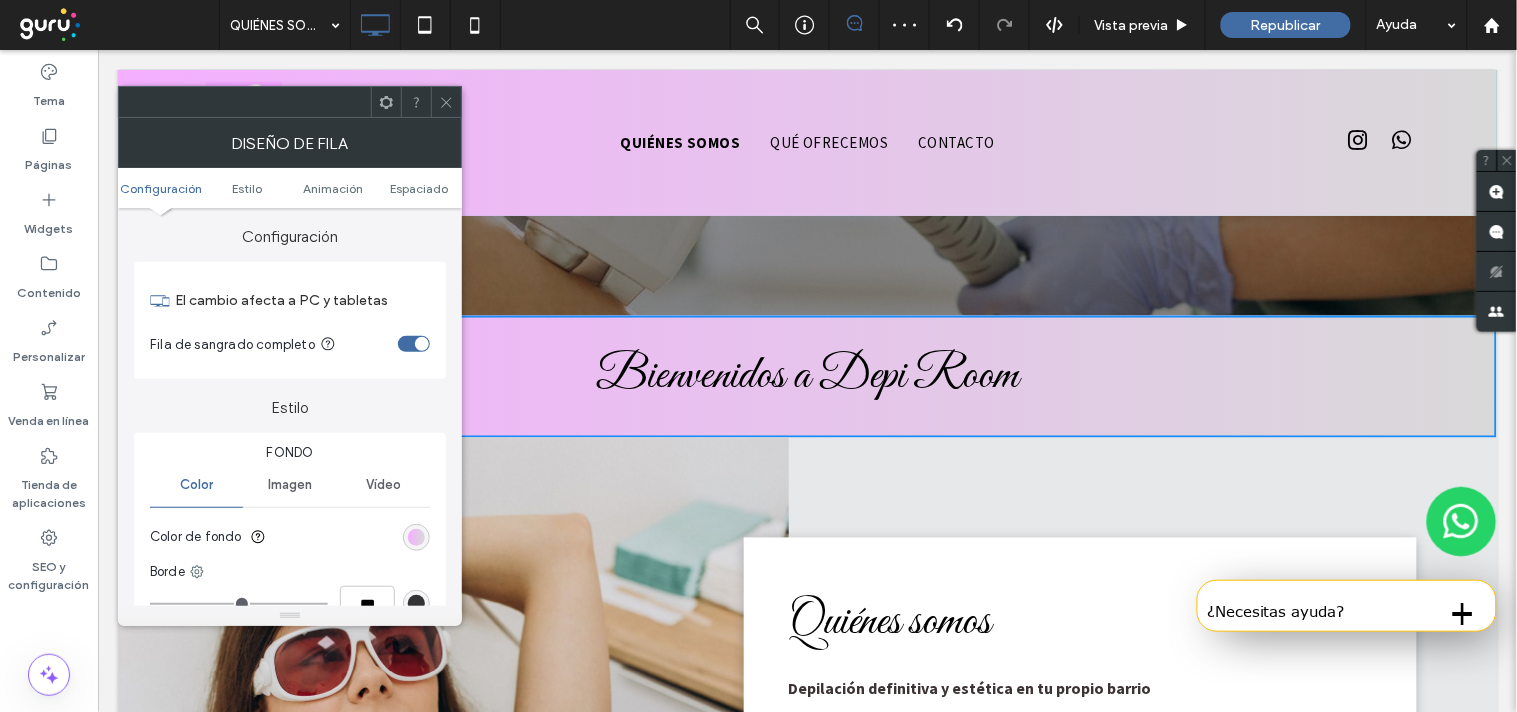 click 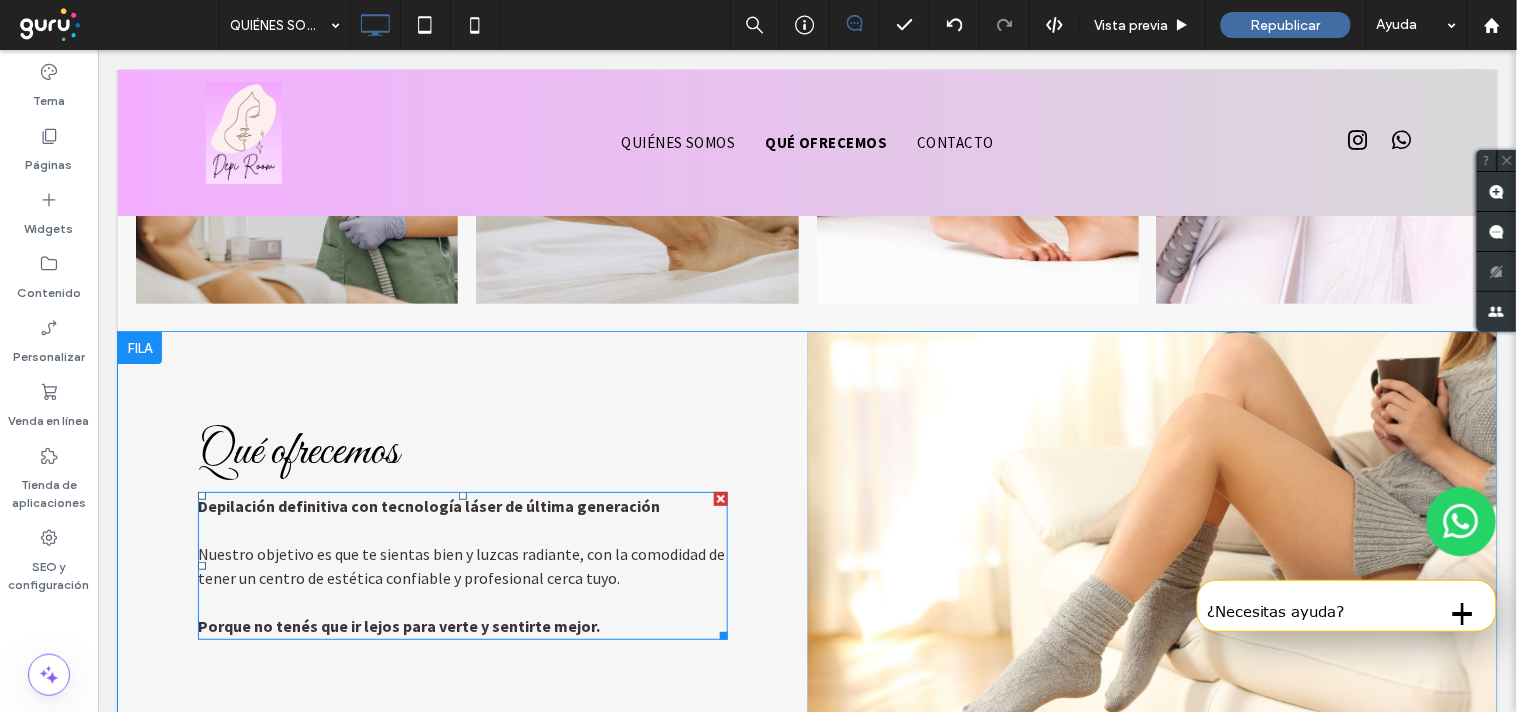 scroll, scrollTop: 2255, scrollLeft: 0, axis: vertical 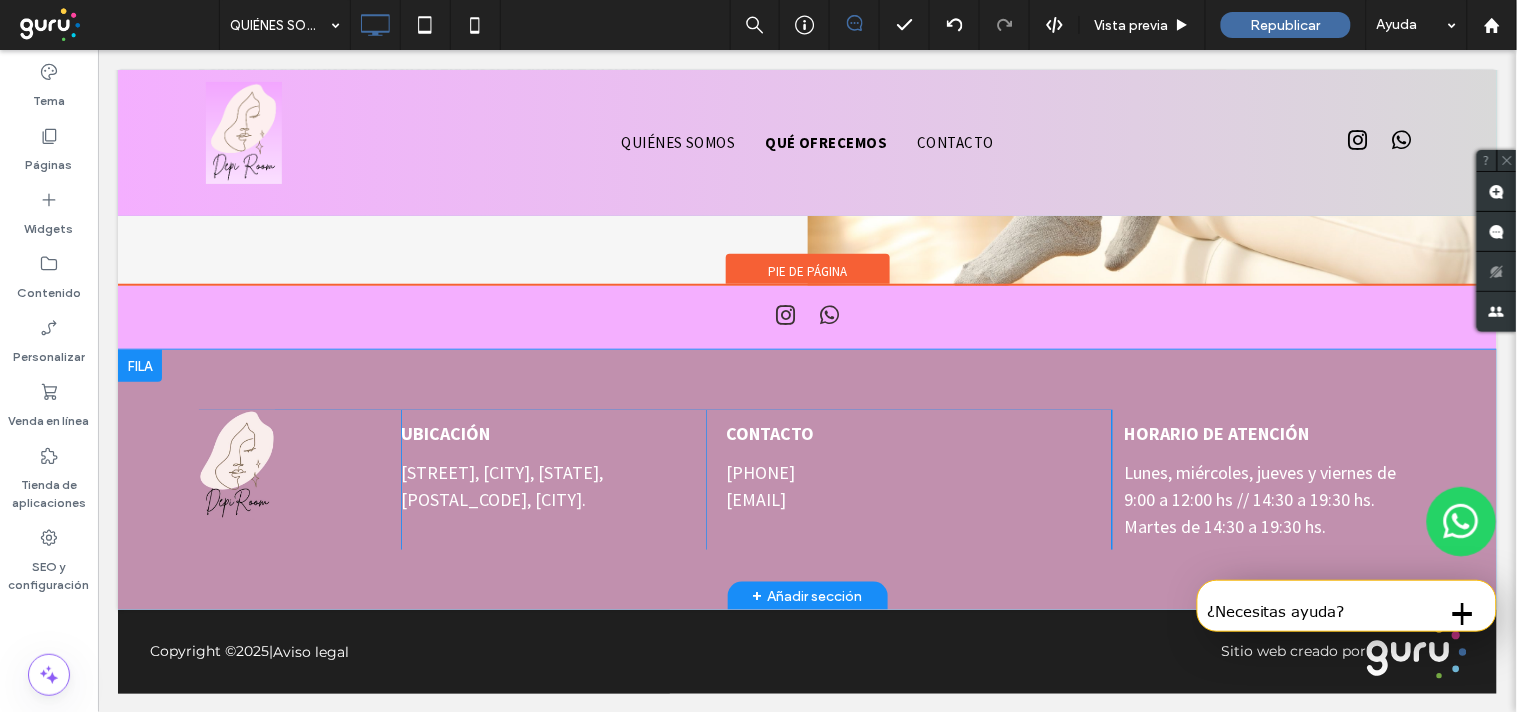 click on "Click To Paste
UBICACIÓN   [STREET], [CITY], [STATE], [POSTAL_CODE], [CITY]. Click To Paste
CONTACTO   [PHONE] [EMAIL] Click To Paste
HORARIO DE ATENCIÓN   Lunes, miércoles, jueves y viernes de 9:00 a 12:00 hs // 14:30 a 19:30 hs. Martes de 14:30 a 19:30 hs. Click To Paste
+ Añadir sección" at bounding box center [806, 479] 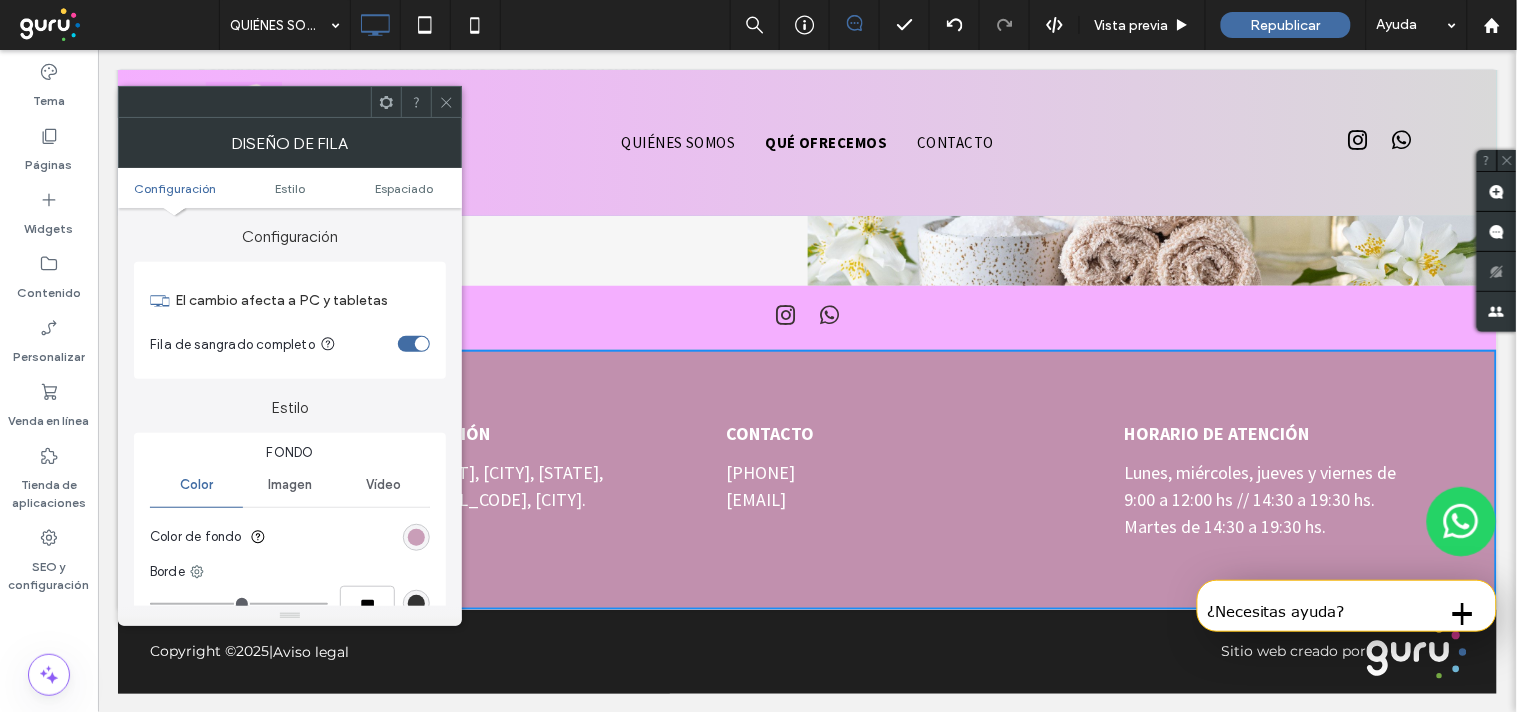 click at bounding box center [416, 537] 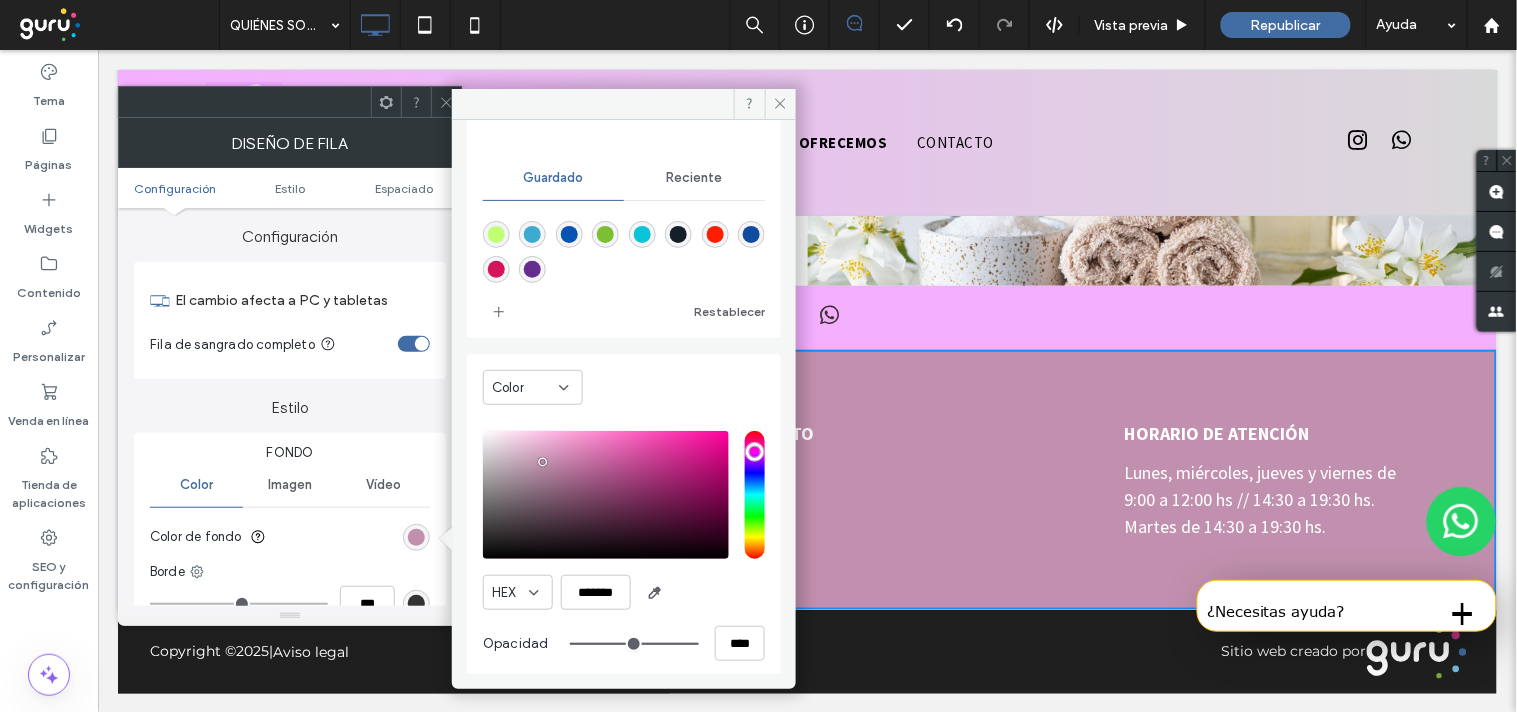 scroll, scrollTop: 185, scrollLeft: 0, axis: vertical 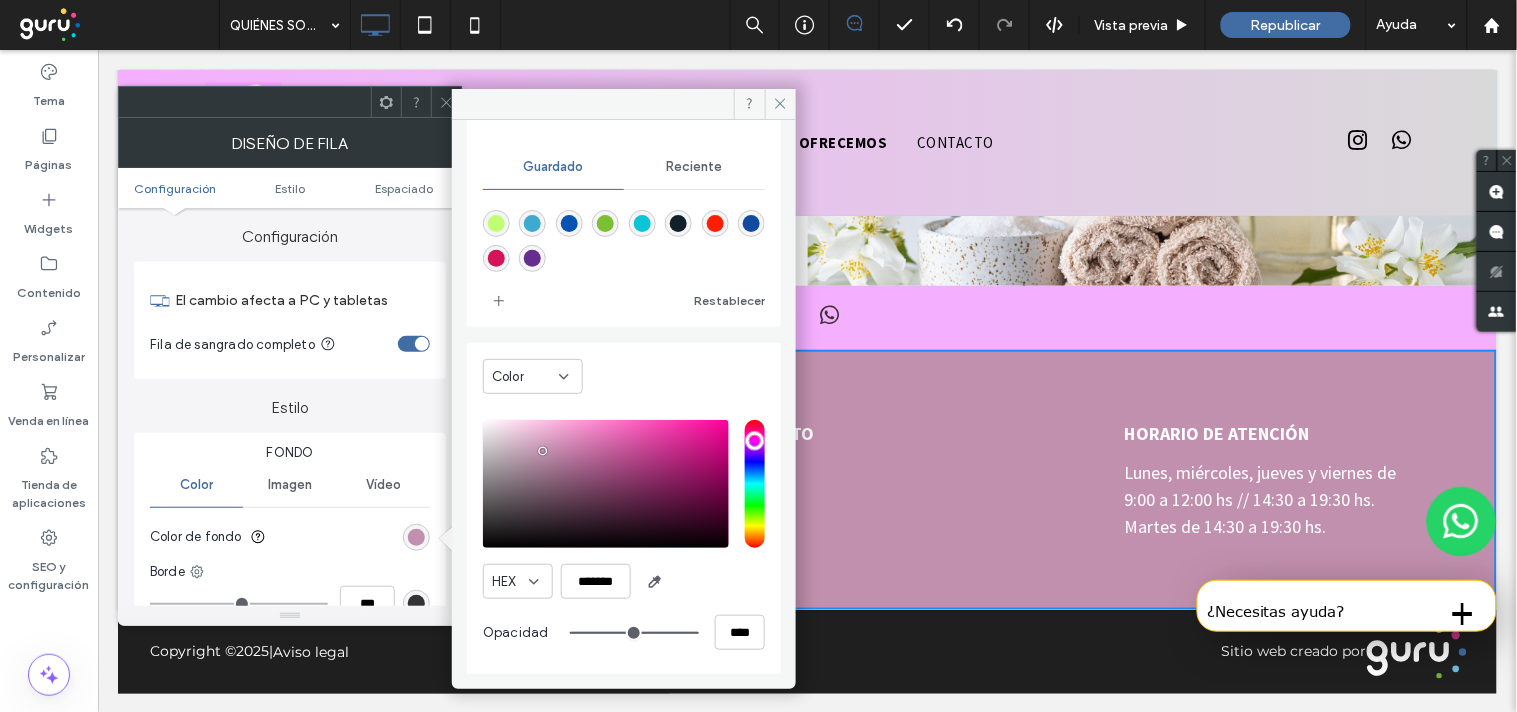 click on "Color" at bounding box center [533, 376] 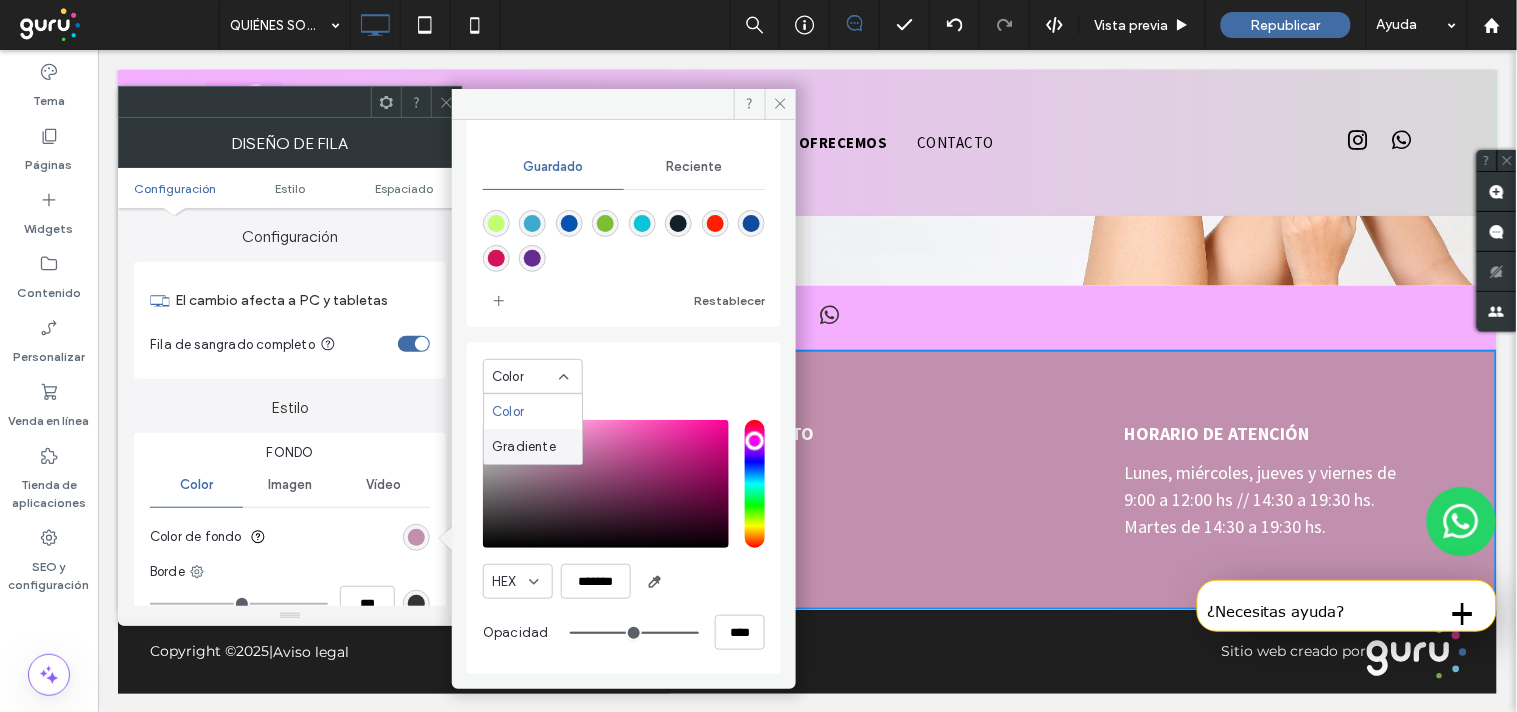 click on "Gradiente" at bounding box center (533, 446) 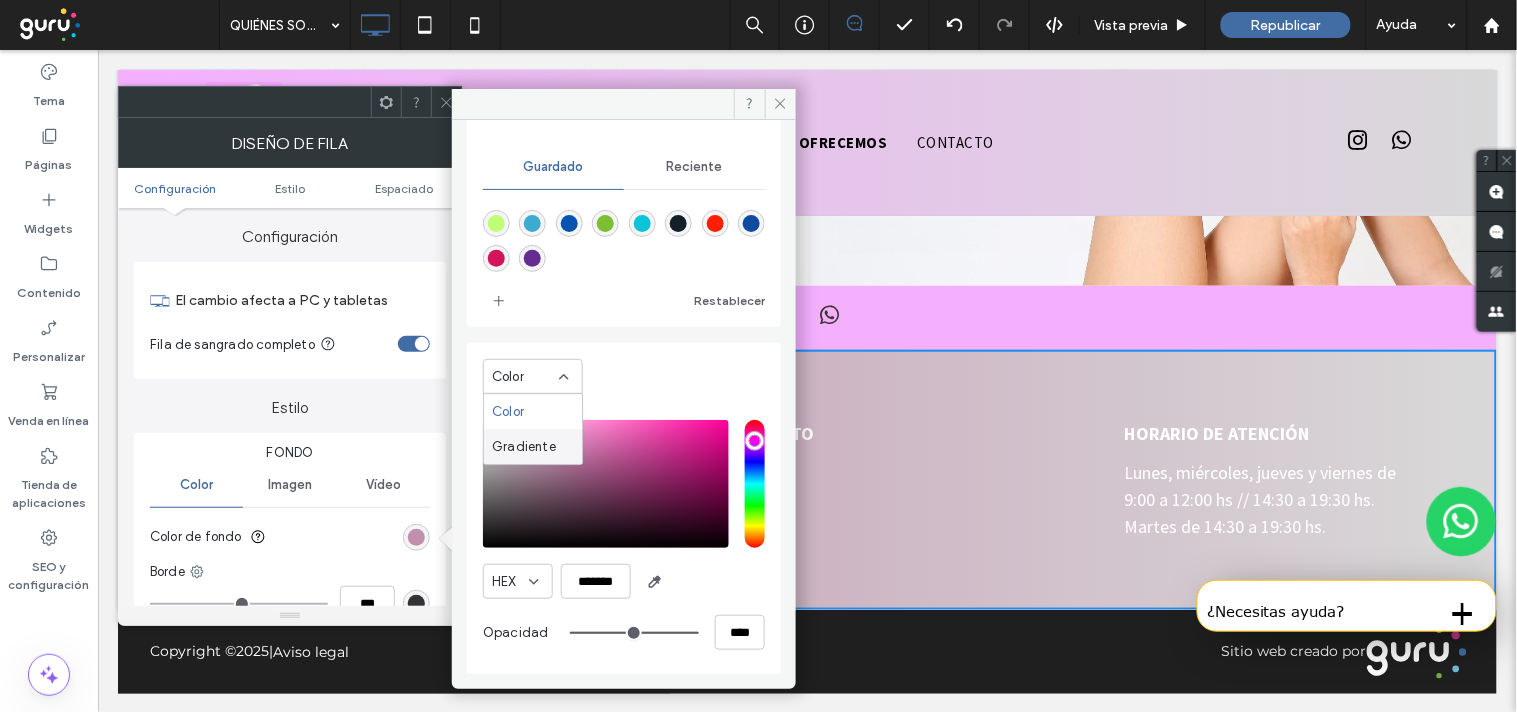 scroll, scrollTop: 11, scrollLeft: 0, axis: vertical 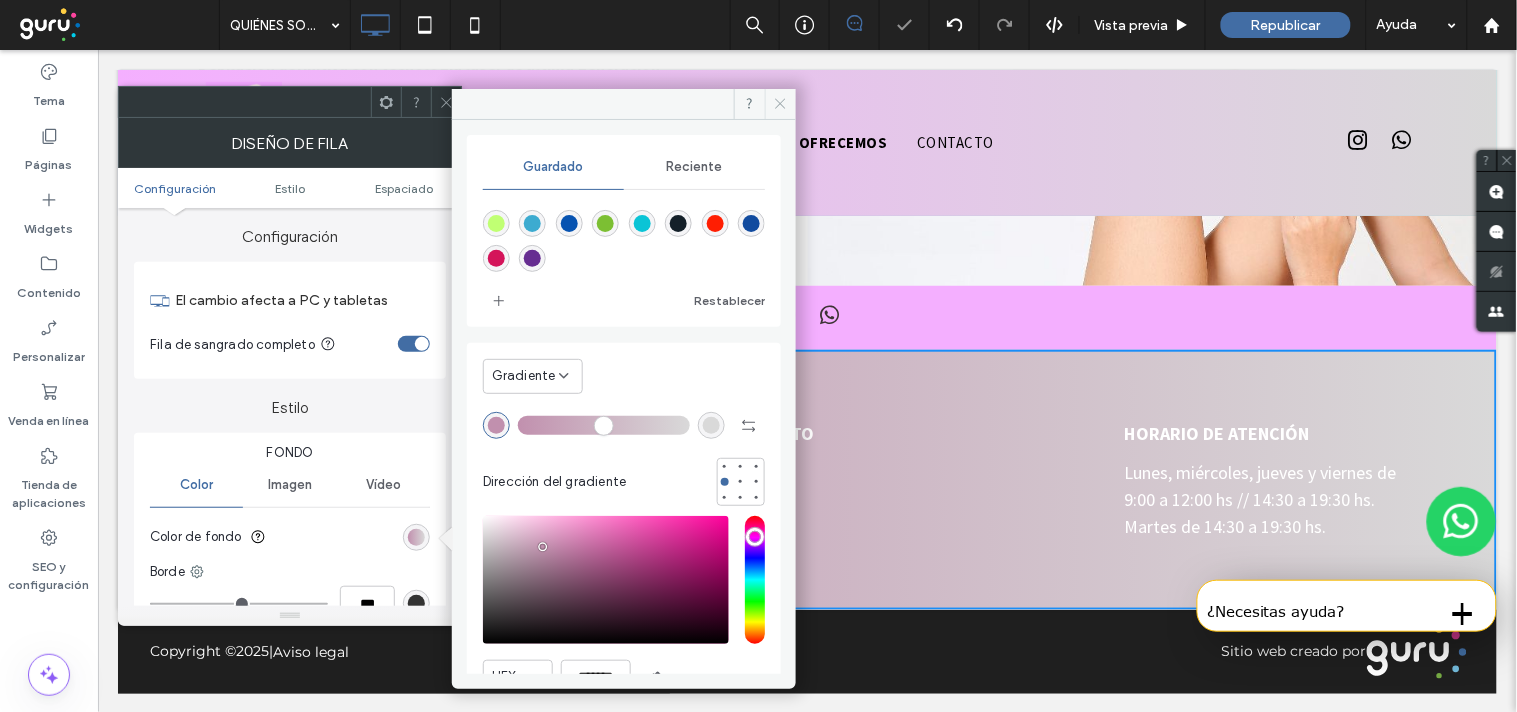 drag, startPoint x: 772, startPoint y: 110, endPoint x: 653, endPoint y: 103, distance: 119.2057 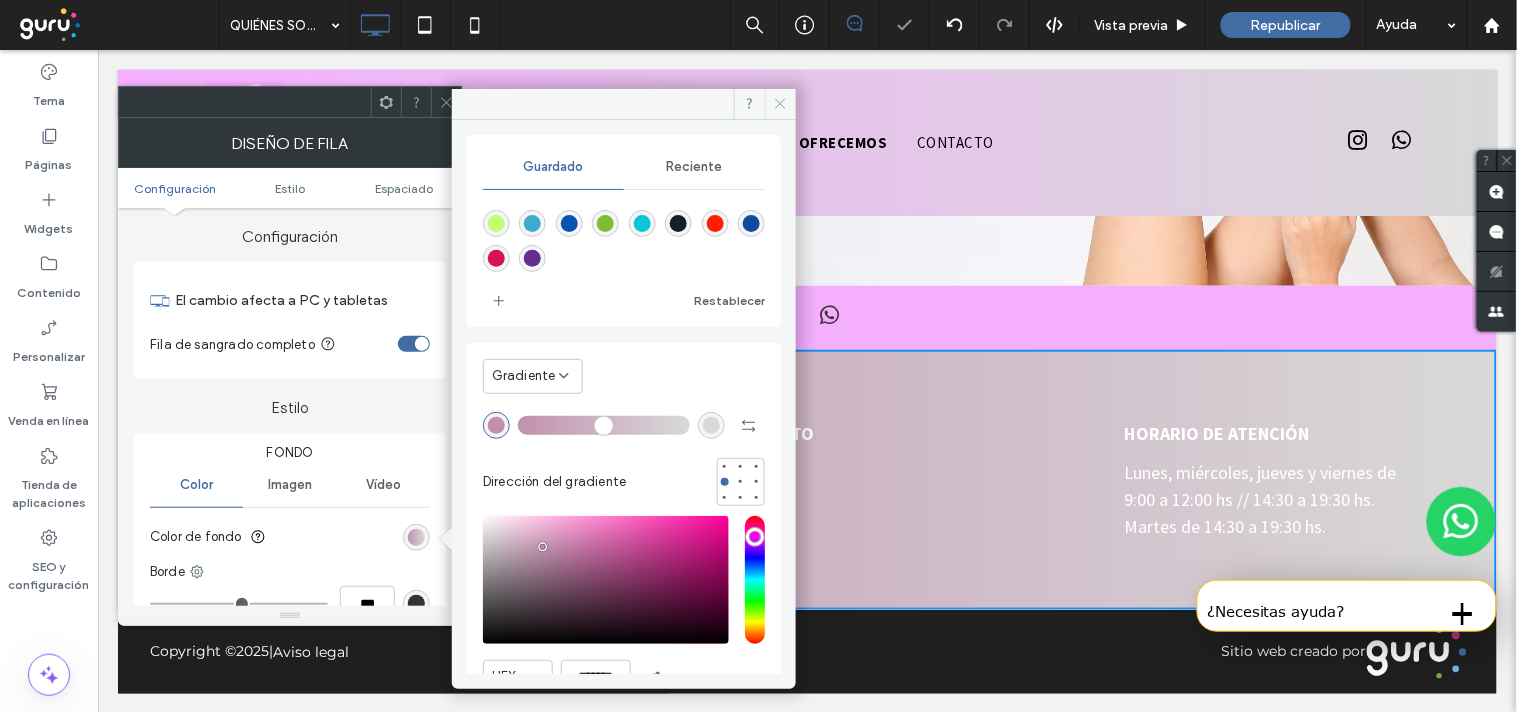 click at bounding box center (780, 104) 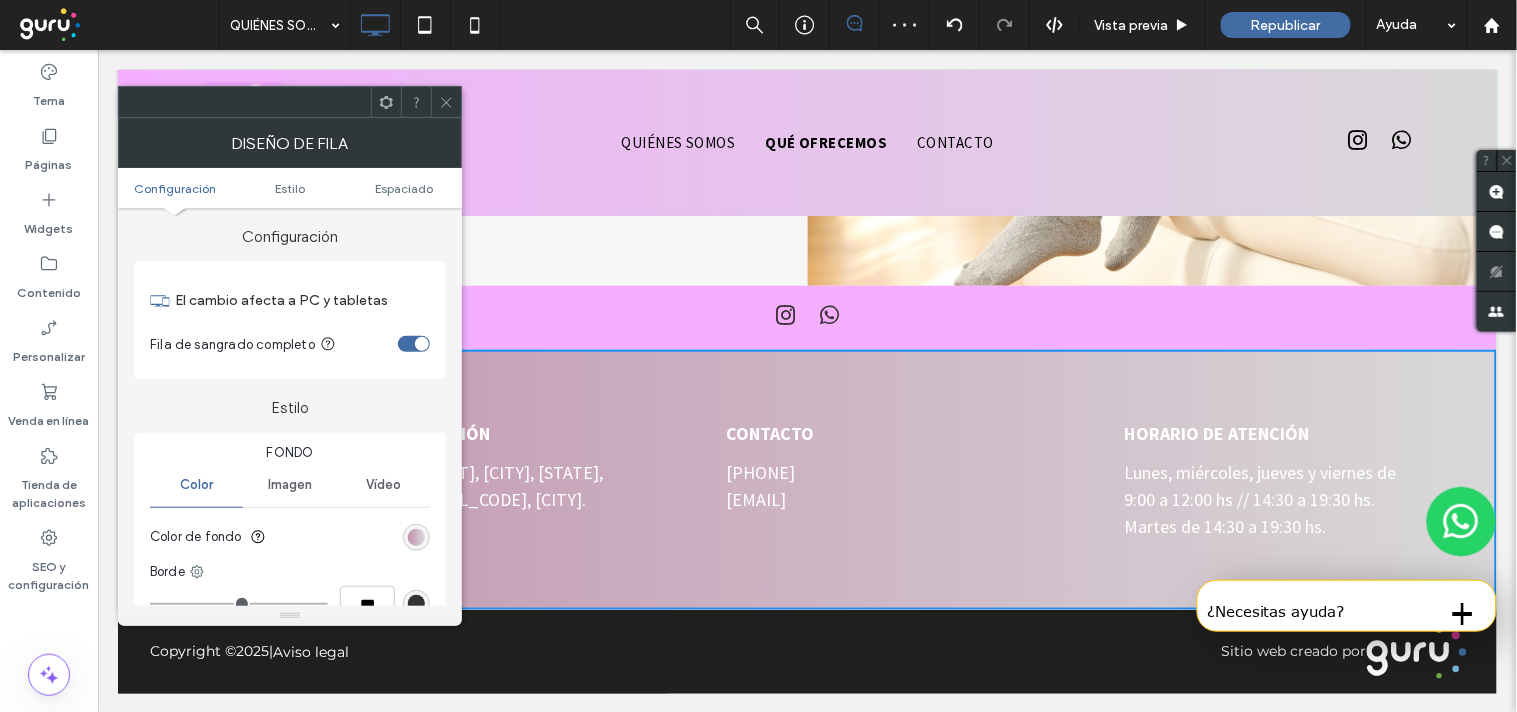 click 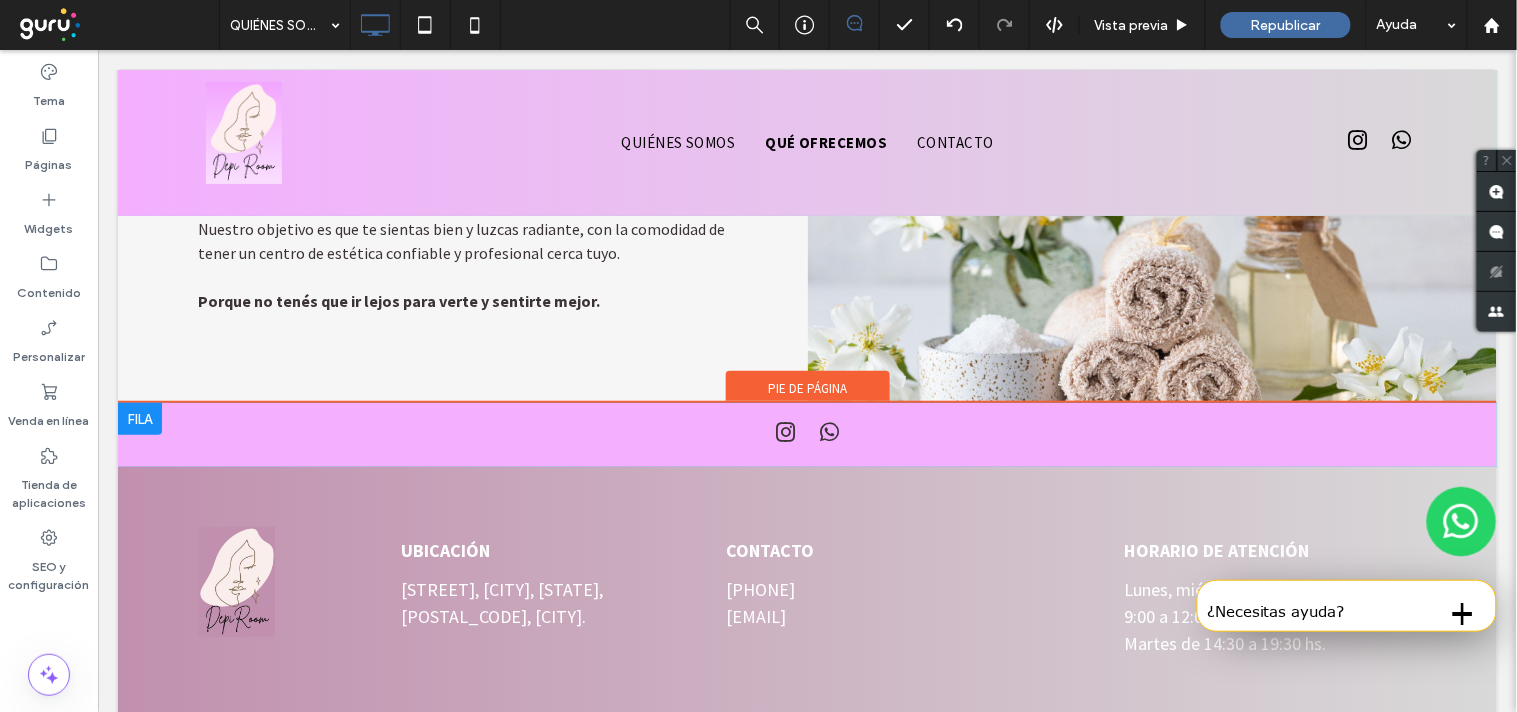 scroll, scrollTop: 2255, scrollLeft: 0, axis: vertical 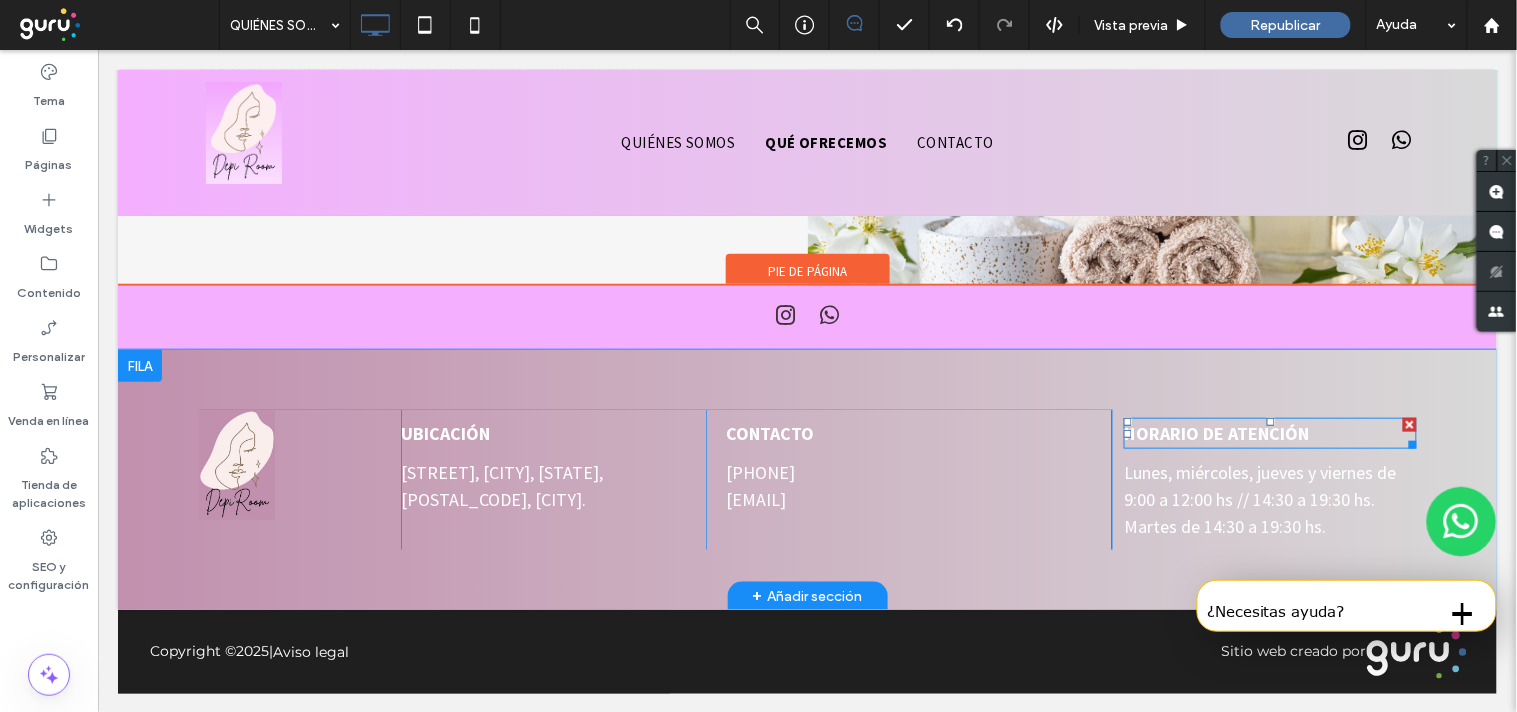 click on "HORARIO DE ATENCIÓN" at bounding box center [1215, 432] 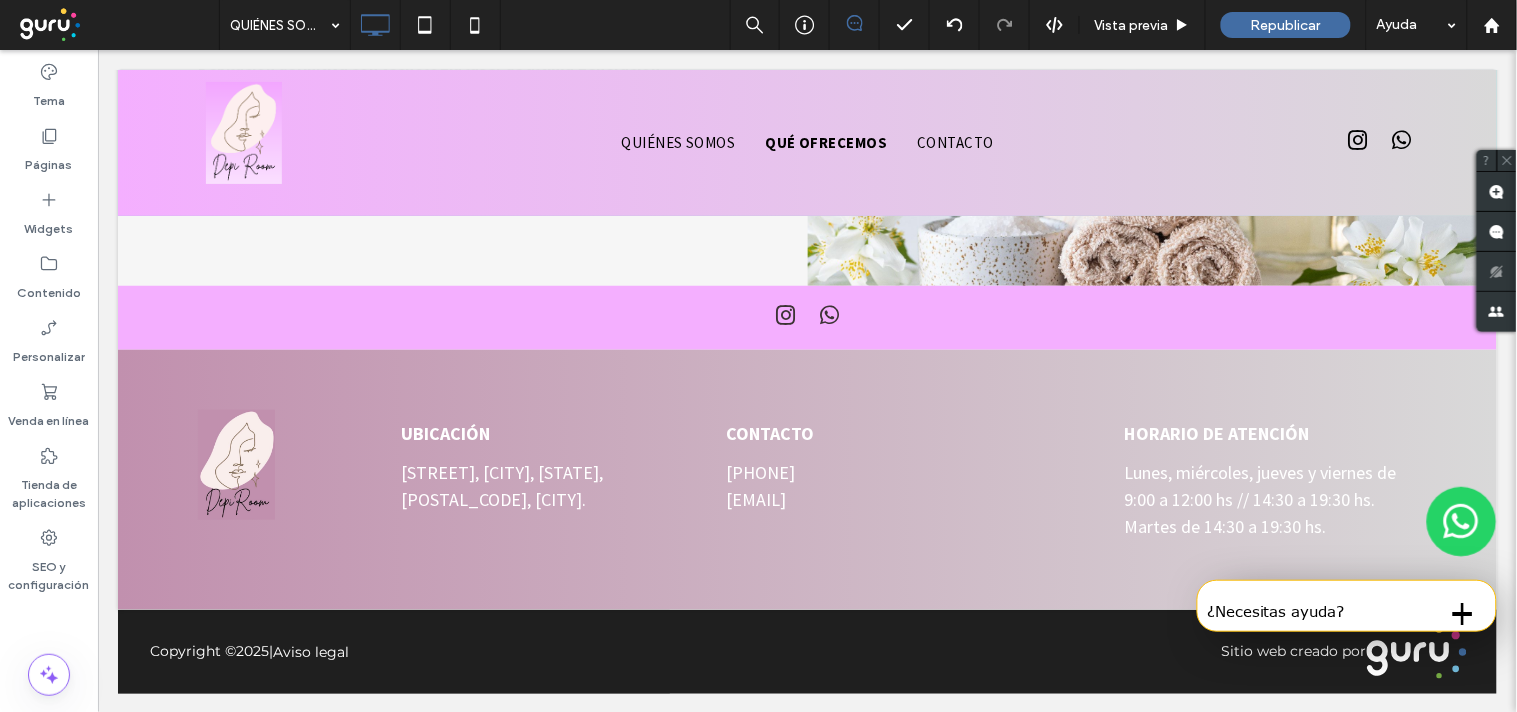 type on "**********" 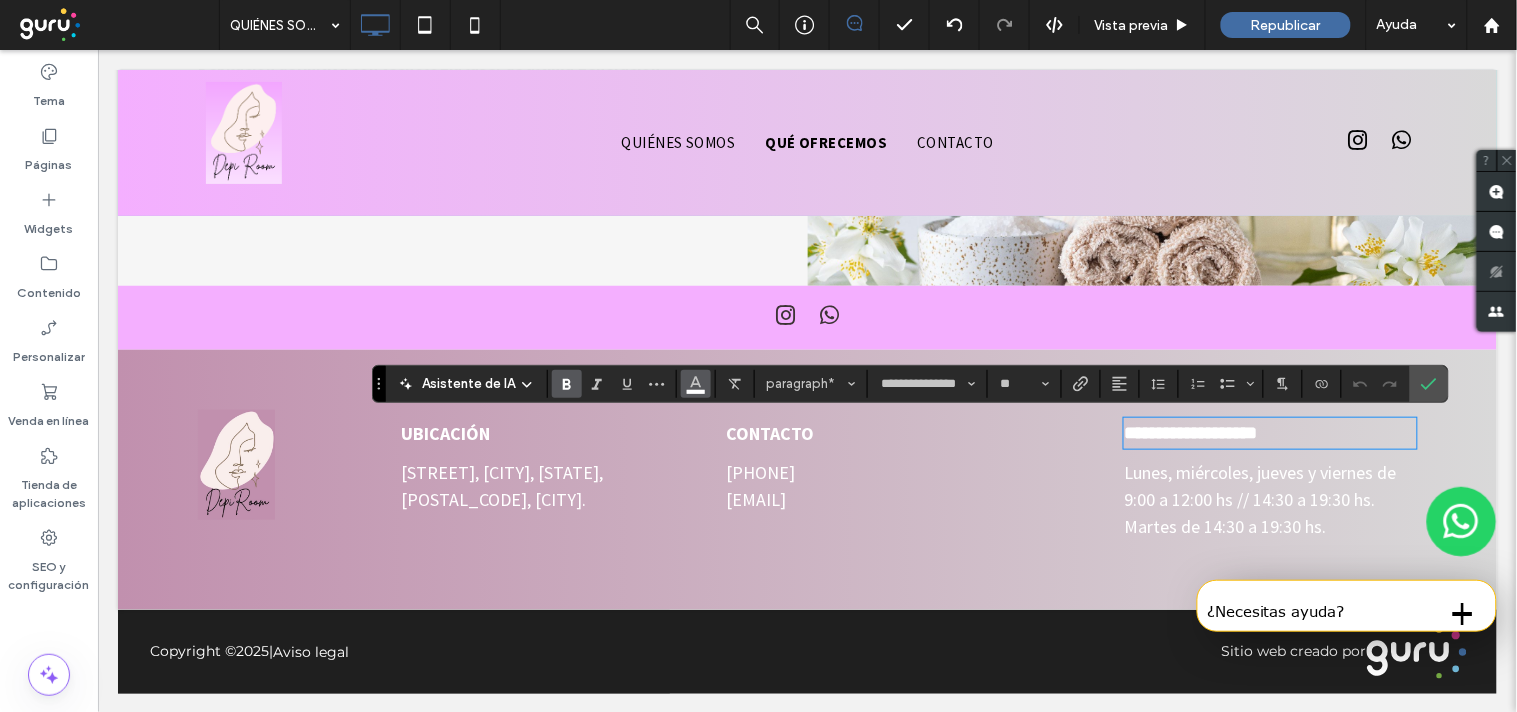 click 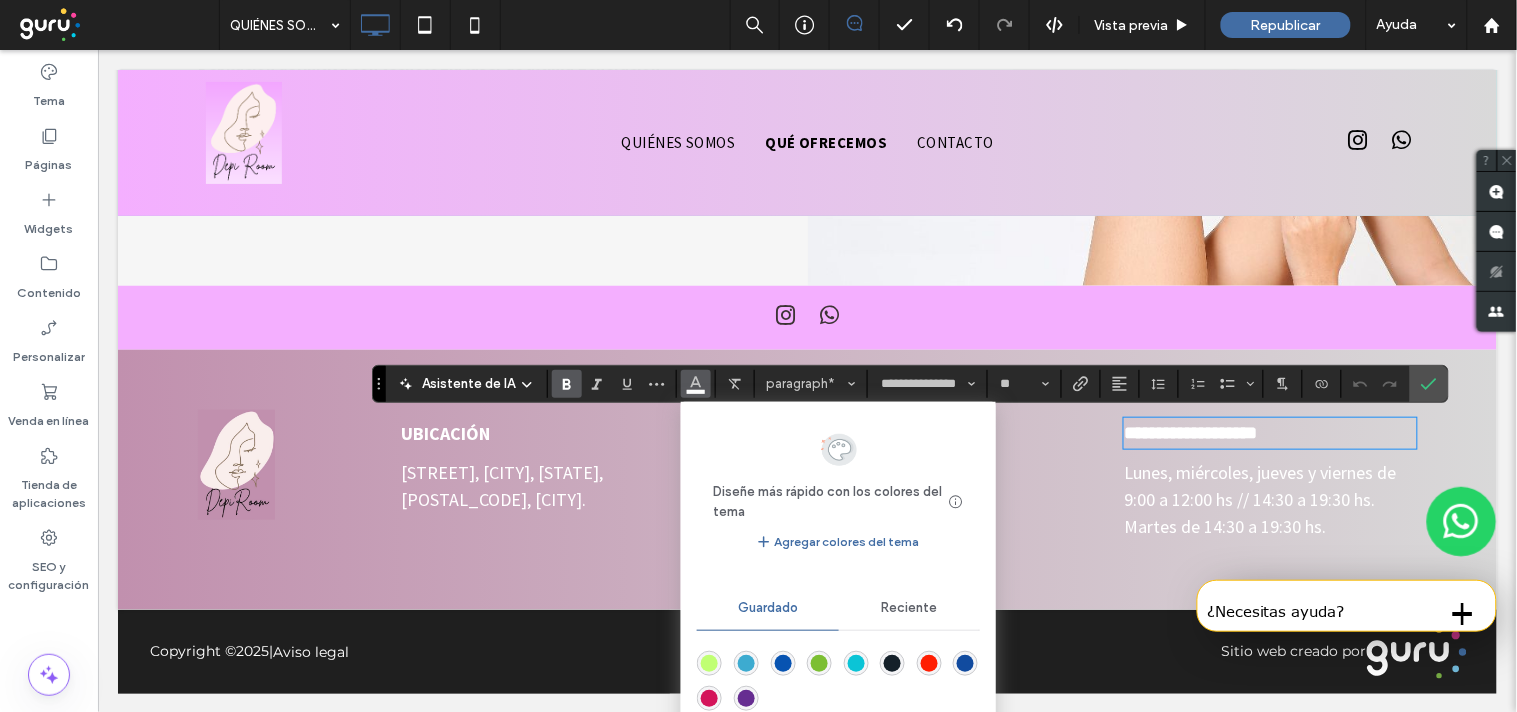 click at bounding box center [892, 663] 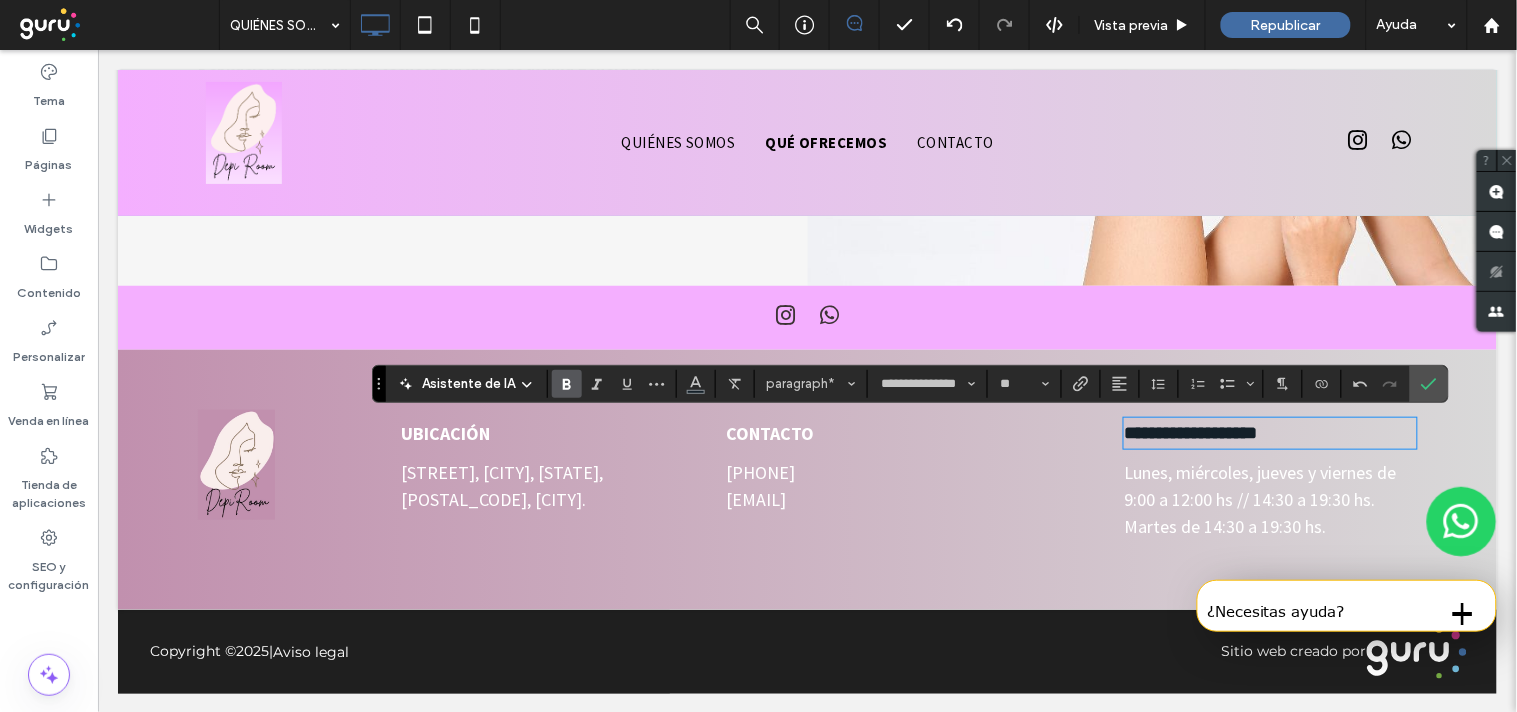 click on "**********" at bounding box center [910, 384] 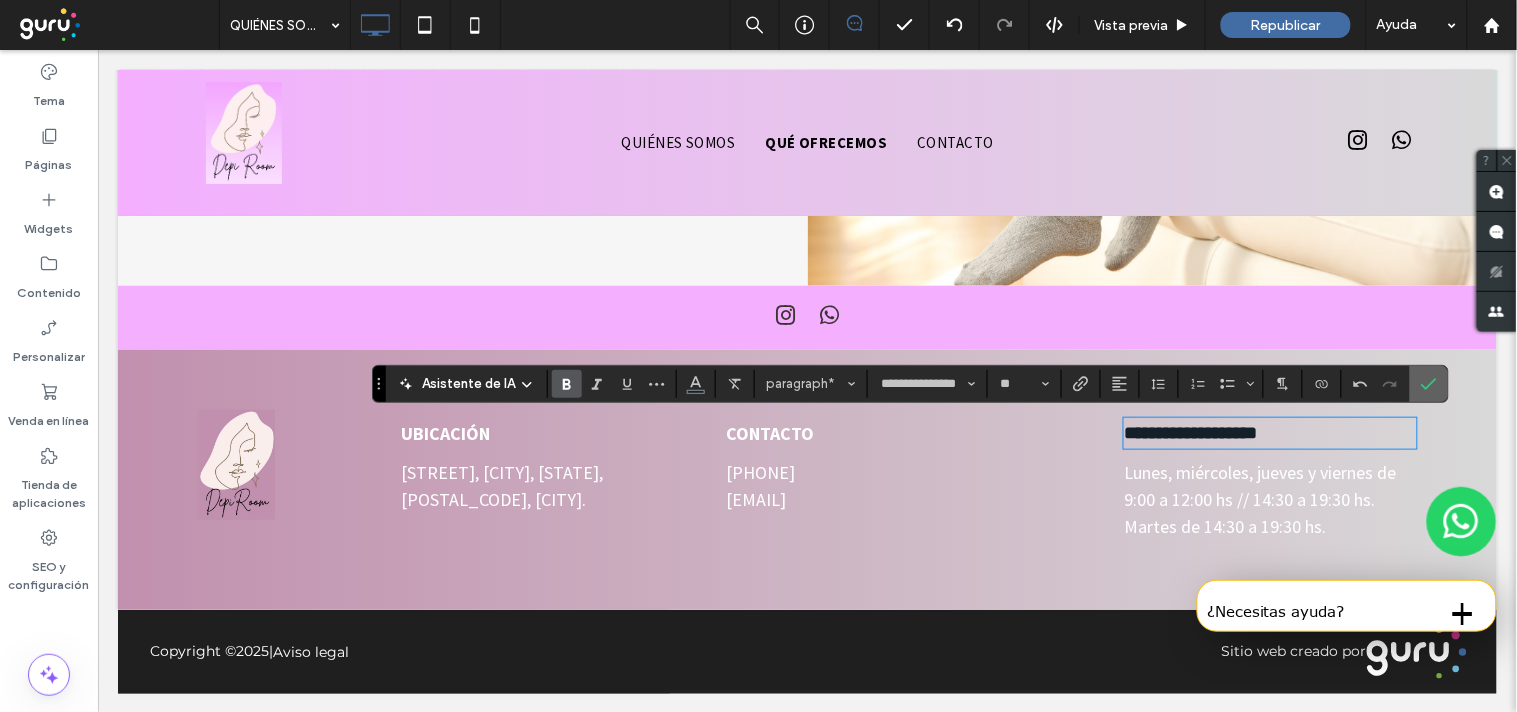 click 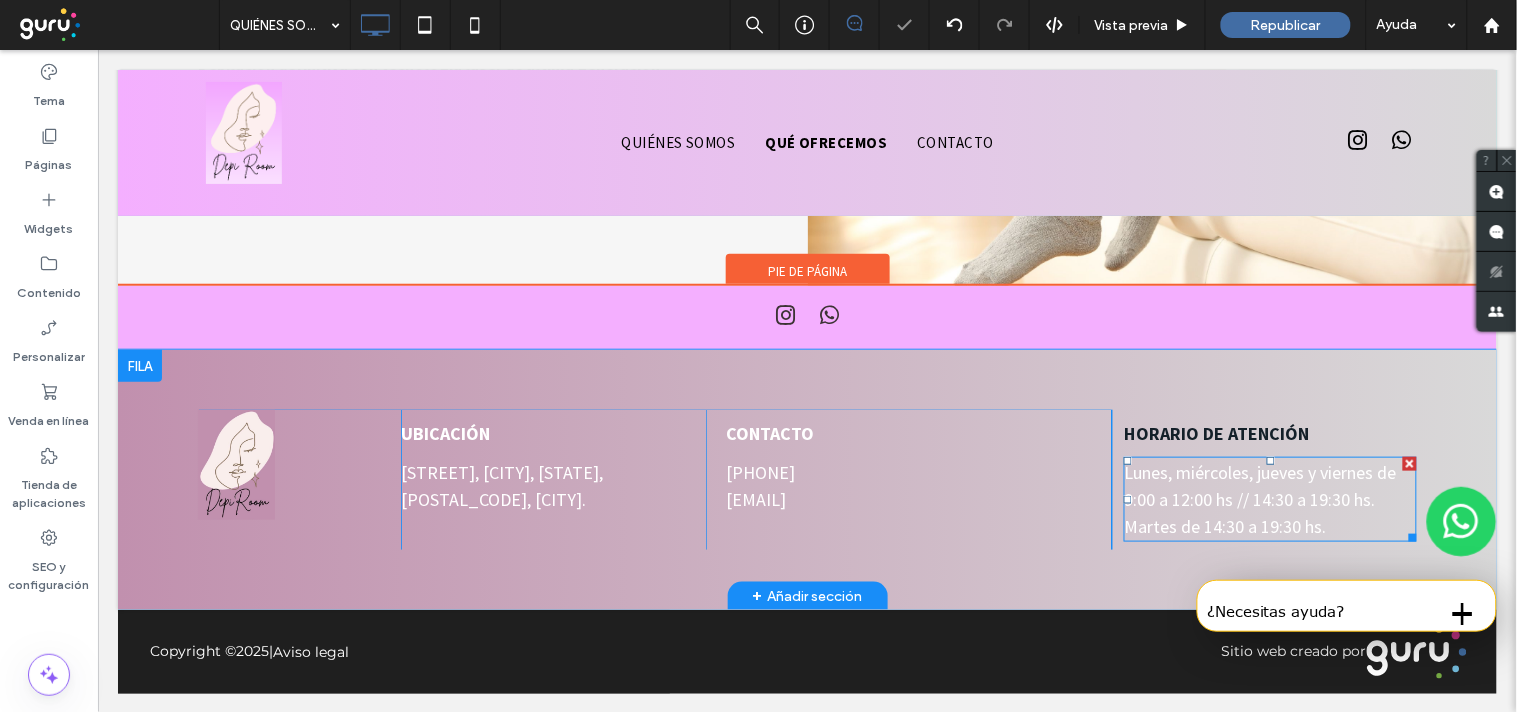 click on "Lunes, miércoles, jueves y viernes de 9:00 a 12:00 hs // 14:30 a 19:30 hs. Martes de 14:30 a 19:30 hs." at bounding box center (1259, 498) 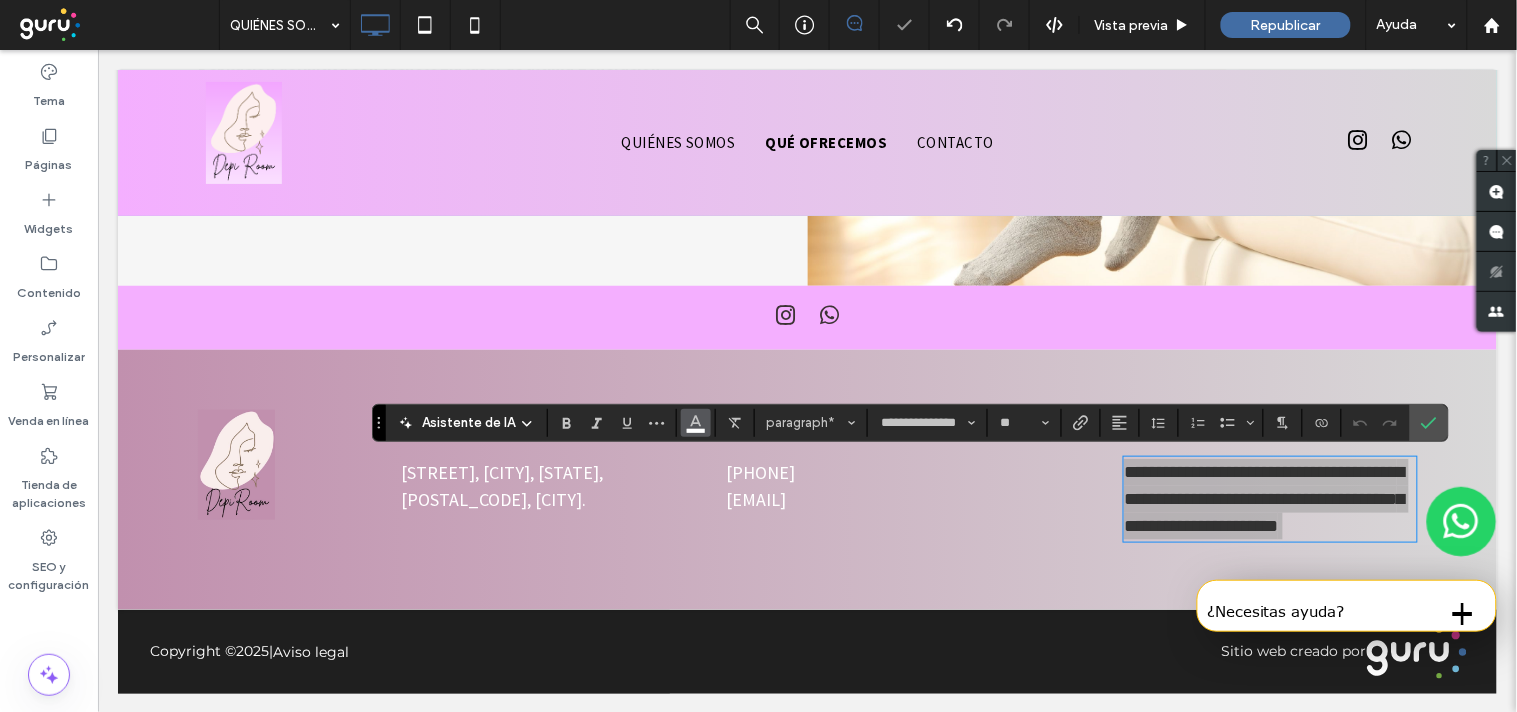 click at bounding box center [696, 423] 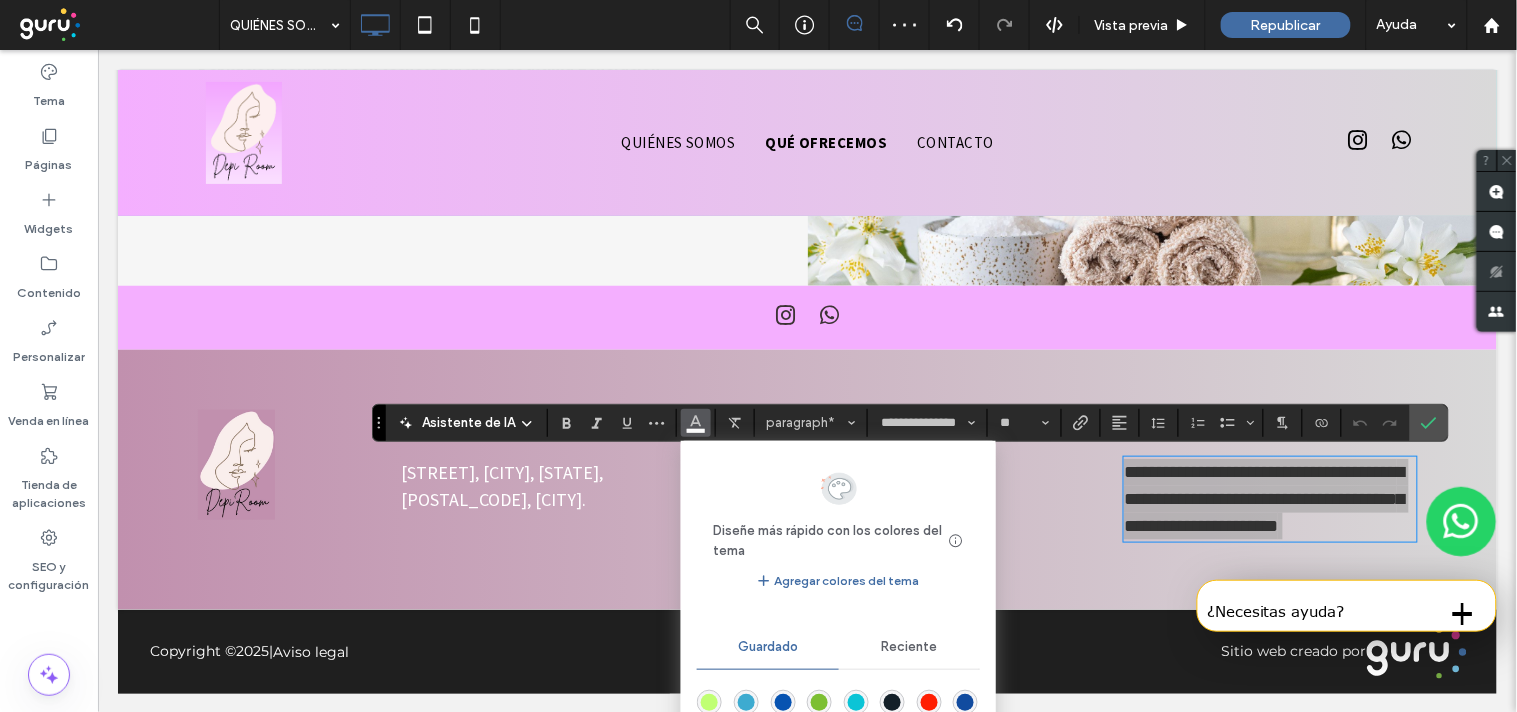 click at bounding box center (892, 702) 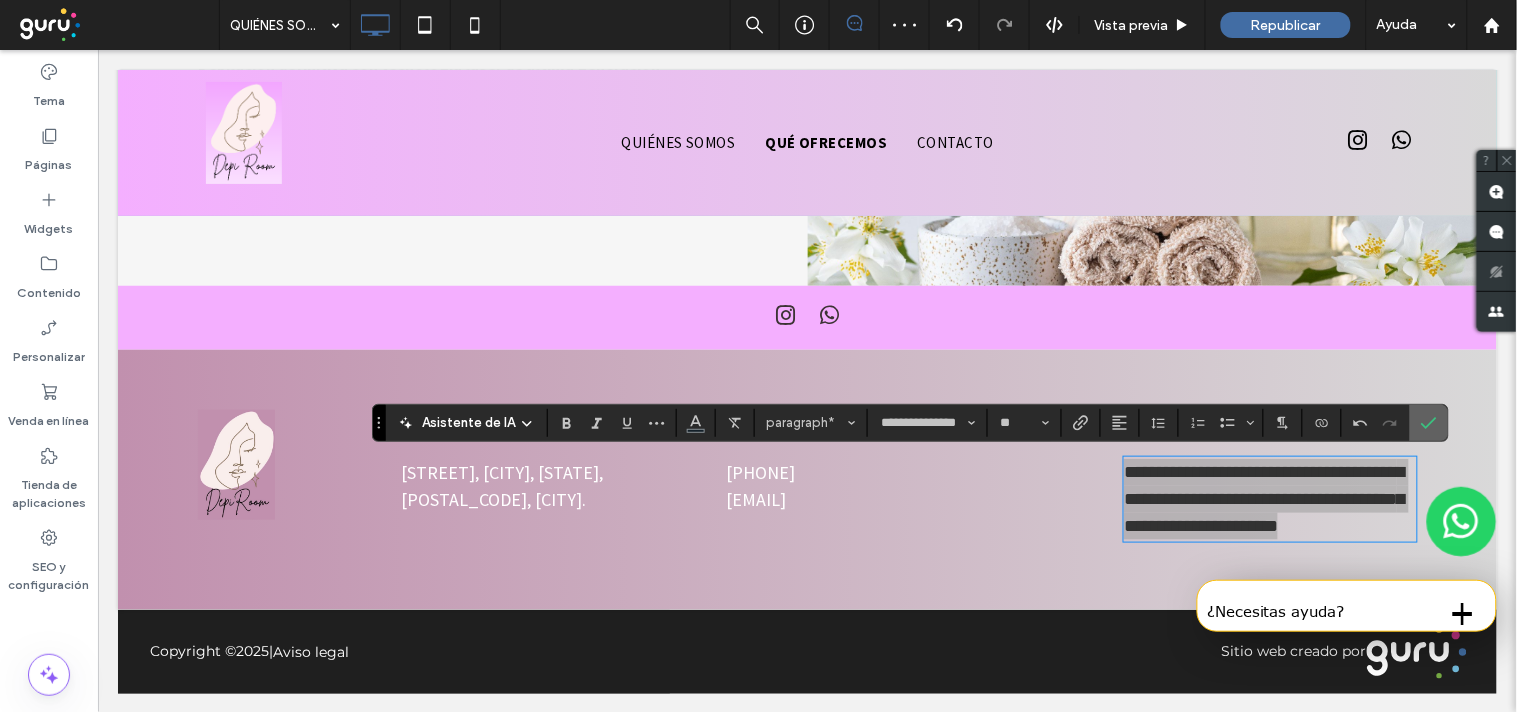 click at bounding box center (1429, 423) 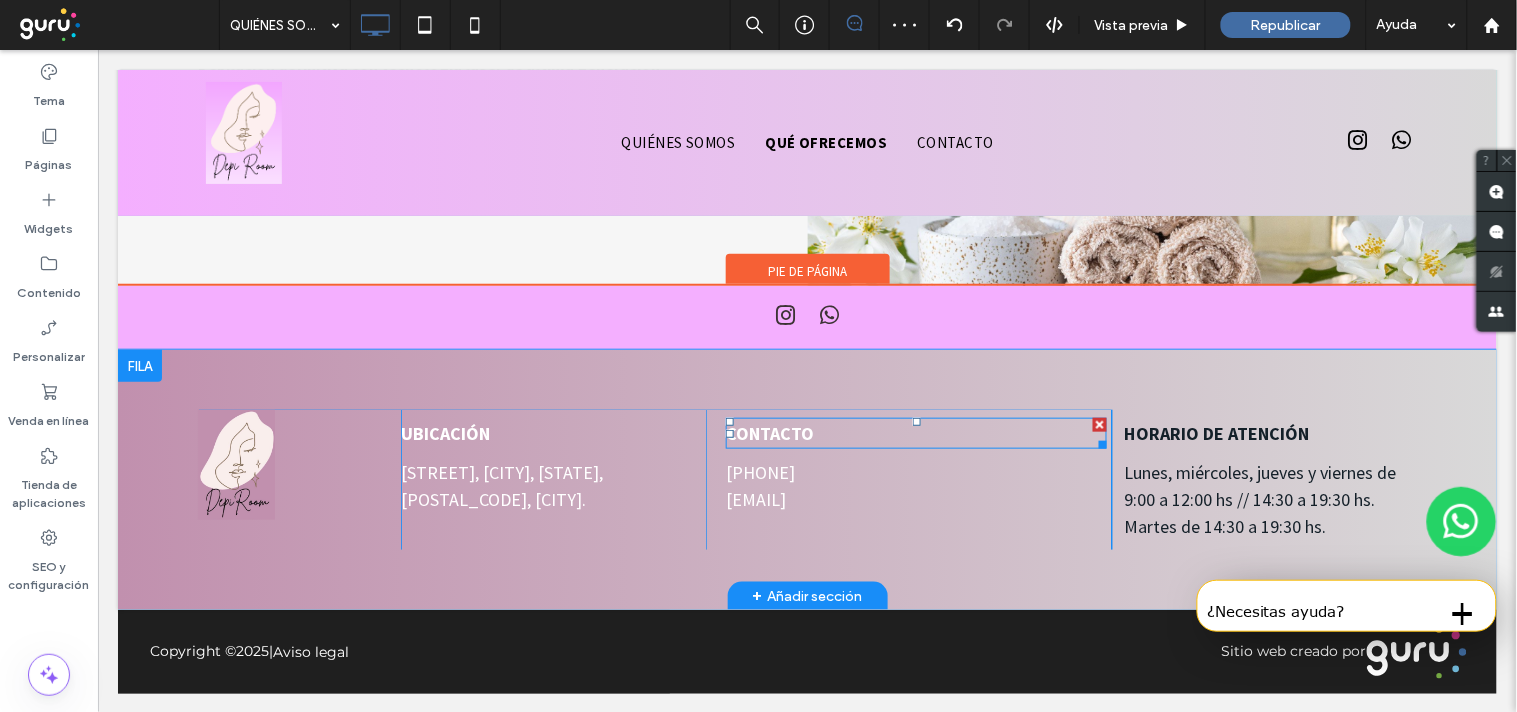 click on "CONTACTO" at bounding box center [769, 432] 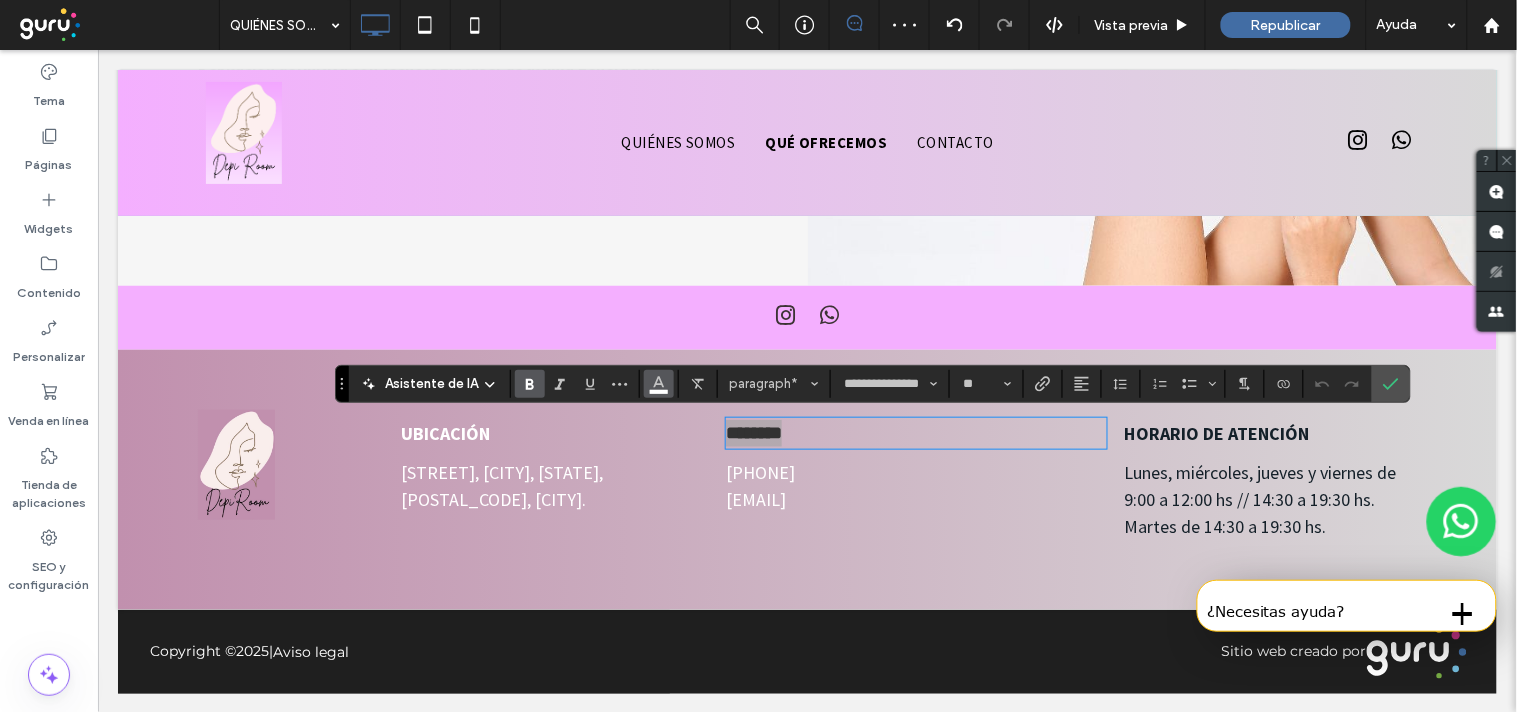 click 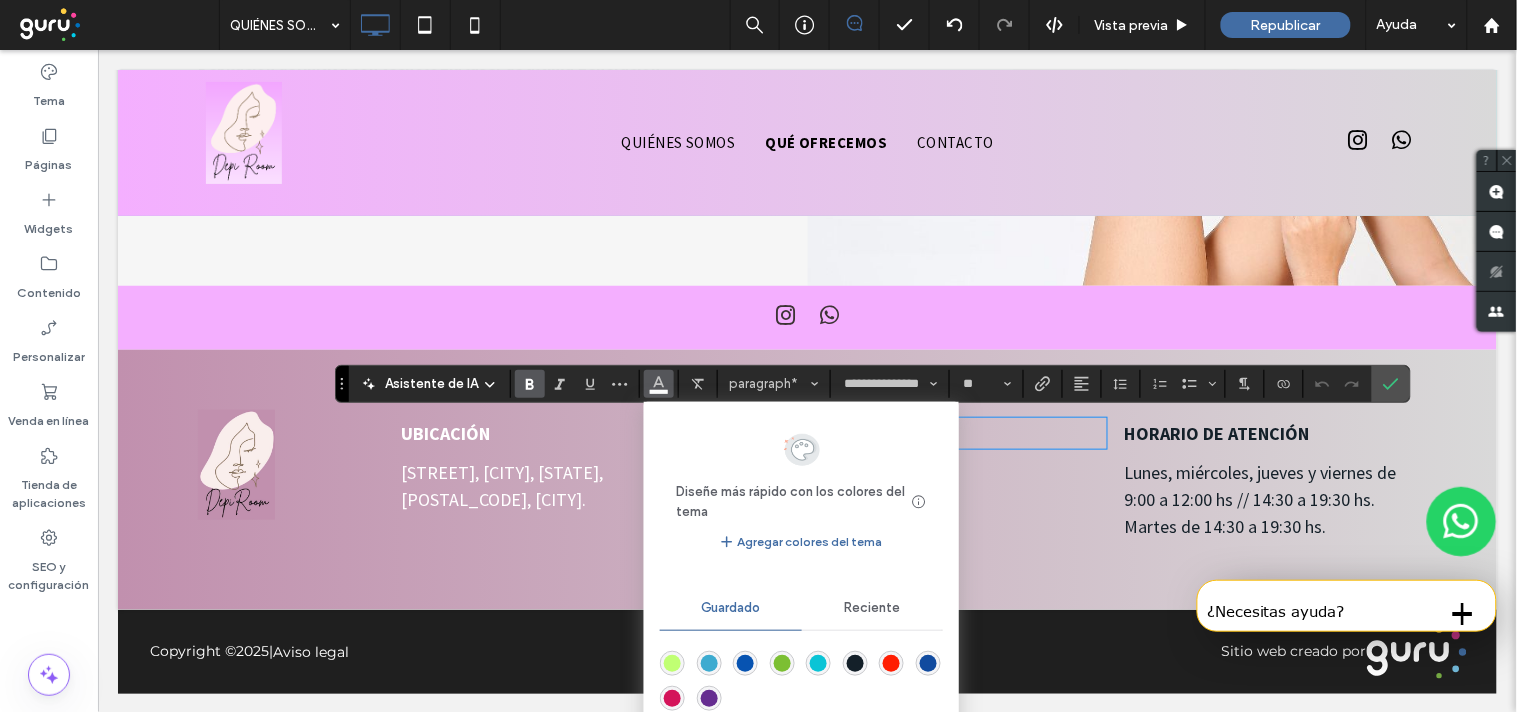 click at bounding box center (855, 663) 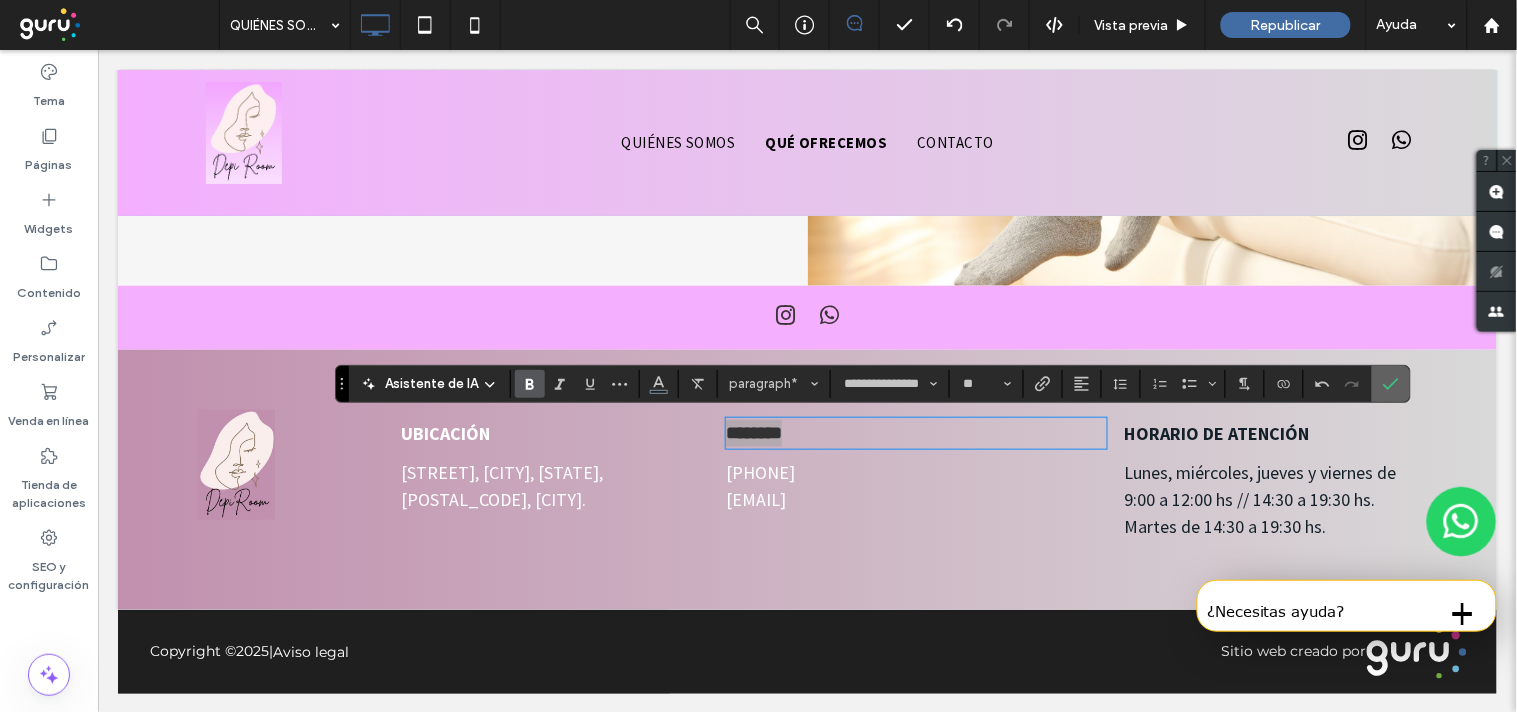 drag, startPoint x: 1386, startPoint y: 388, endPoint x: 1278, endPoint y: 344, distance: 116.61904 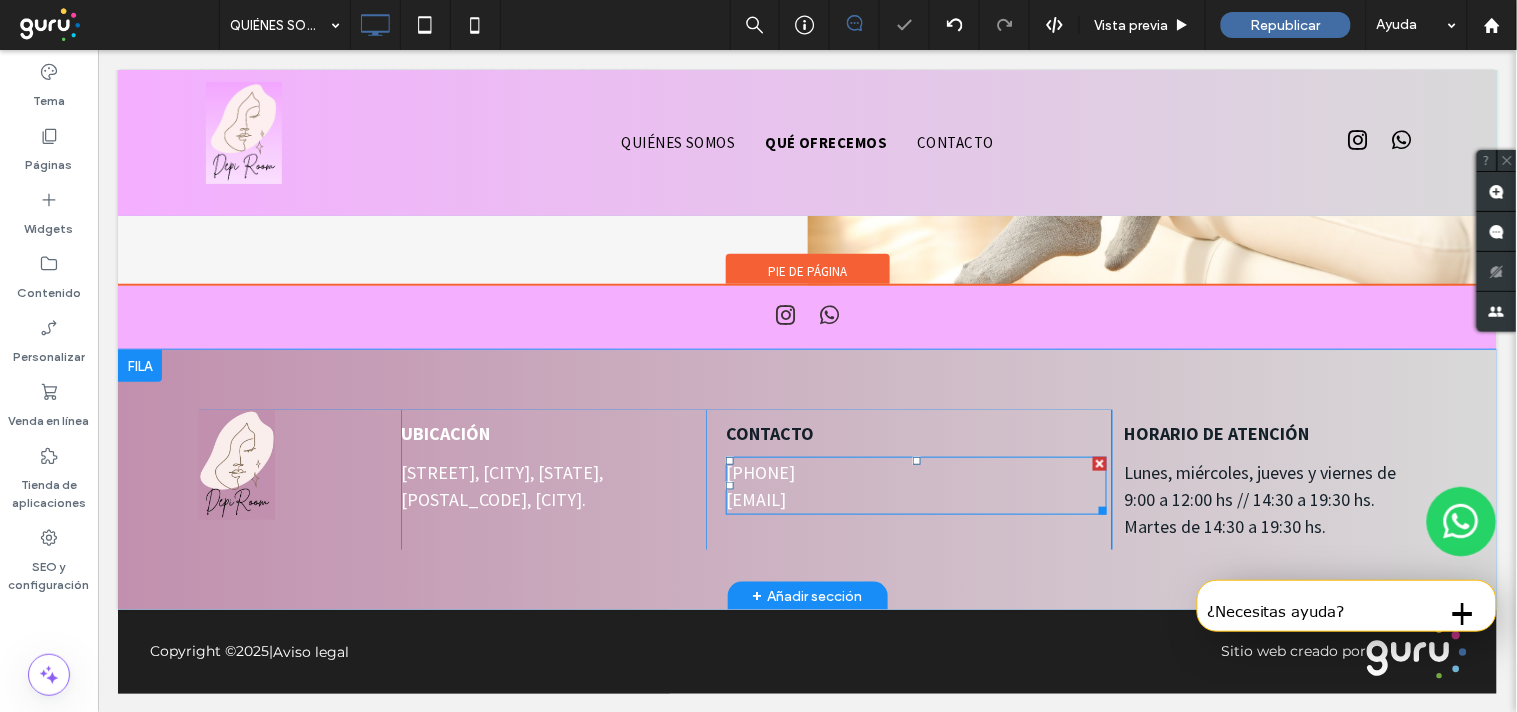 click on "[EMAIL]" at bounding box center [915, 498] 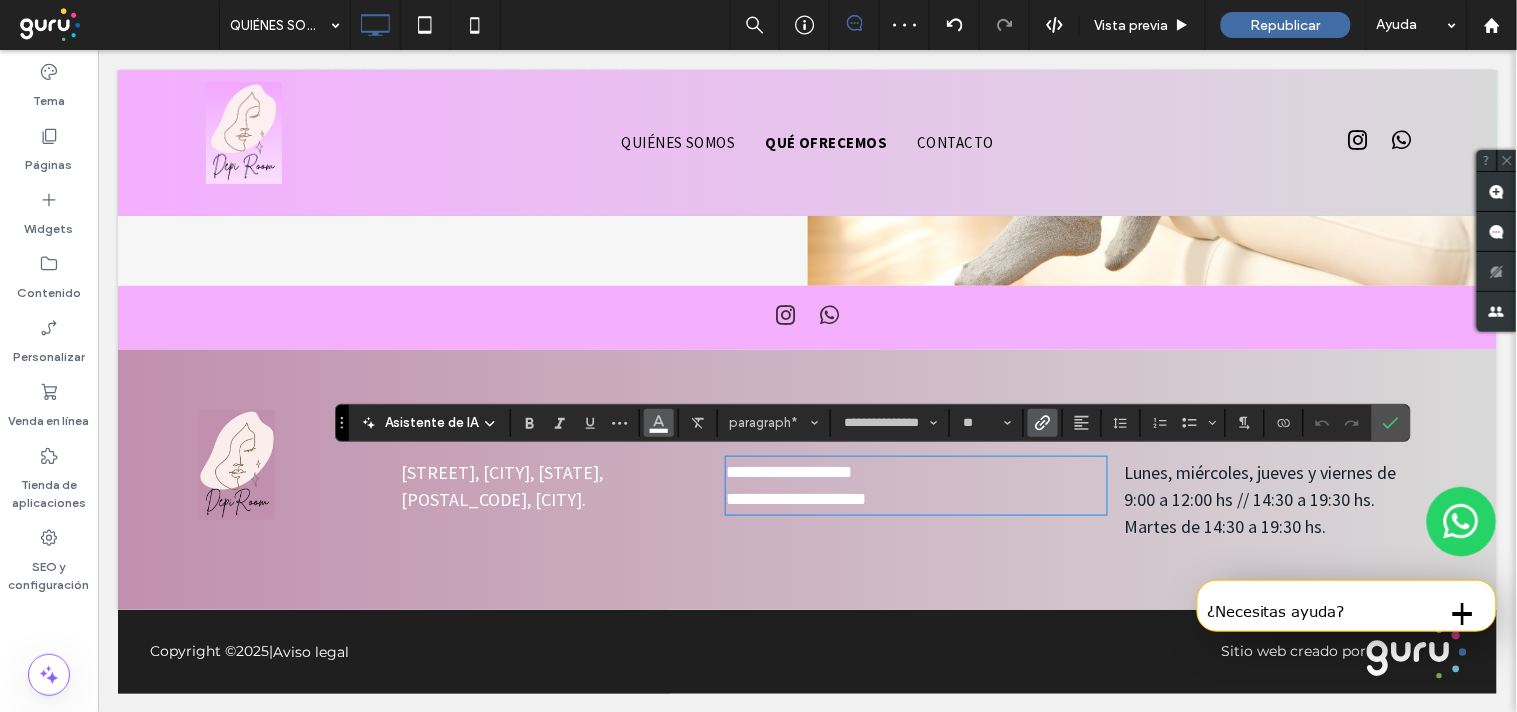 click 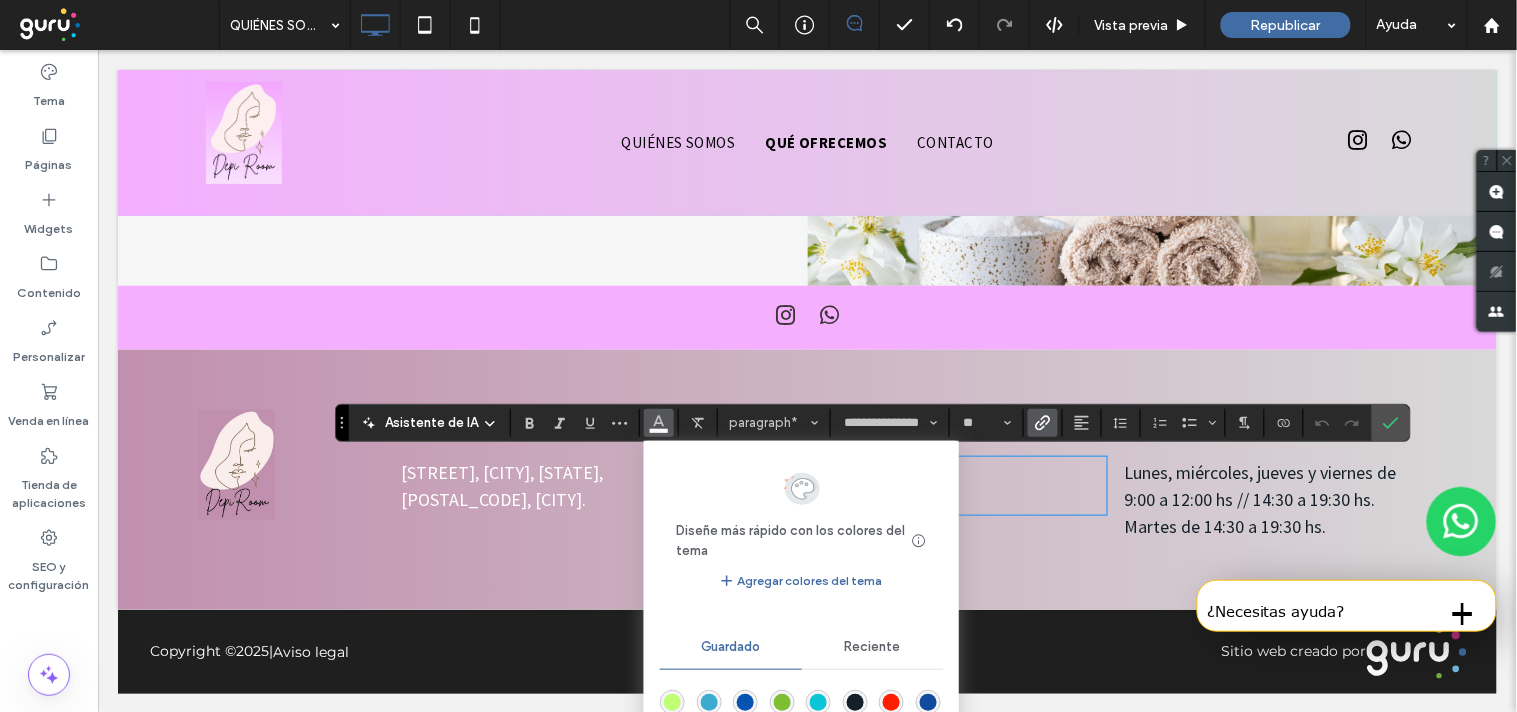 click at bounding box center (855, 702) 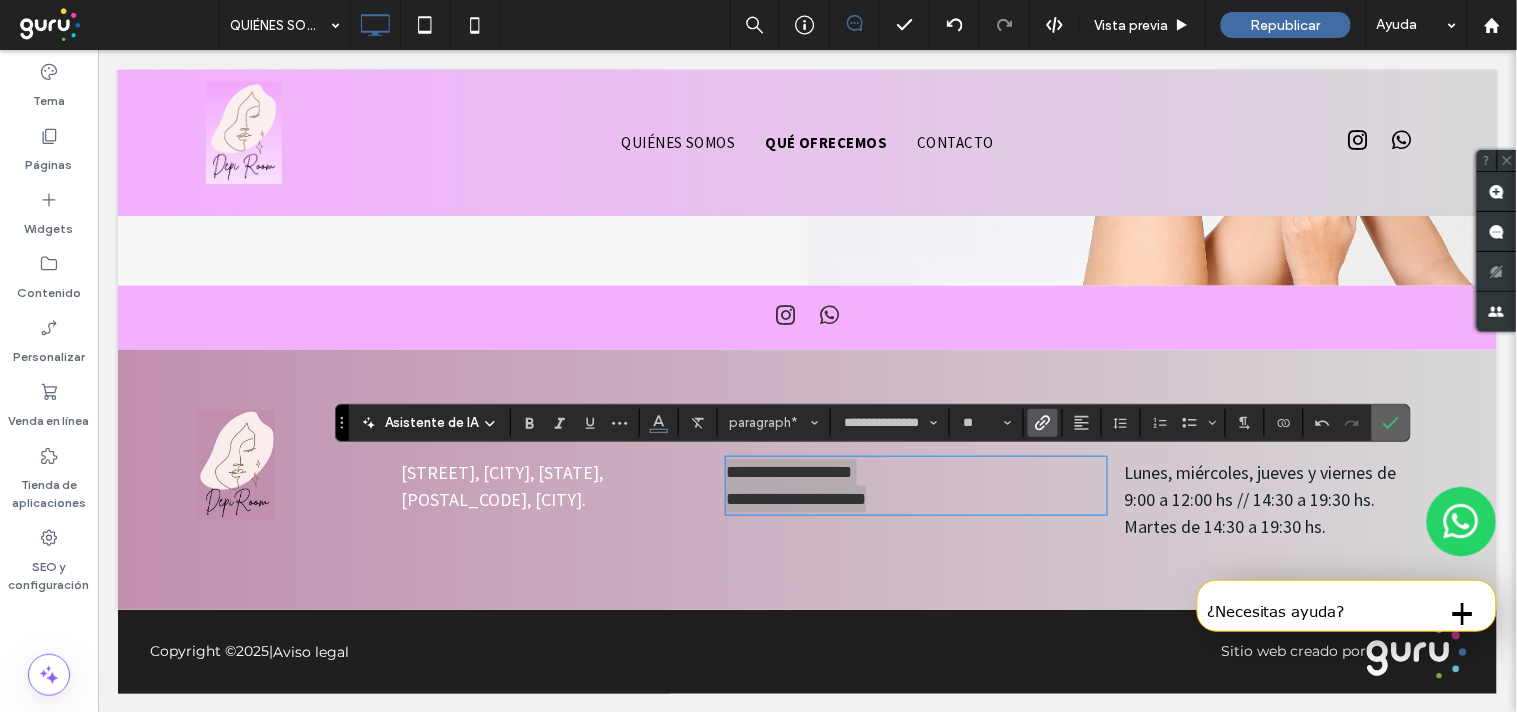 click 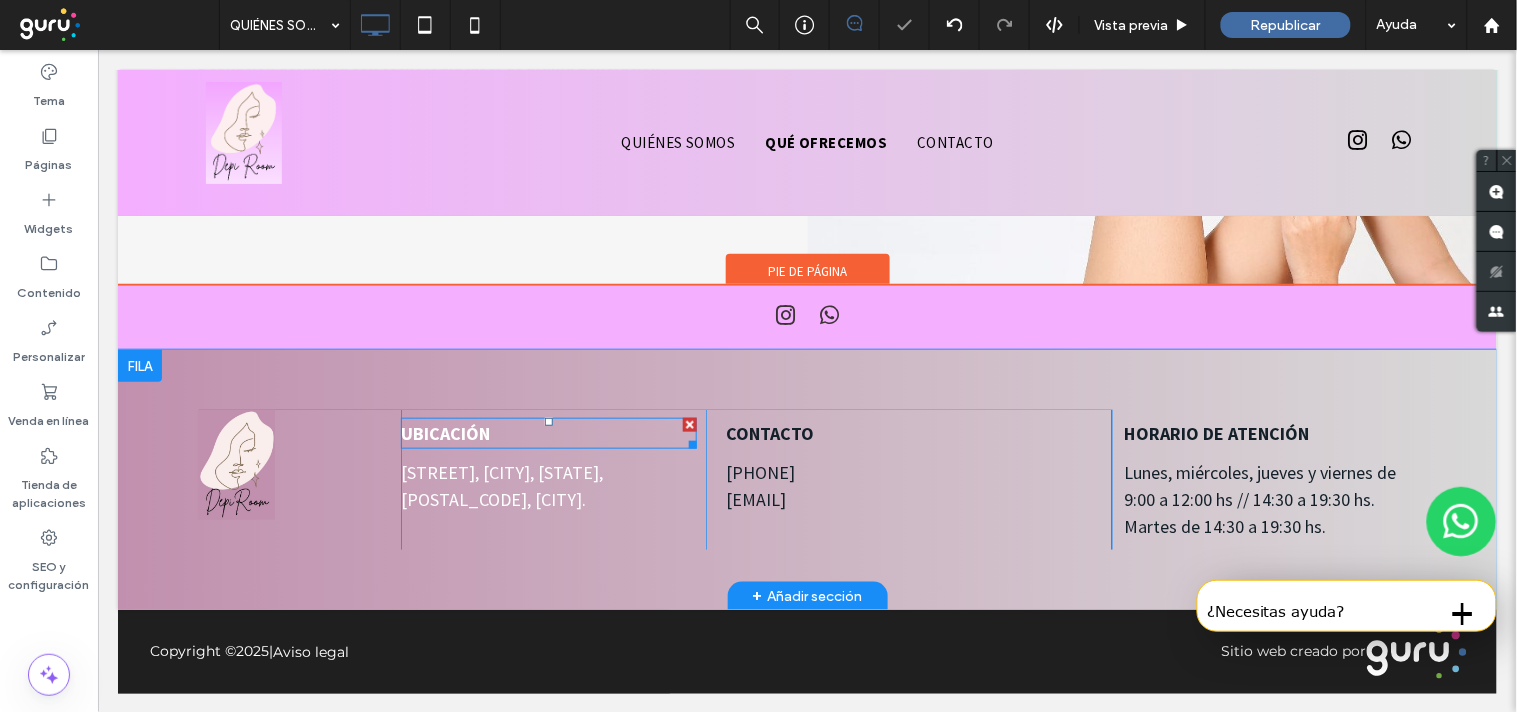 click on "UBICACIÓN" at bounding box center [548, 432] 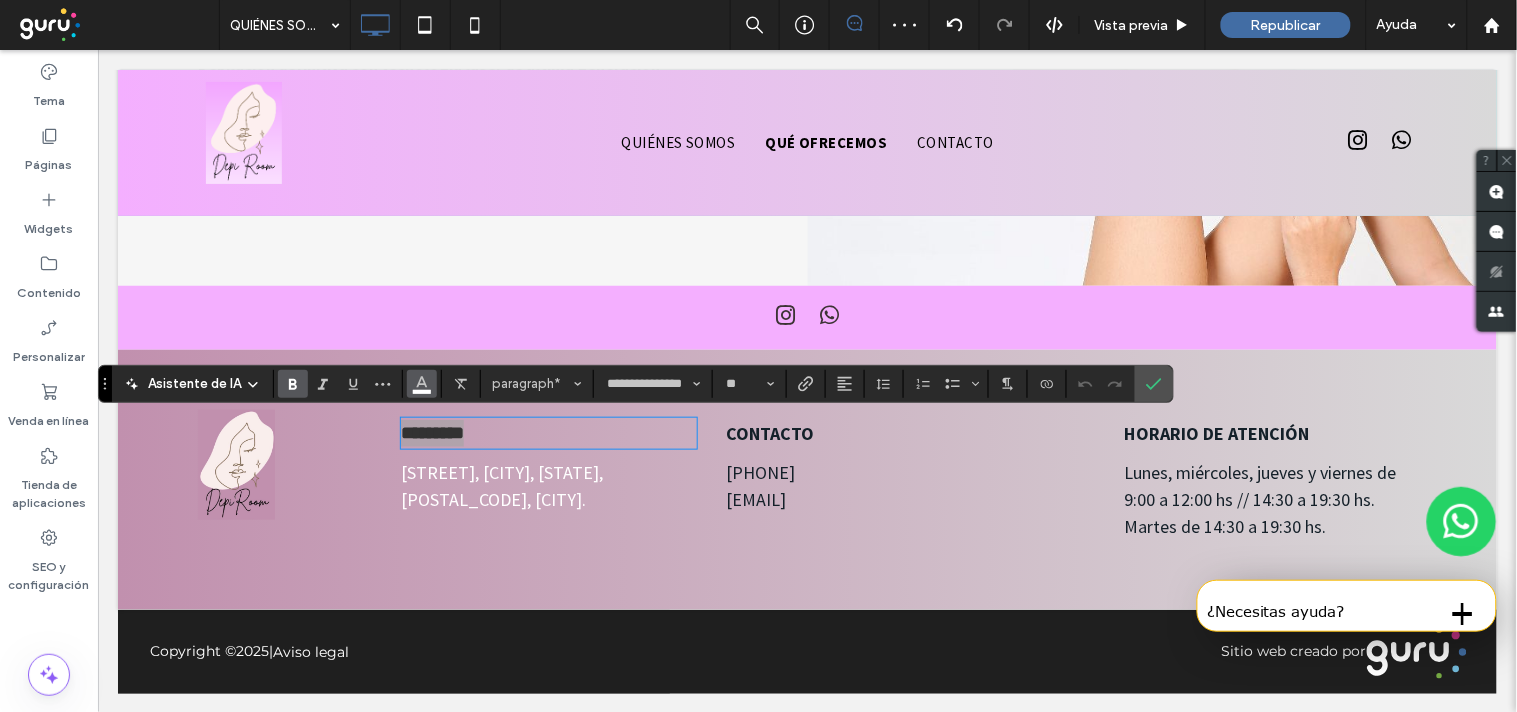 click 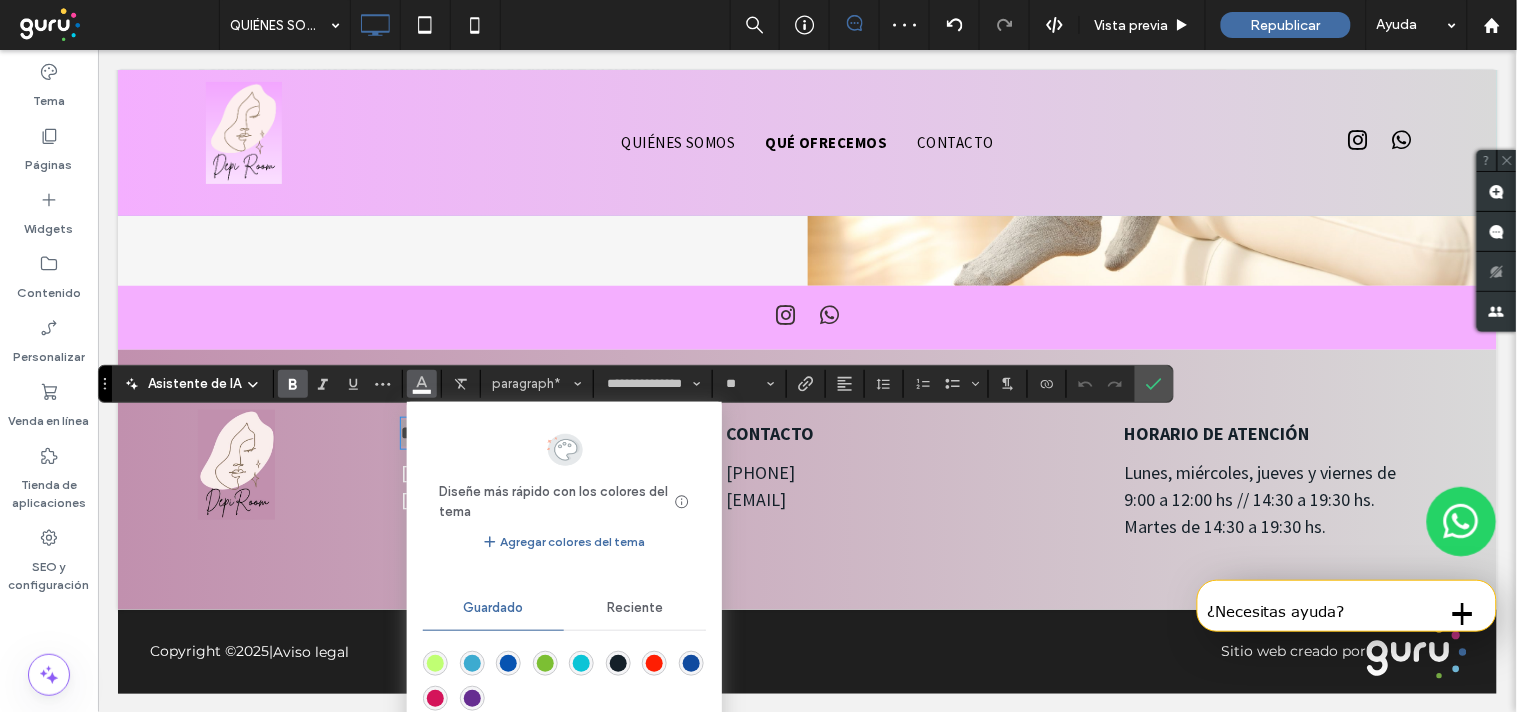 drag, startPoint x: 614, startPoint y: 663, endPoint x: 517, endPoint y: 611, distance: 110.059074 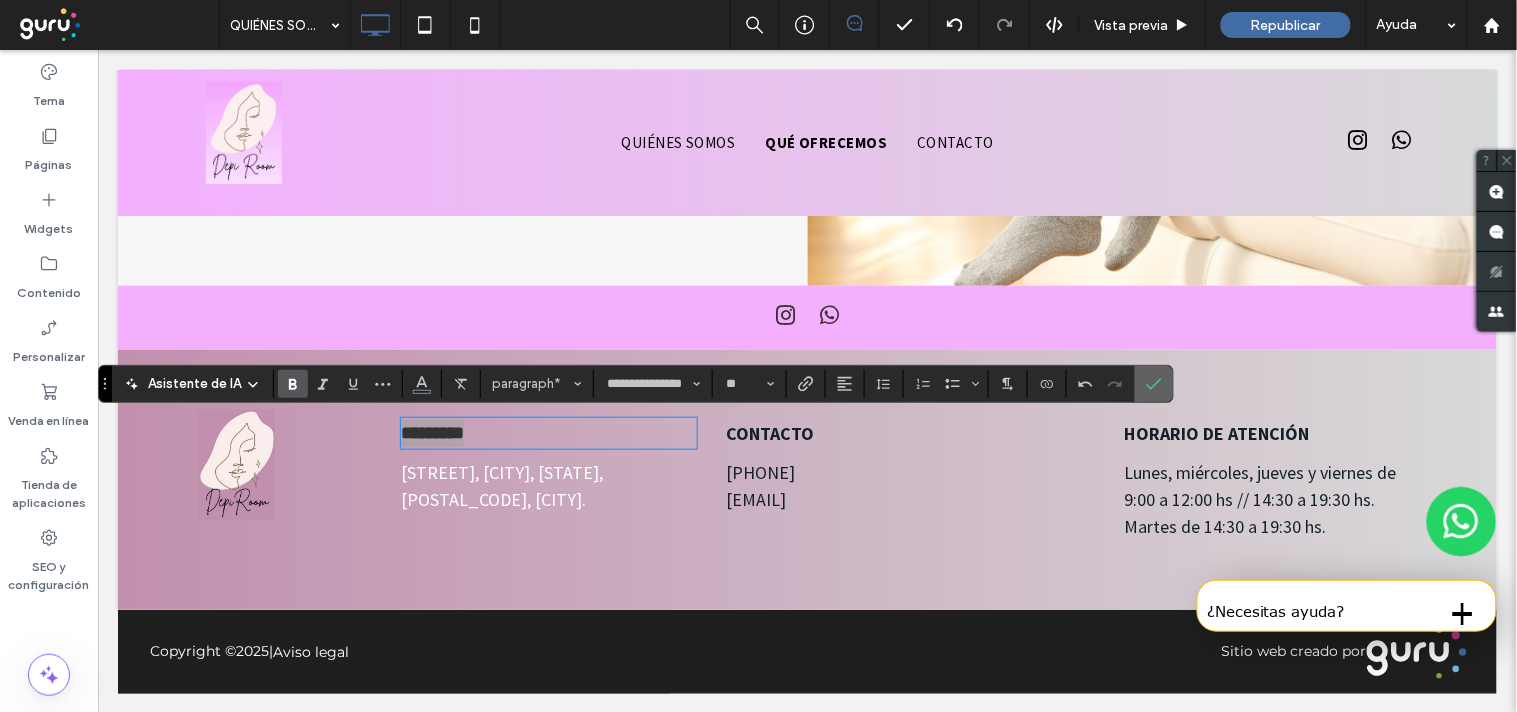 drag, startPoint x: 1150, startPoint y: 386, endPoint x: 577, endPoint y: 447, distance: 576.2378 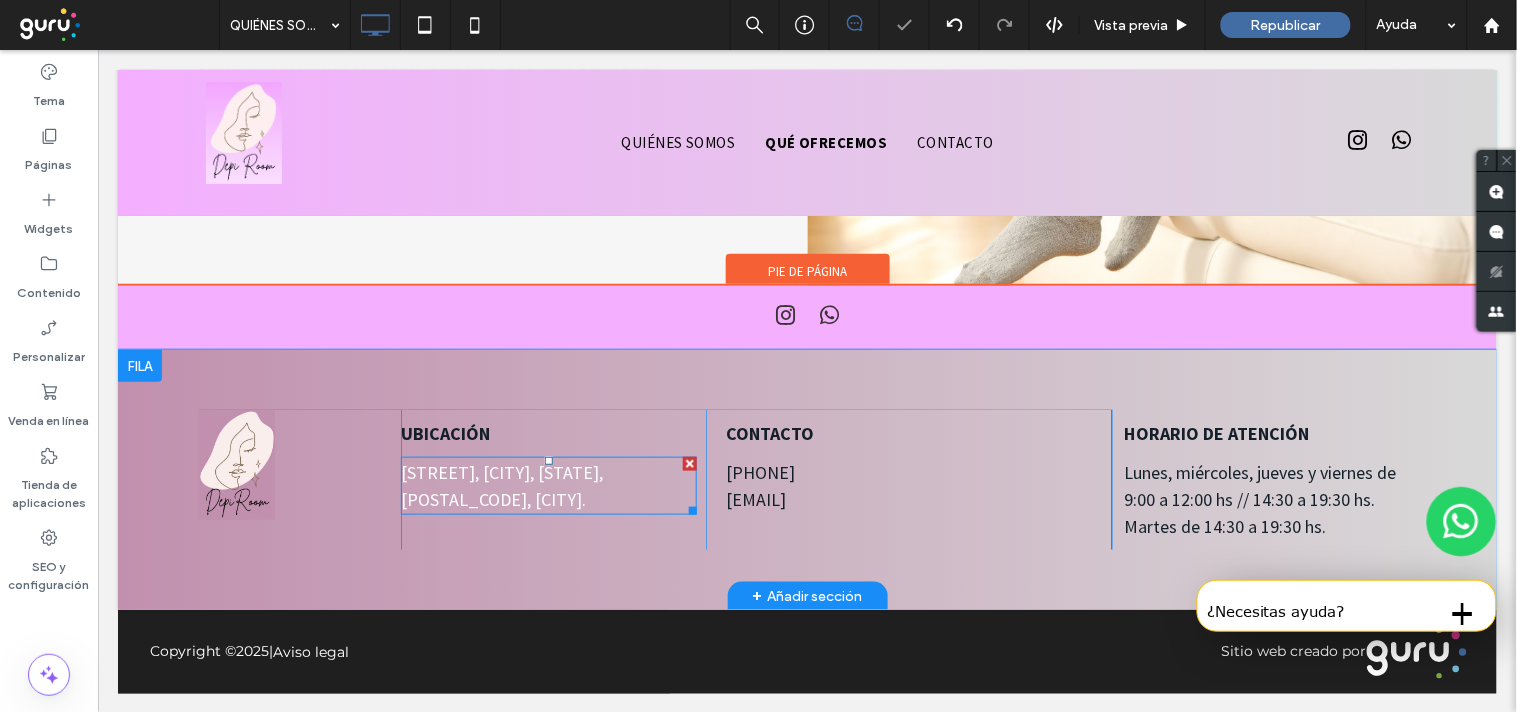 click on "[STREET], [CITY], [STATE], [POSTAL_CODE], [CITY]." at bounding box center [548, 485] 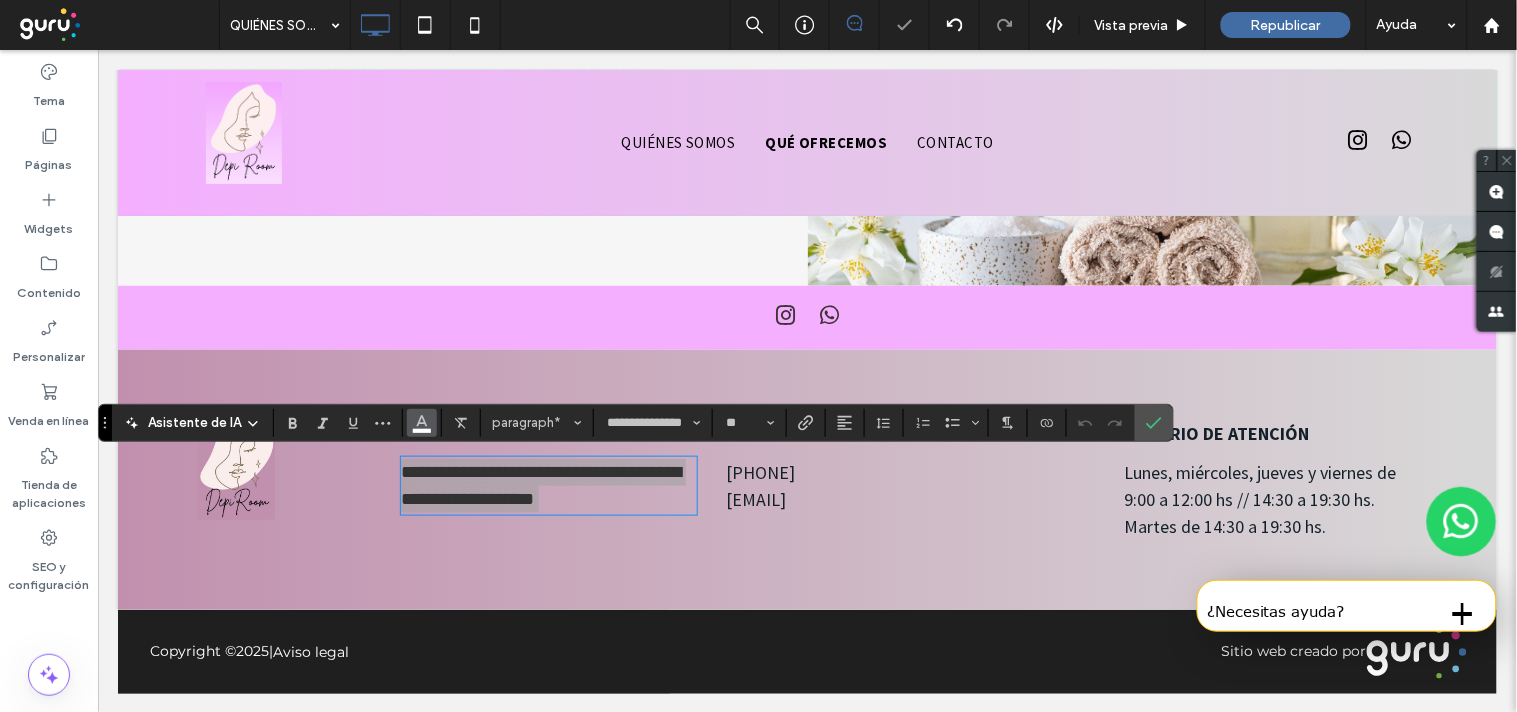 click 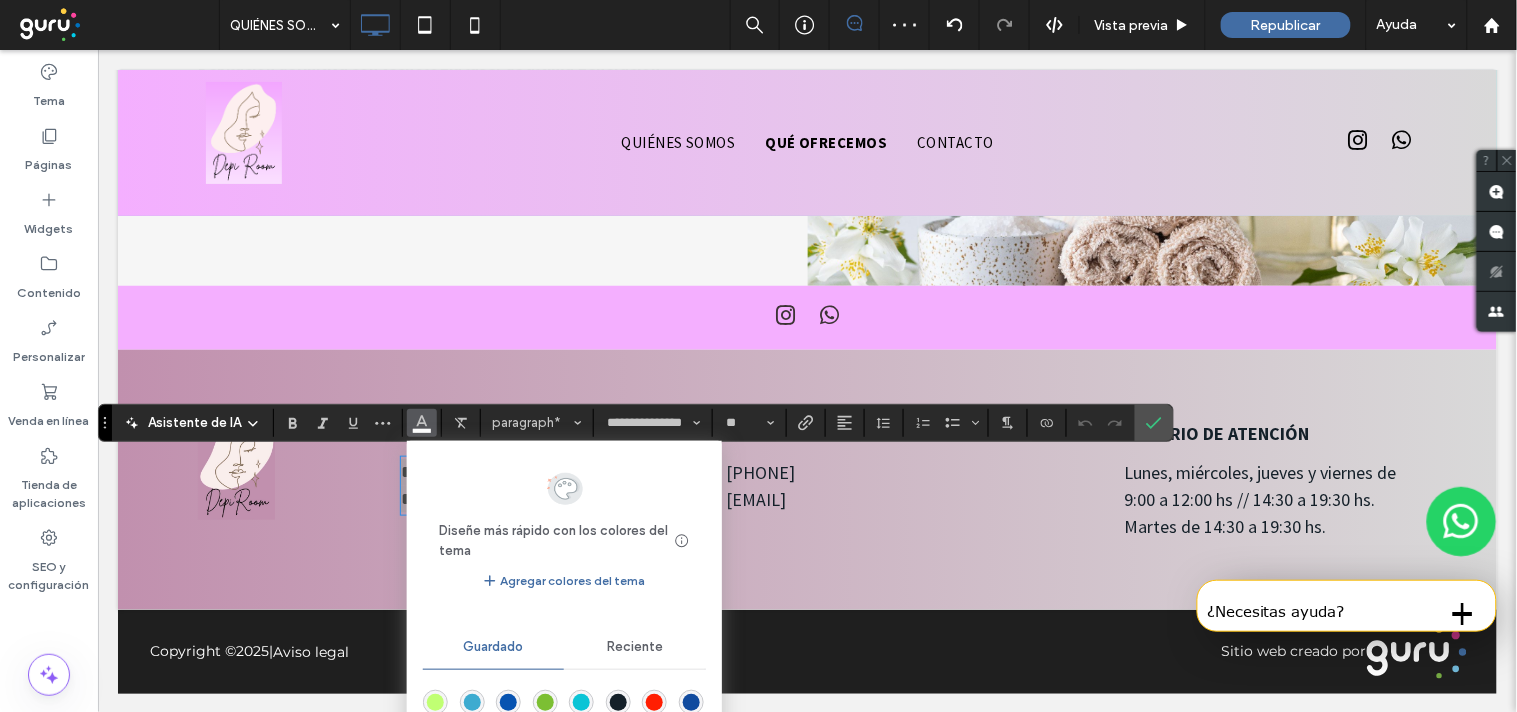 drag, startPoint x: 512, startPoint y: 652, endPoint x: 610, endPoint y: 702, distance: 110.01818 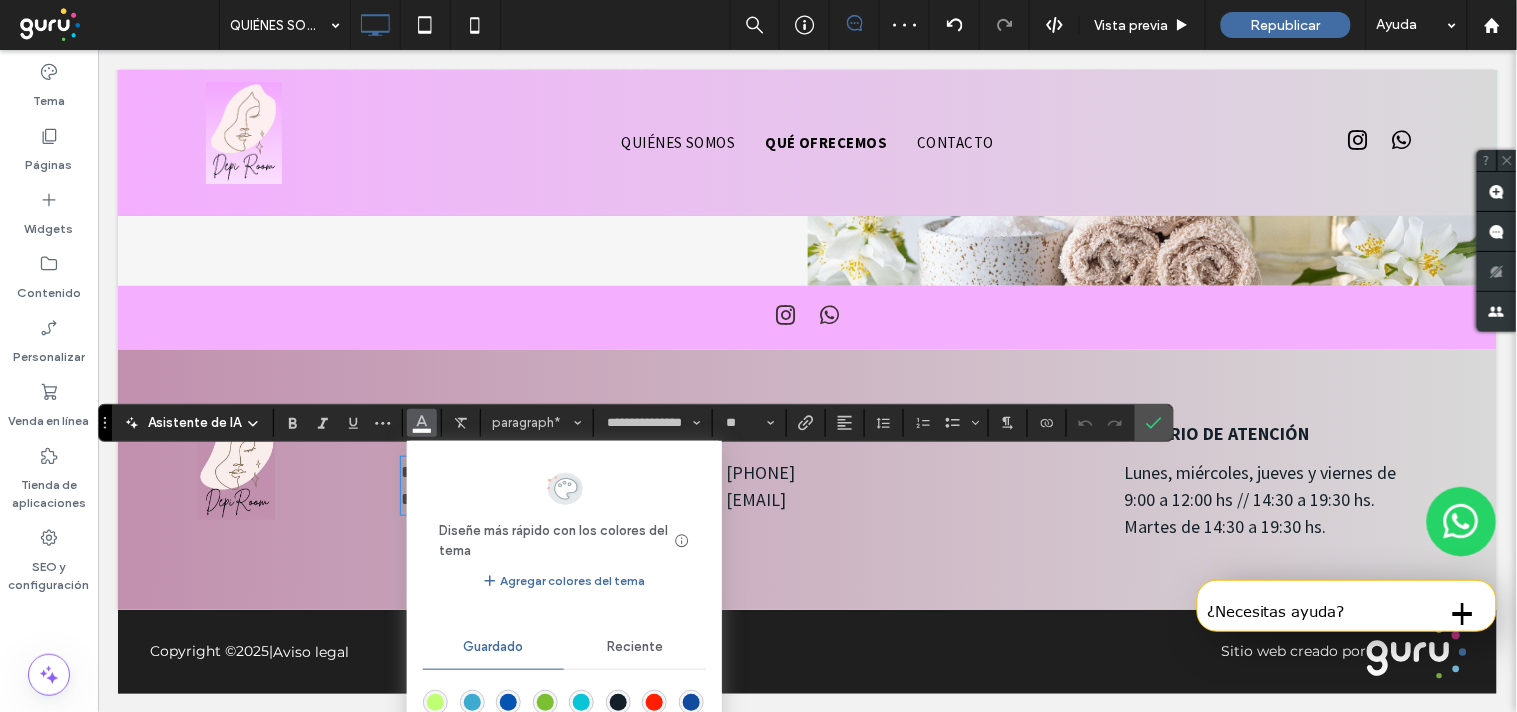 click at bounding box center [618, 702] 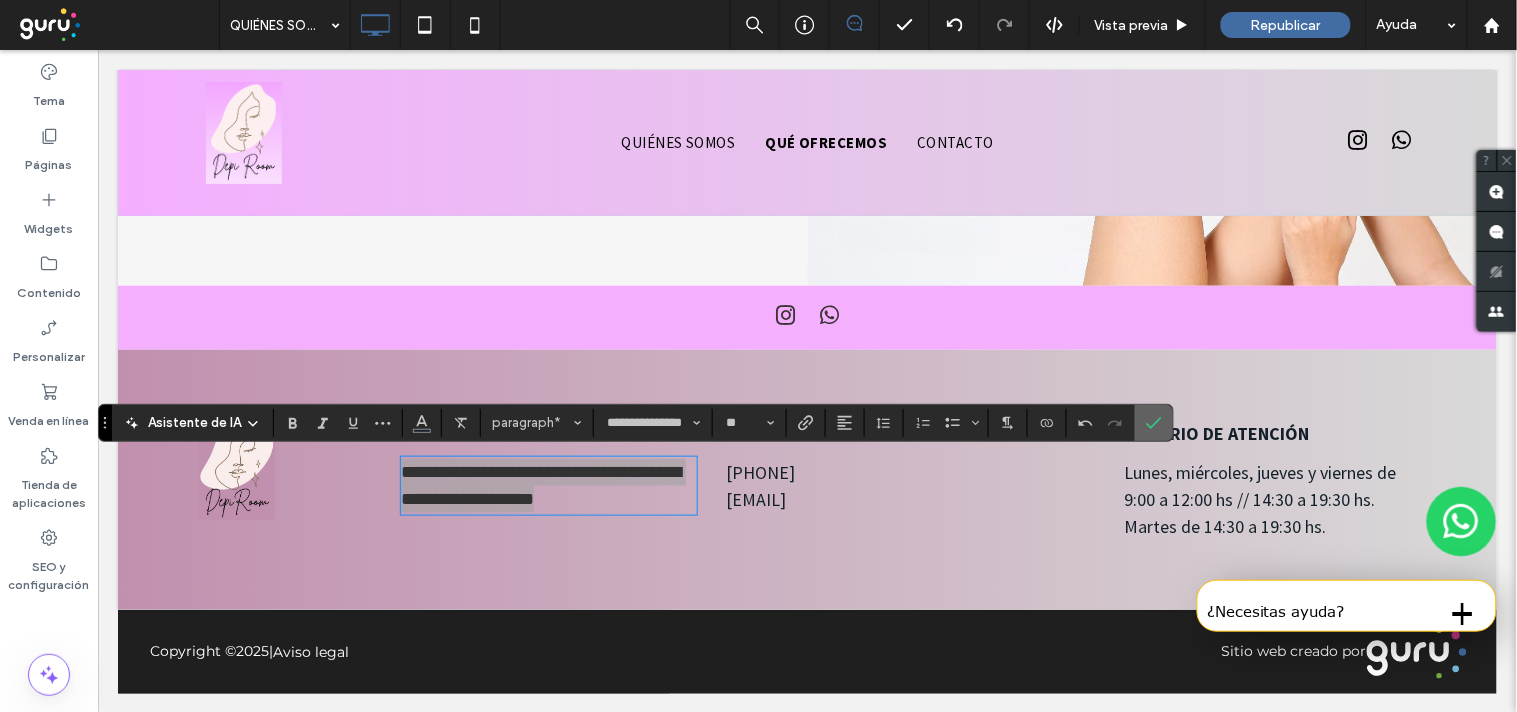 click 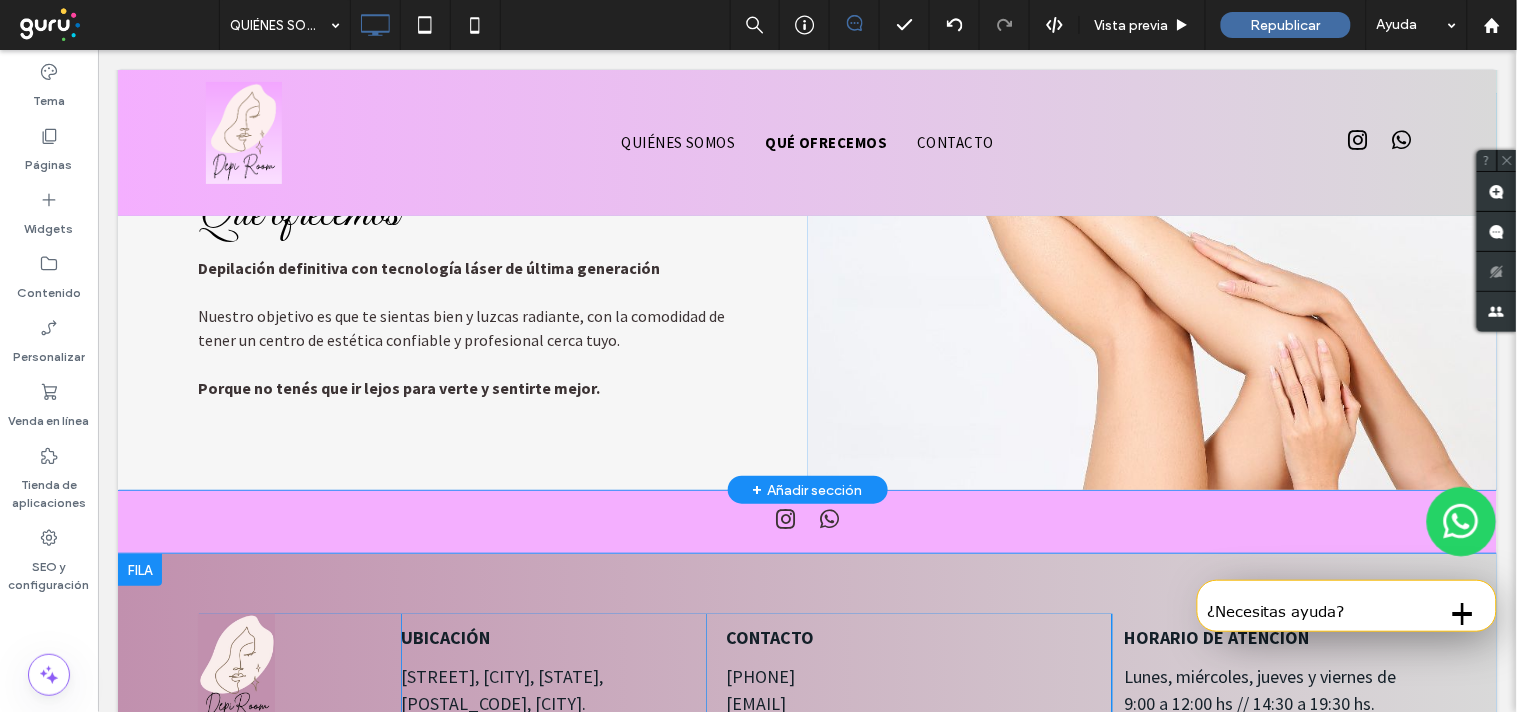 scroll, scrollTop: 2033, scrollLeft: 0, axis: vertical 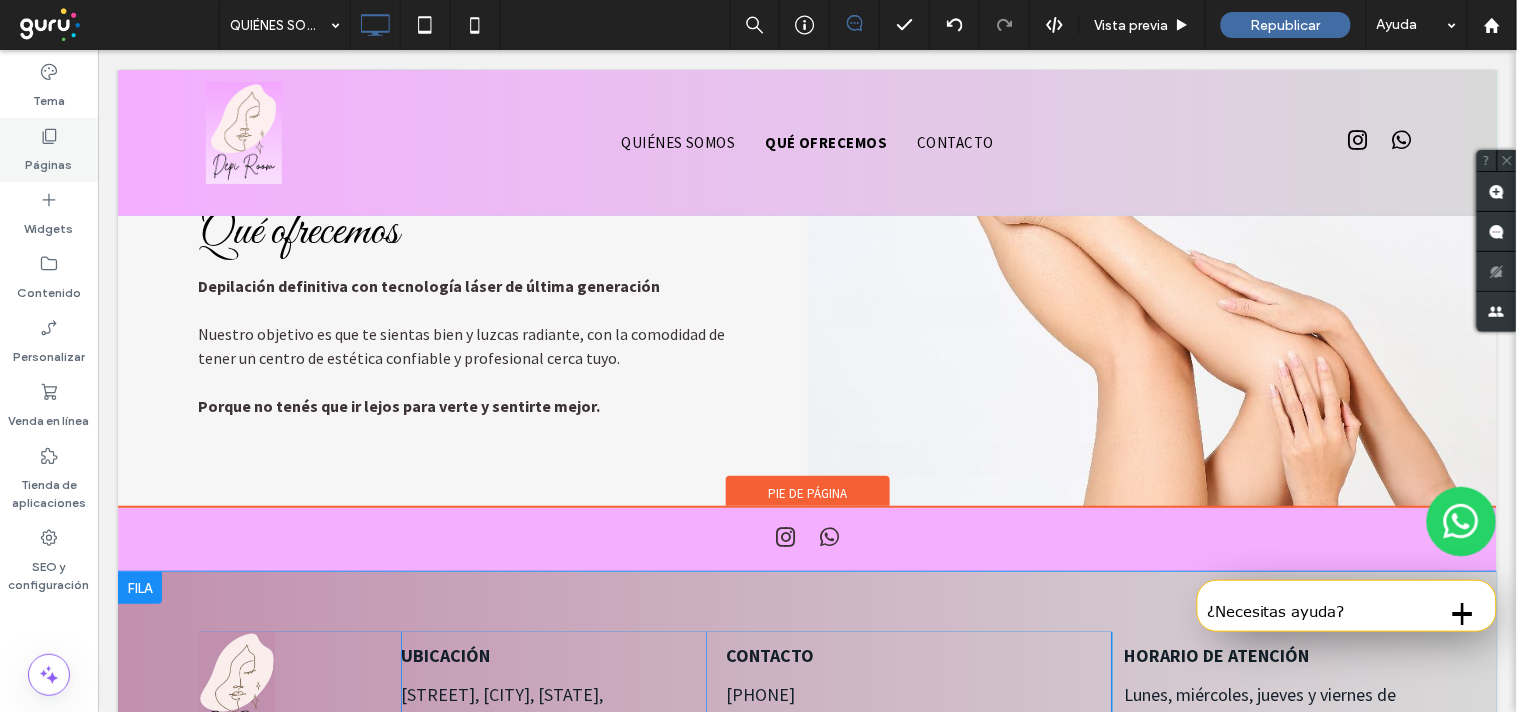 click on "Páginas" at bounding box center (49, 160) 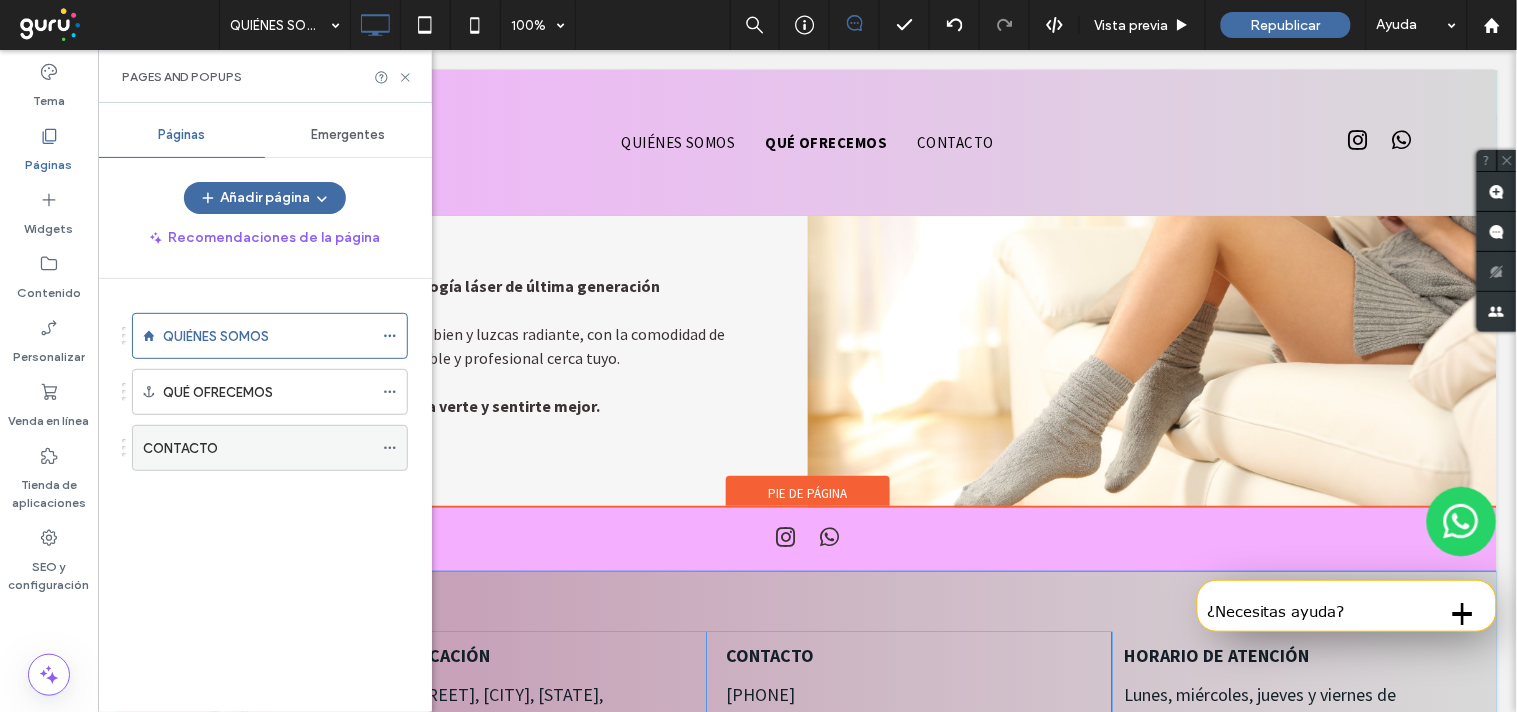click on "CONTACTO" at bounding box center [180, 448] 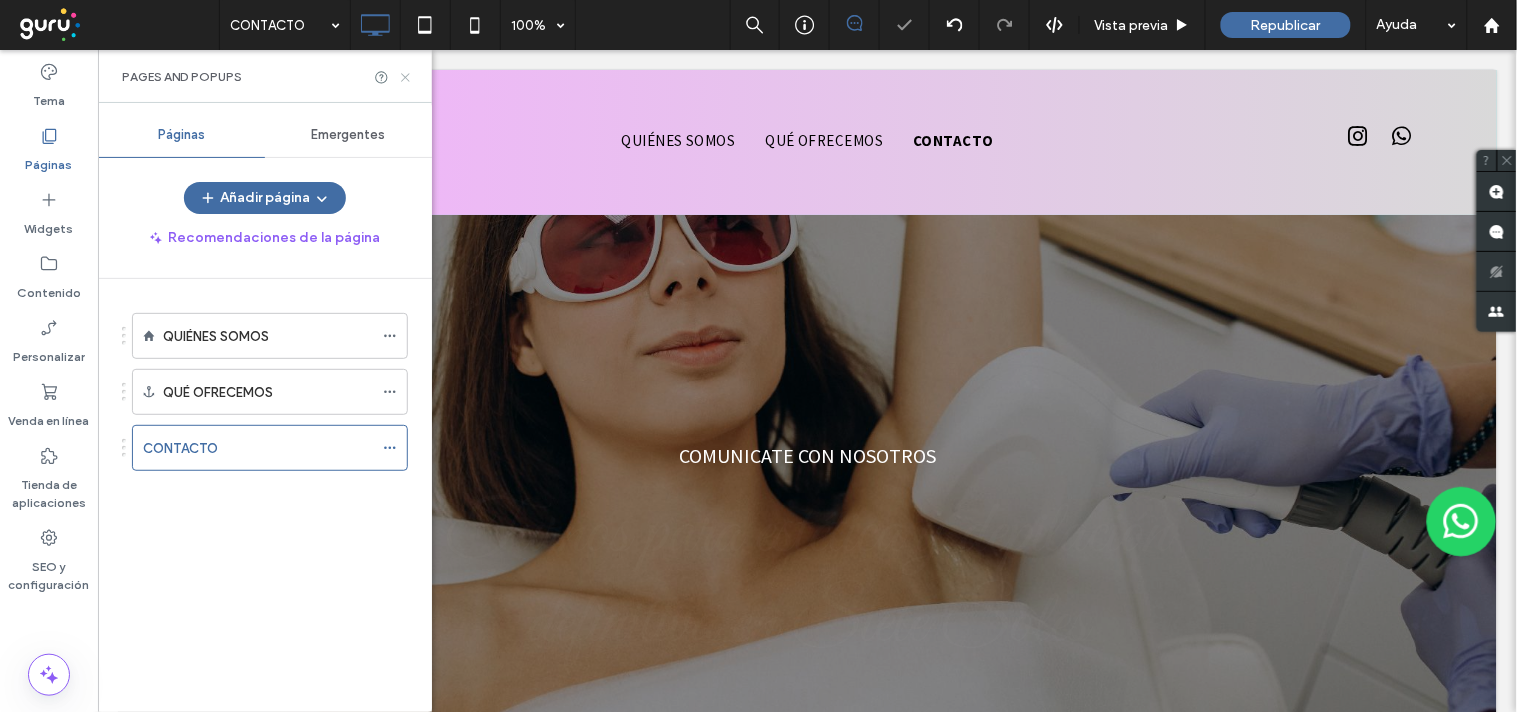 scroll, scrollTop: 0, scrollLeft: 0, axis: both 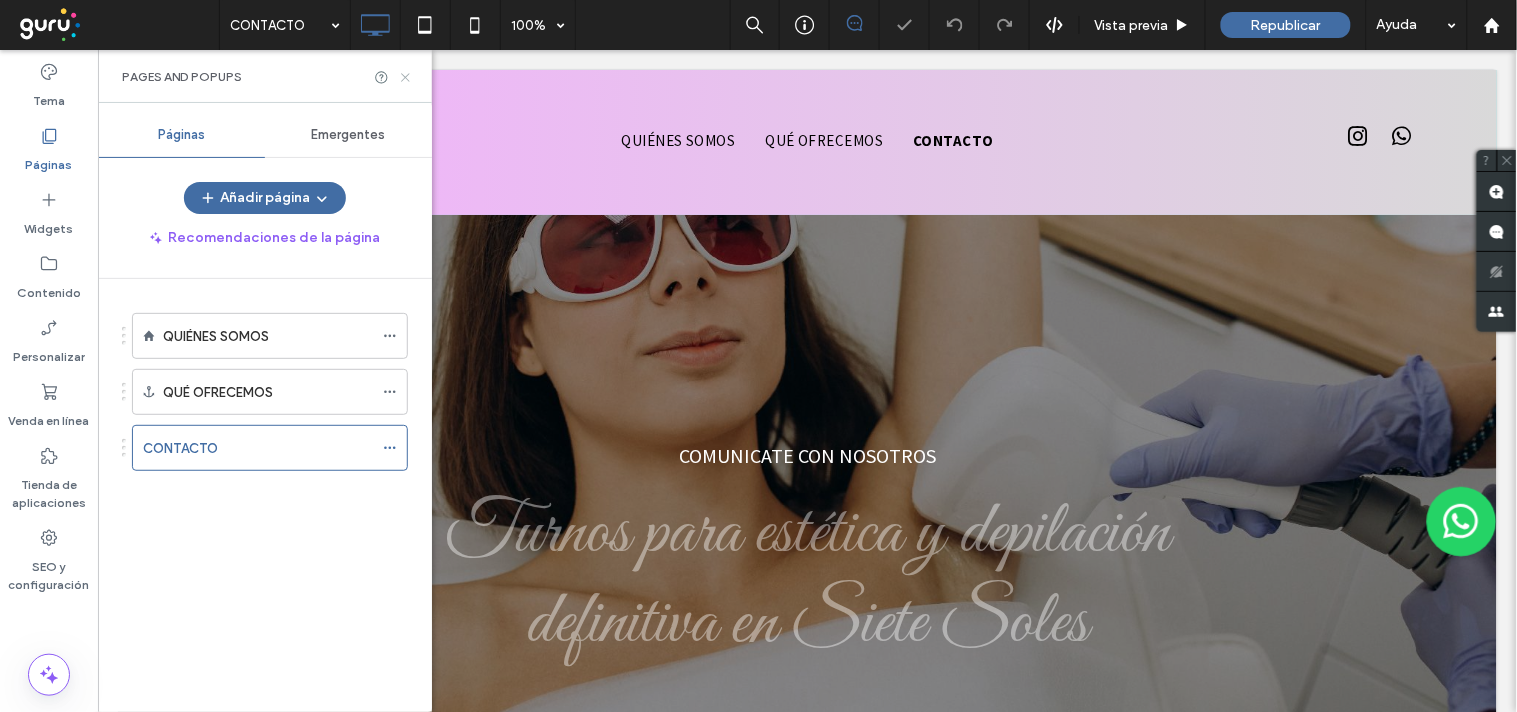 click 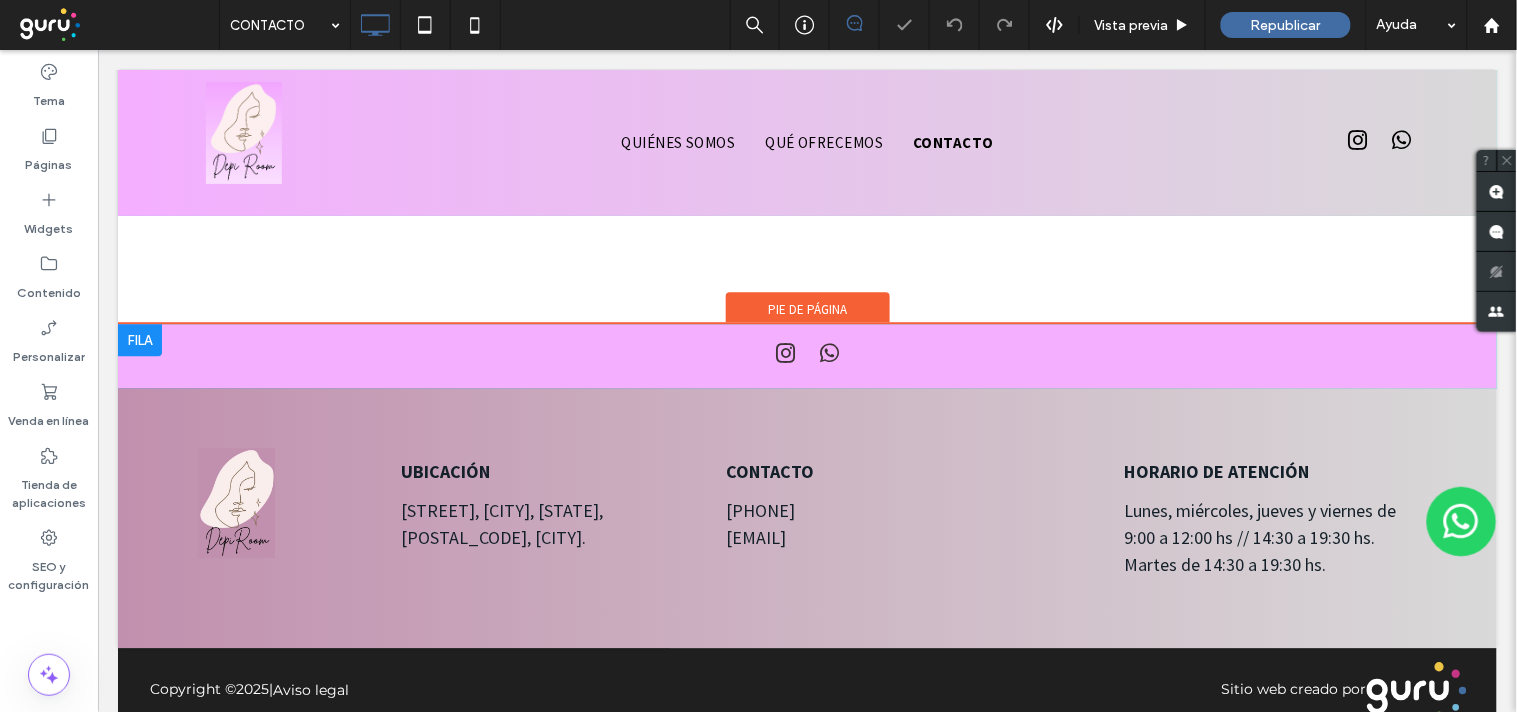 scroll, scrollTop: 1222, scrollLeft: 0, axis: vertical 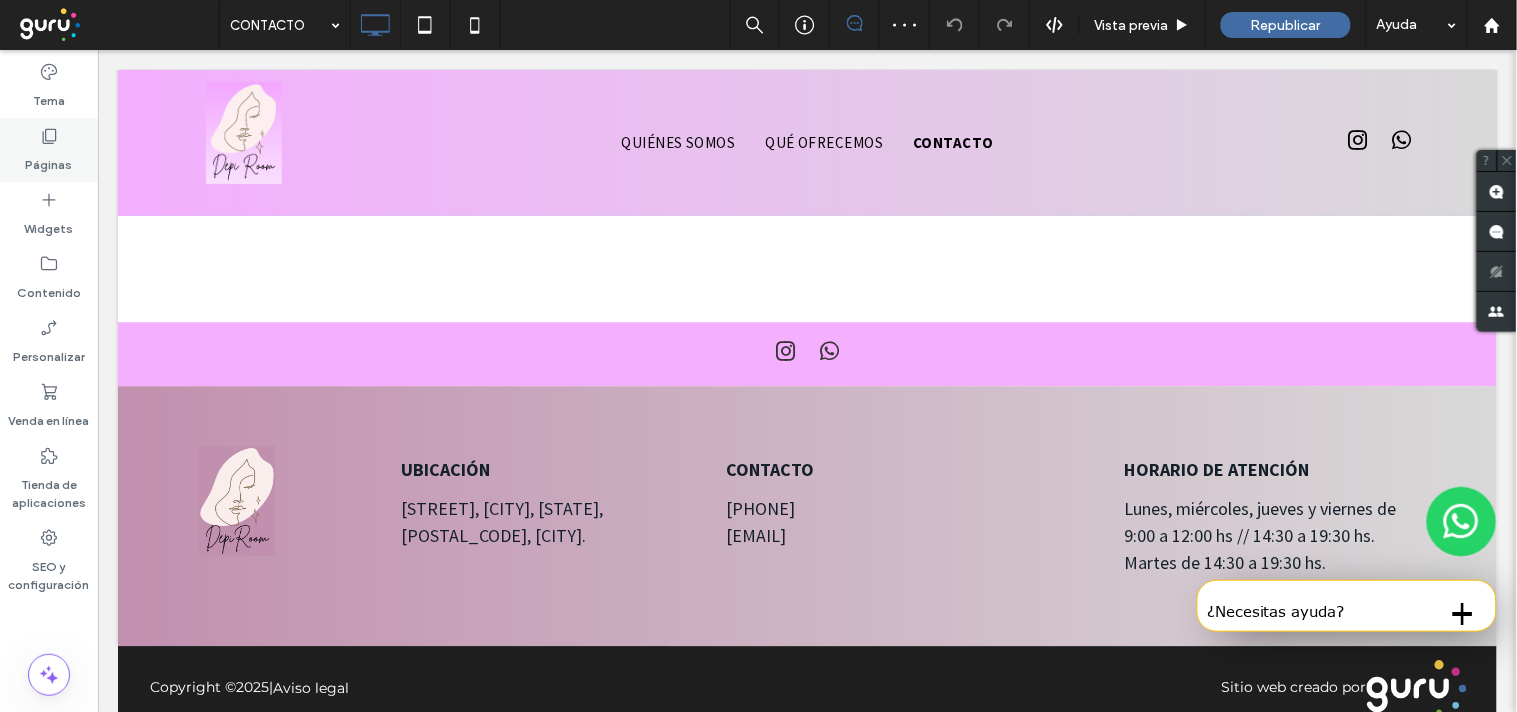 click on "Páginas" at bounding box center [49, 160] 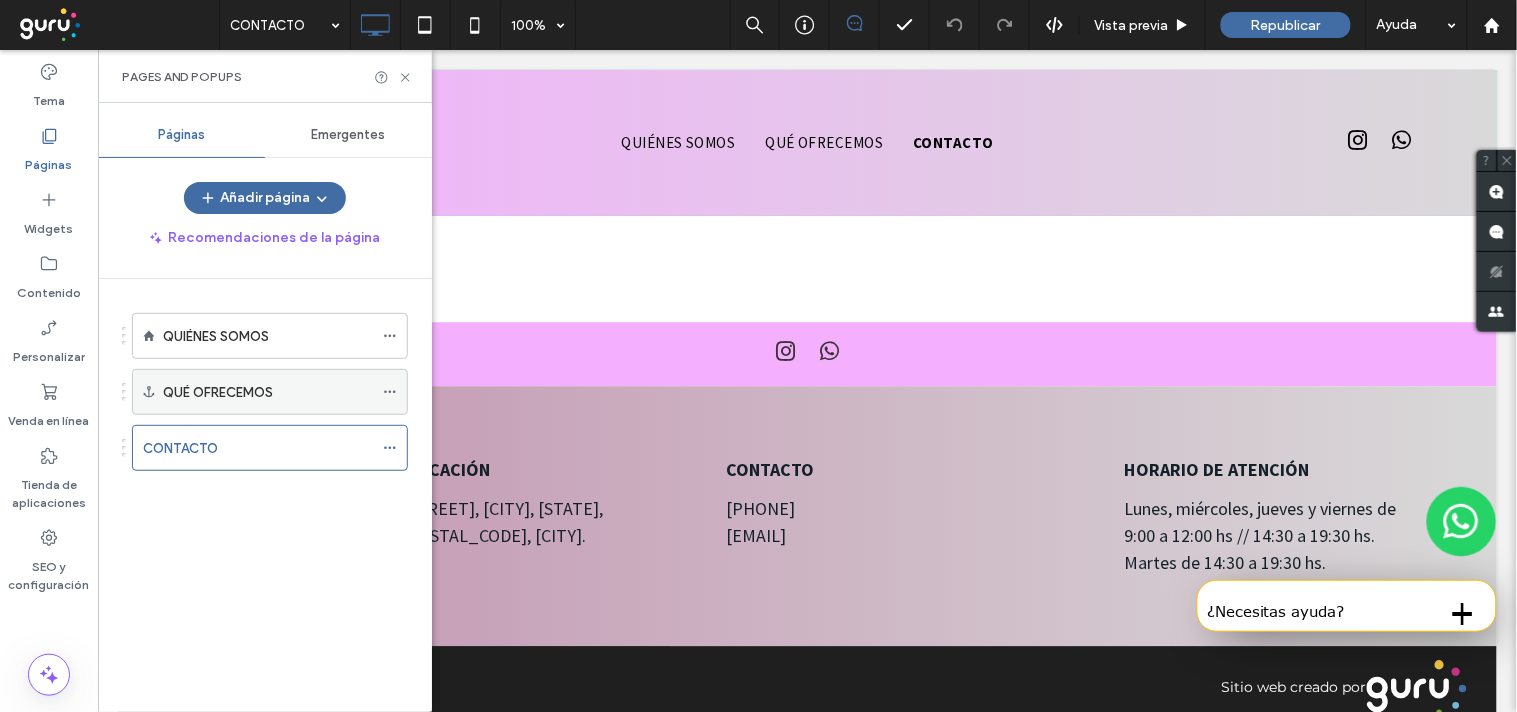 click on "QUÉ OFRECEMOS" at bounding box center (218, 392) 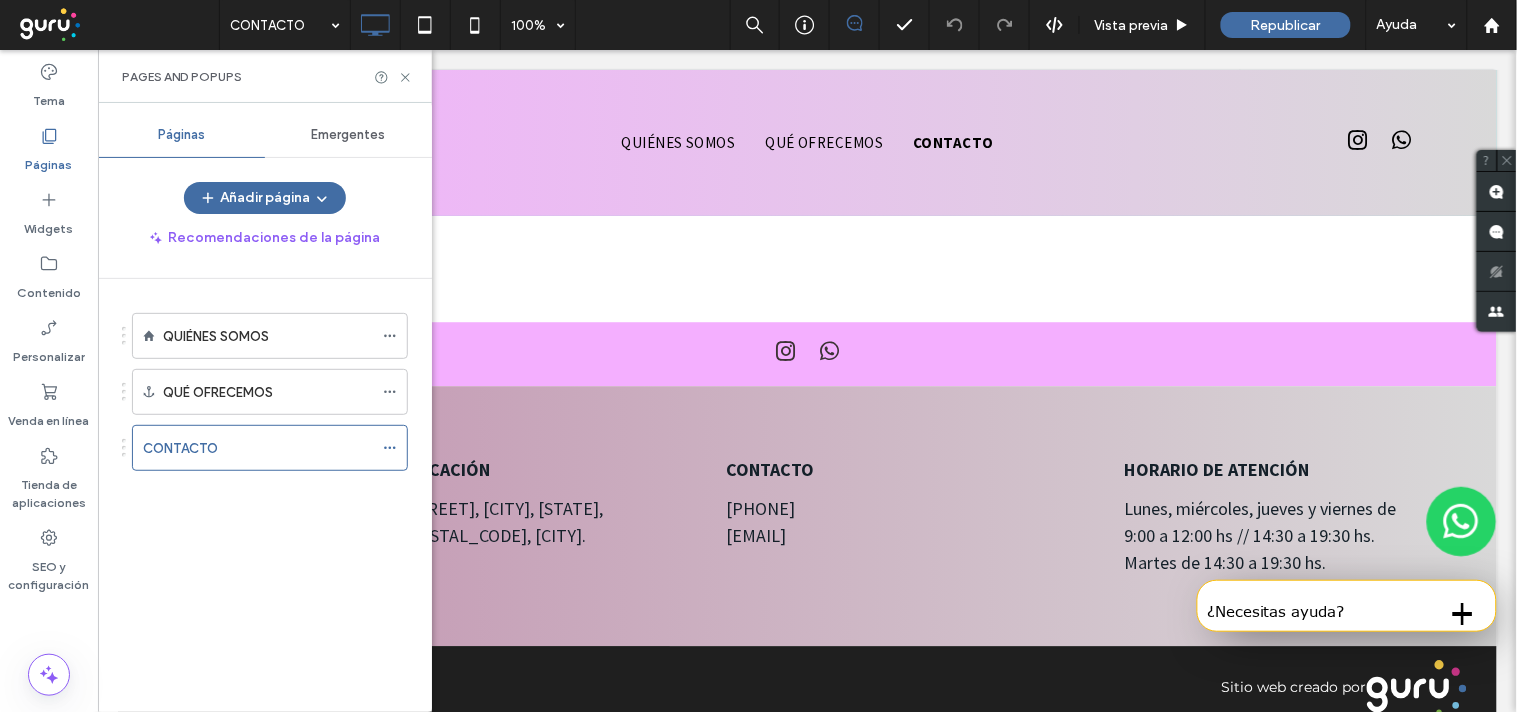 click at bounding box center [758, 356] 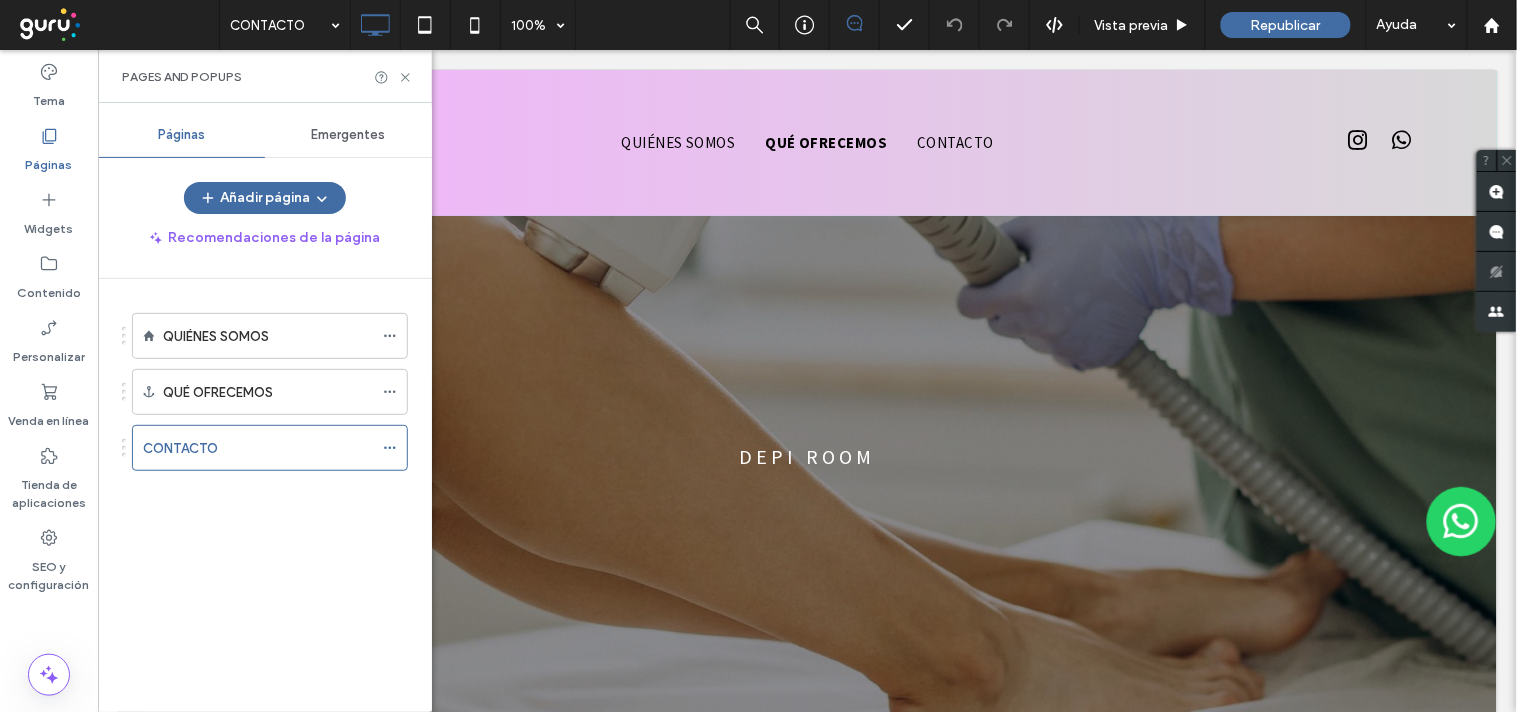 scroll, scrollTop: 1930, scrollLeft: 0, axis: vertical 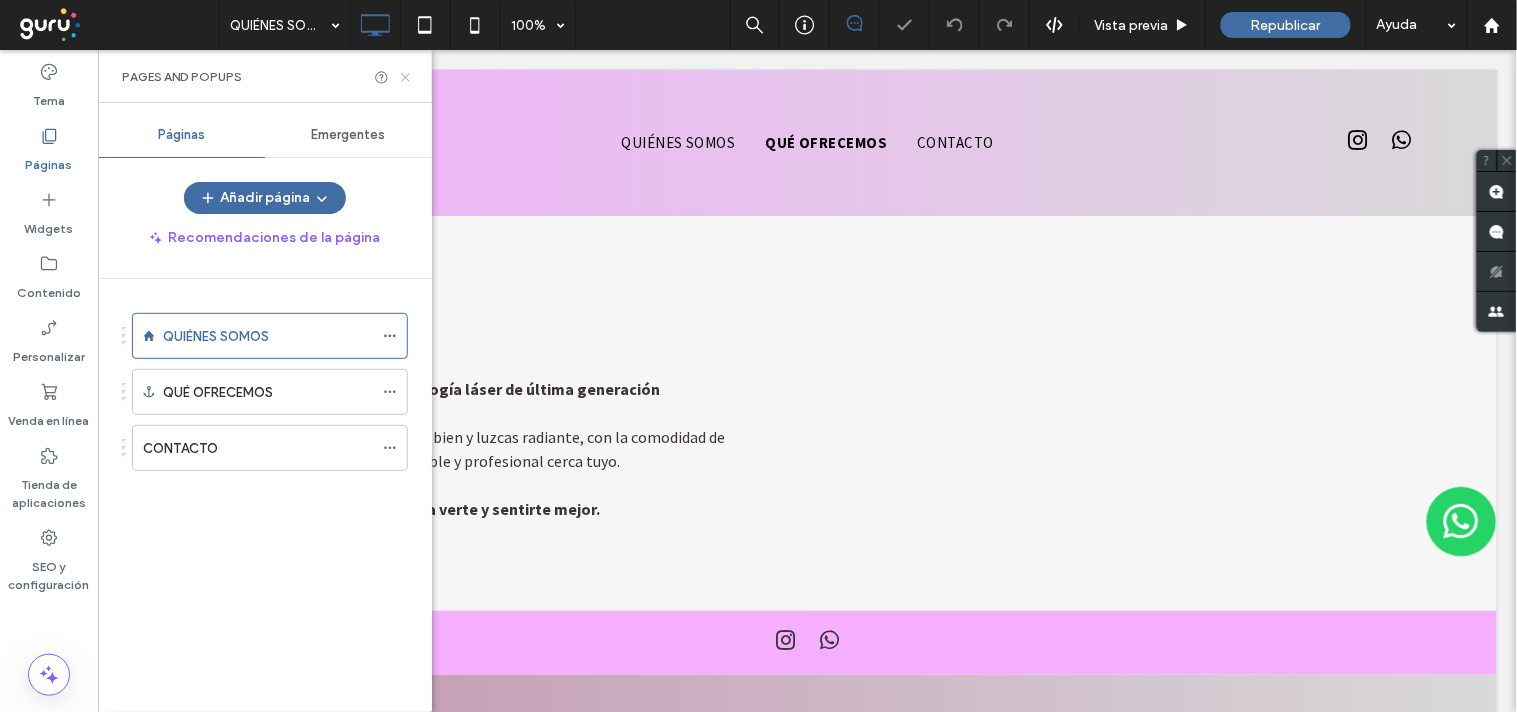 click 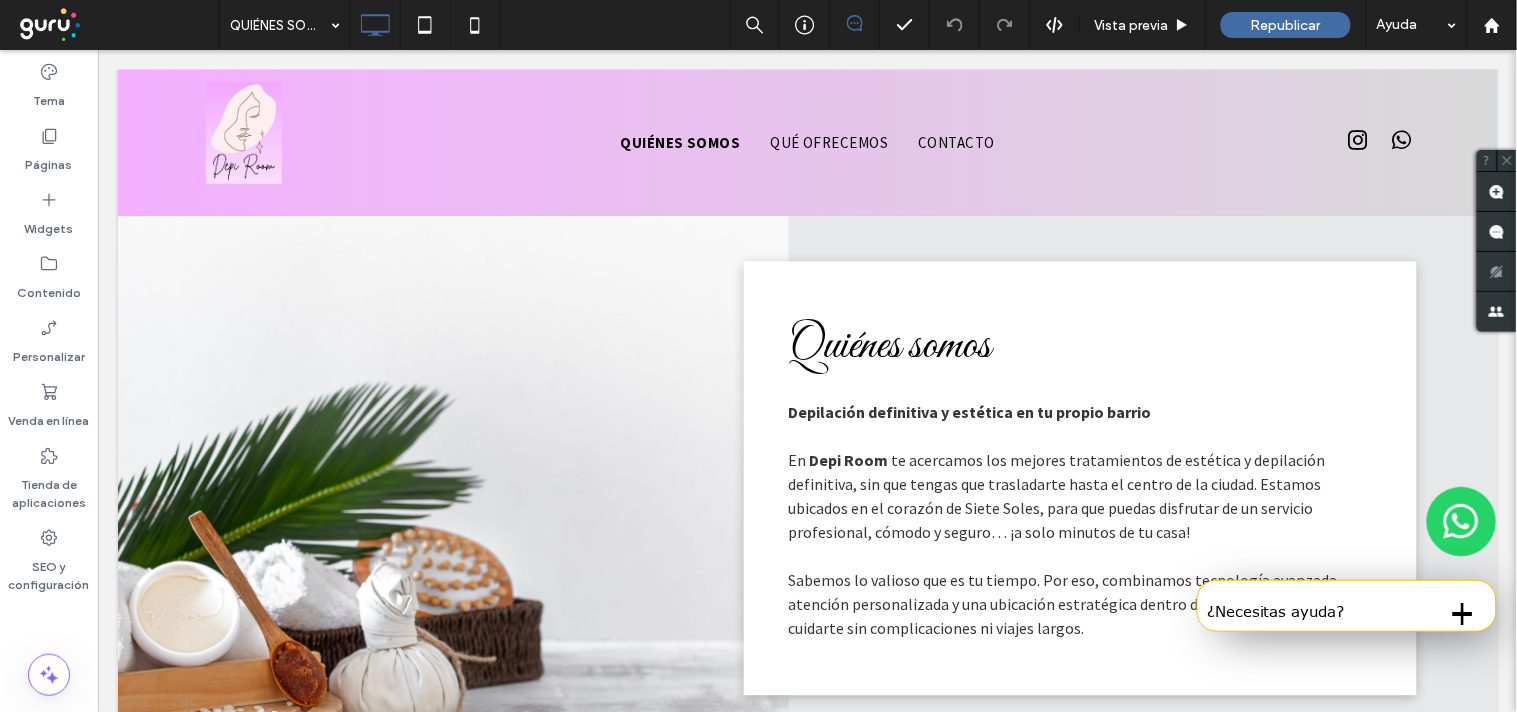 scroll, scrollTop: 922, scrollLeft: 0, axis: vertical 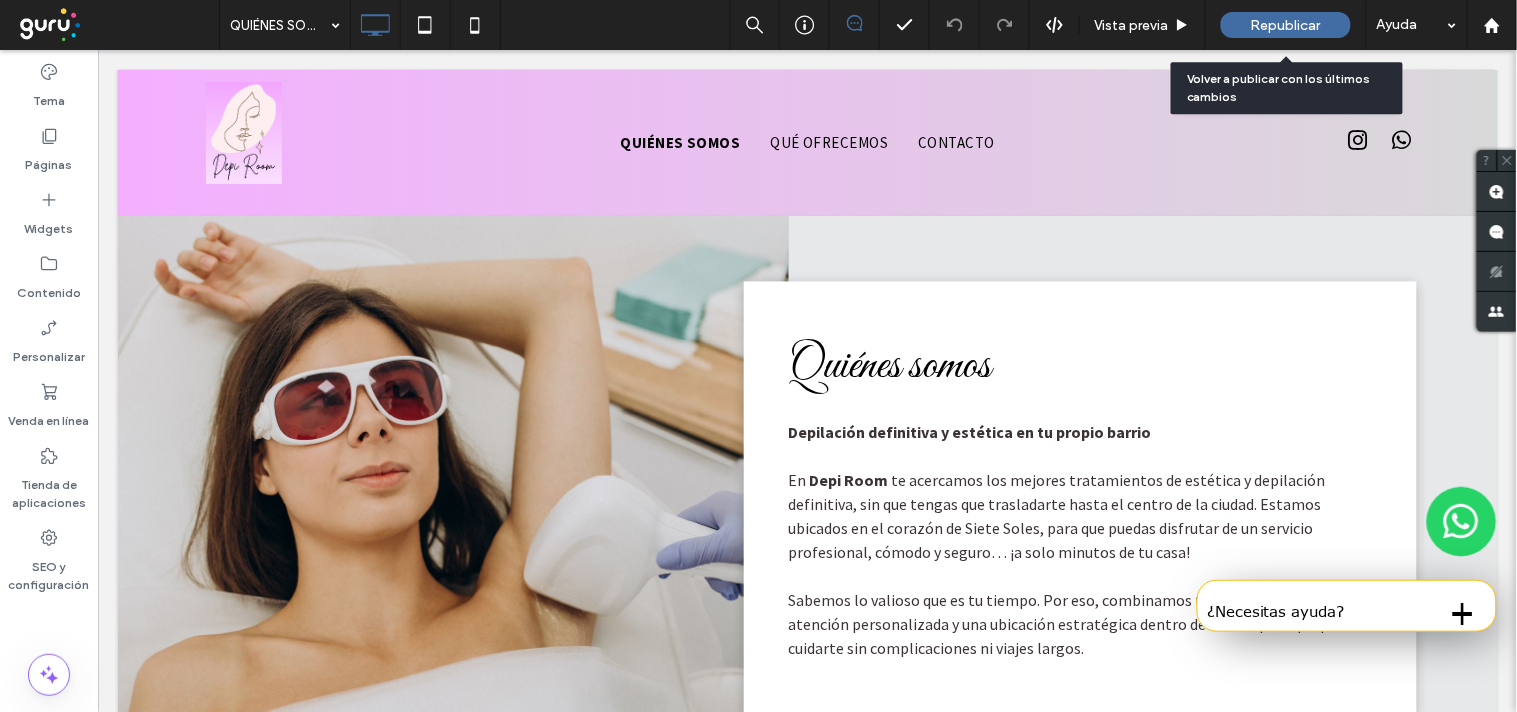 click on "Republicar" at bounding box center (1286, 25) 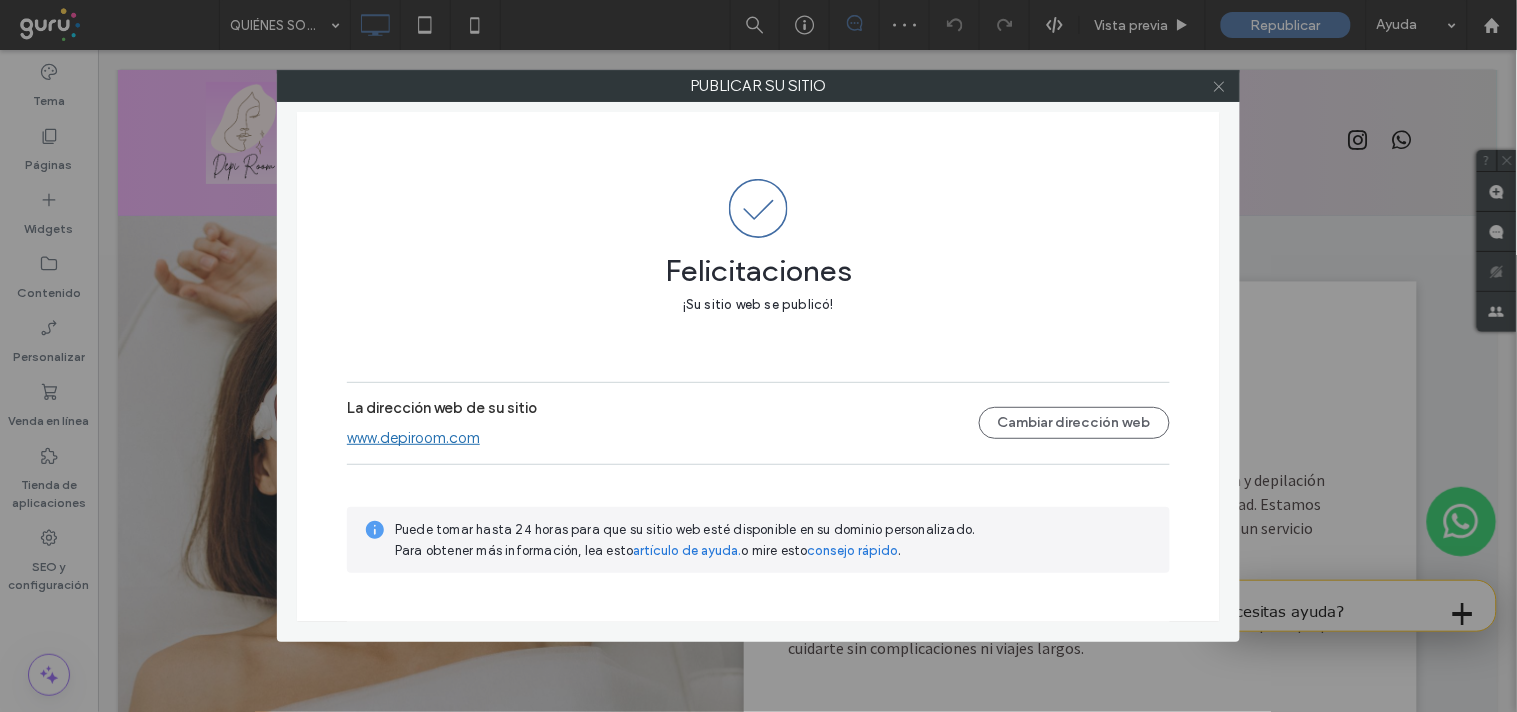 click 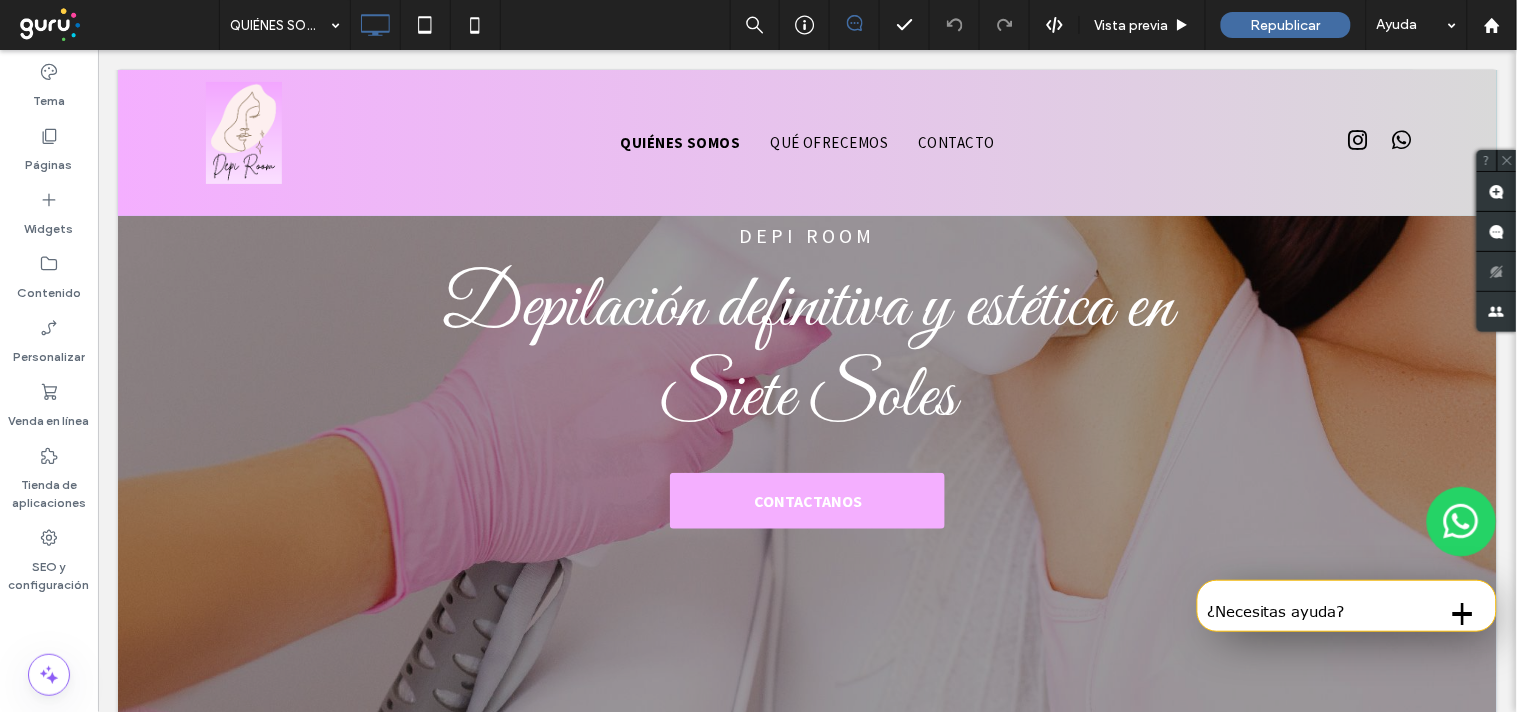 scroll, scrollTop: 0, scrollLeft: 0, axis: both 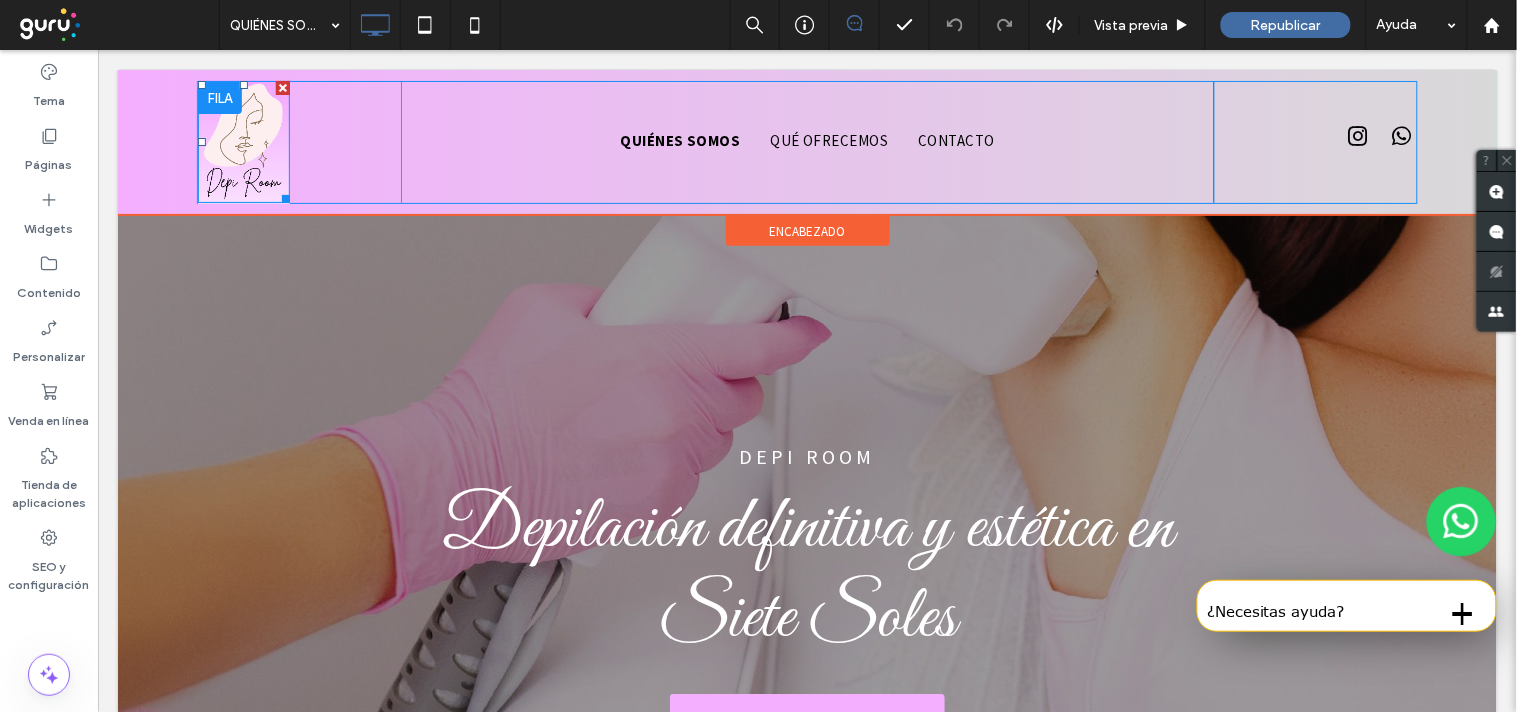 click at bounding box center (243, 141) 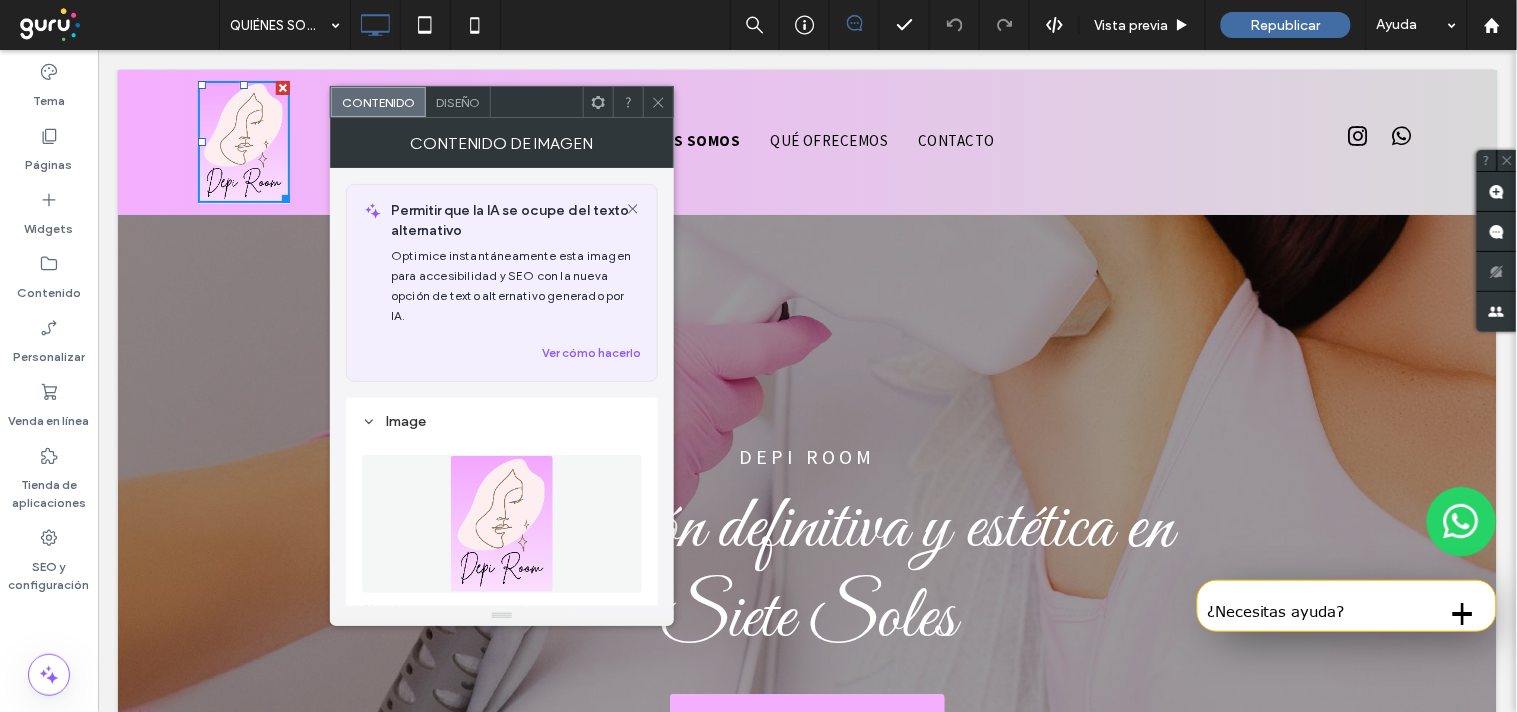 scroll, scrollTop: 222, scrollLeft: 0, axis: vertical 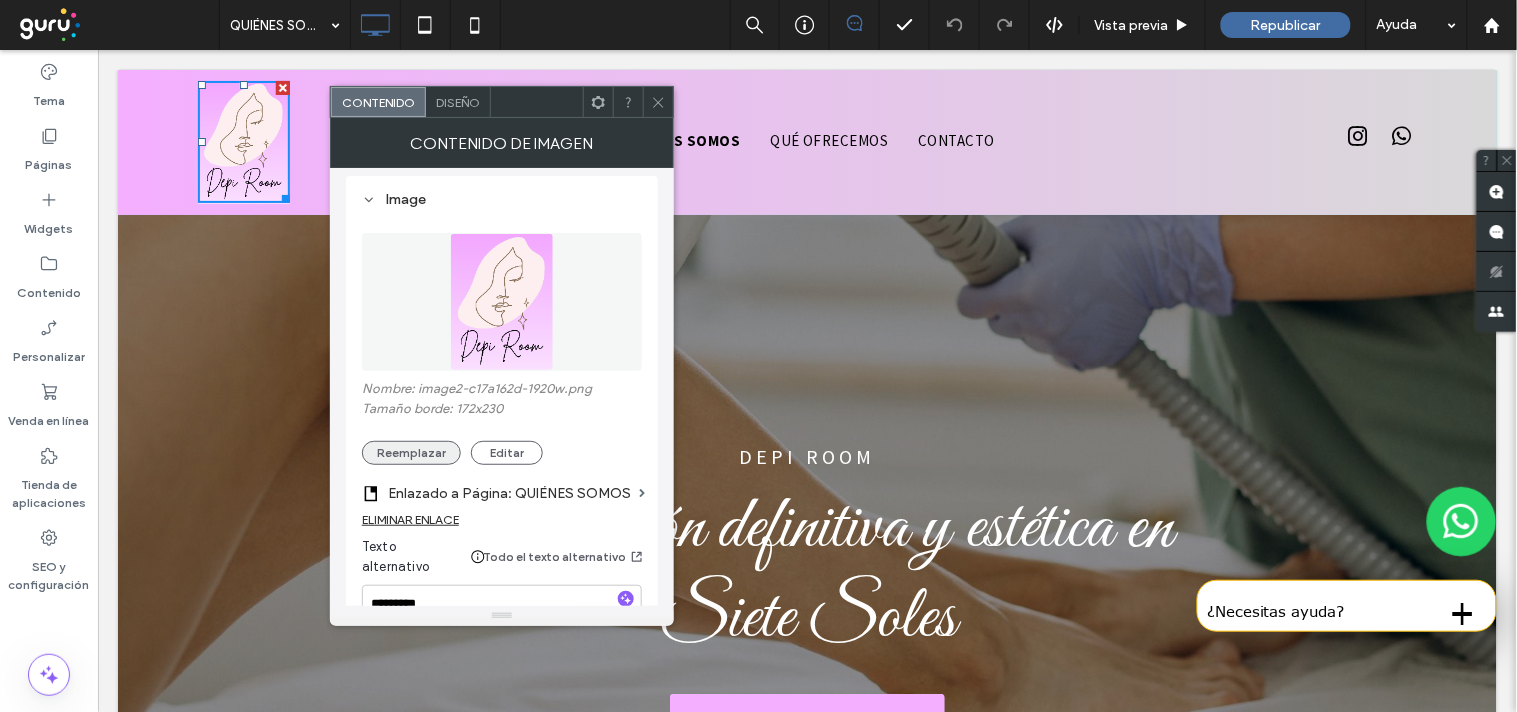 click on "Reemplazar" at bounding box center (411, 453) 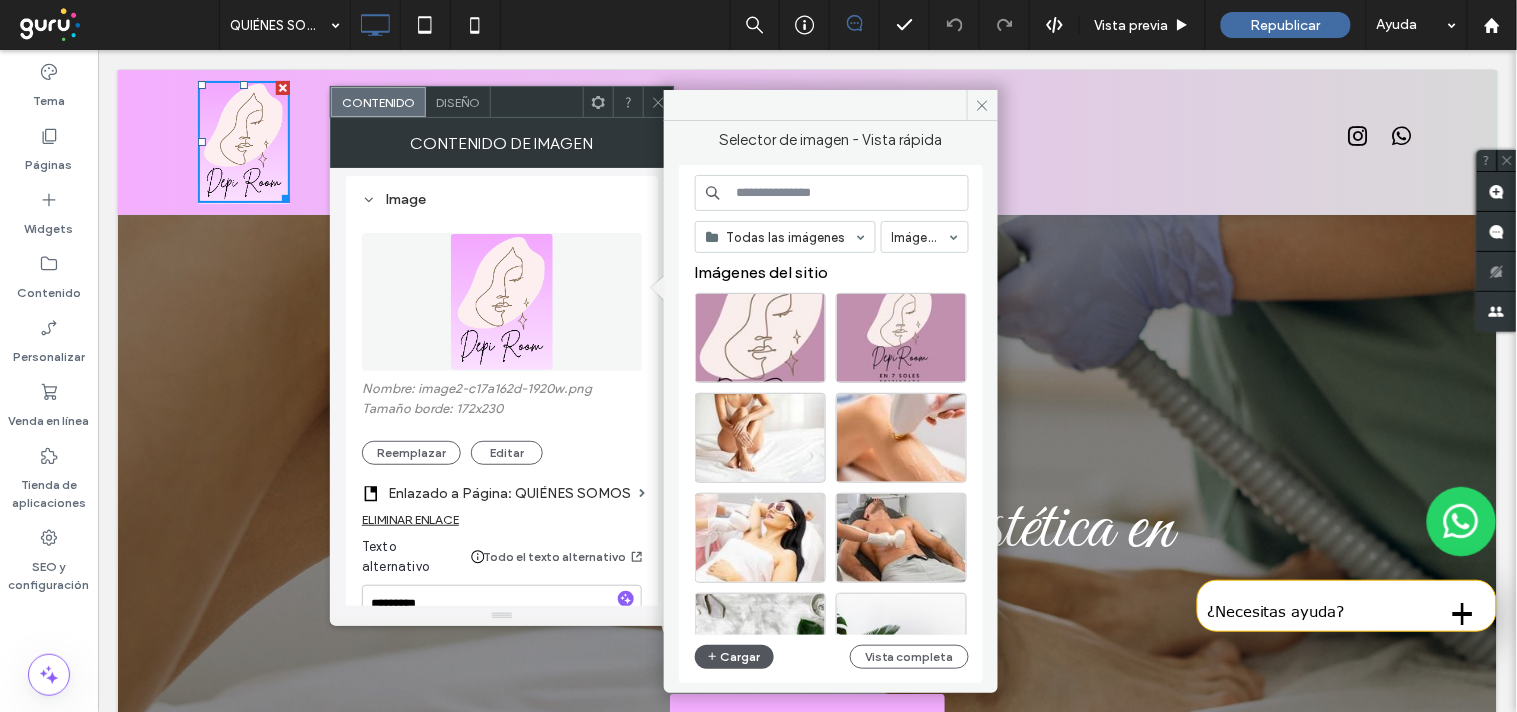 click on "Cargar" at bounding box center [735, 657] 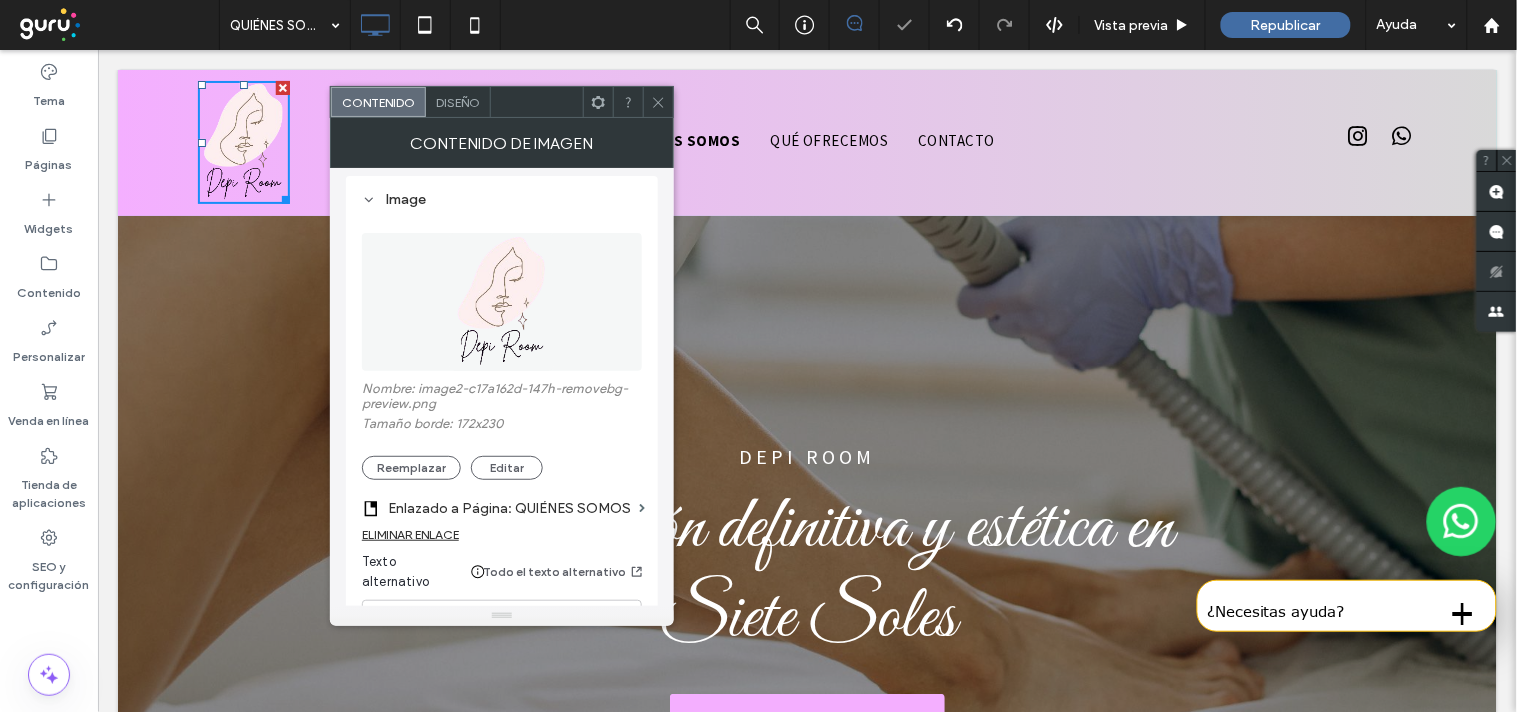 click at bounding box center [658, 102] 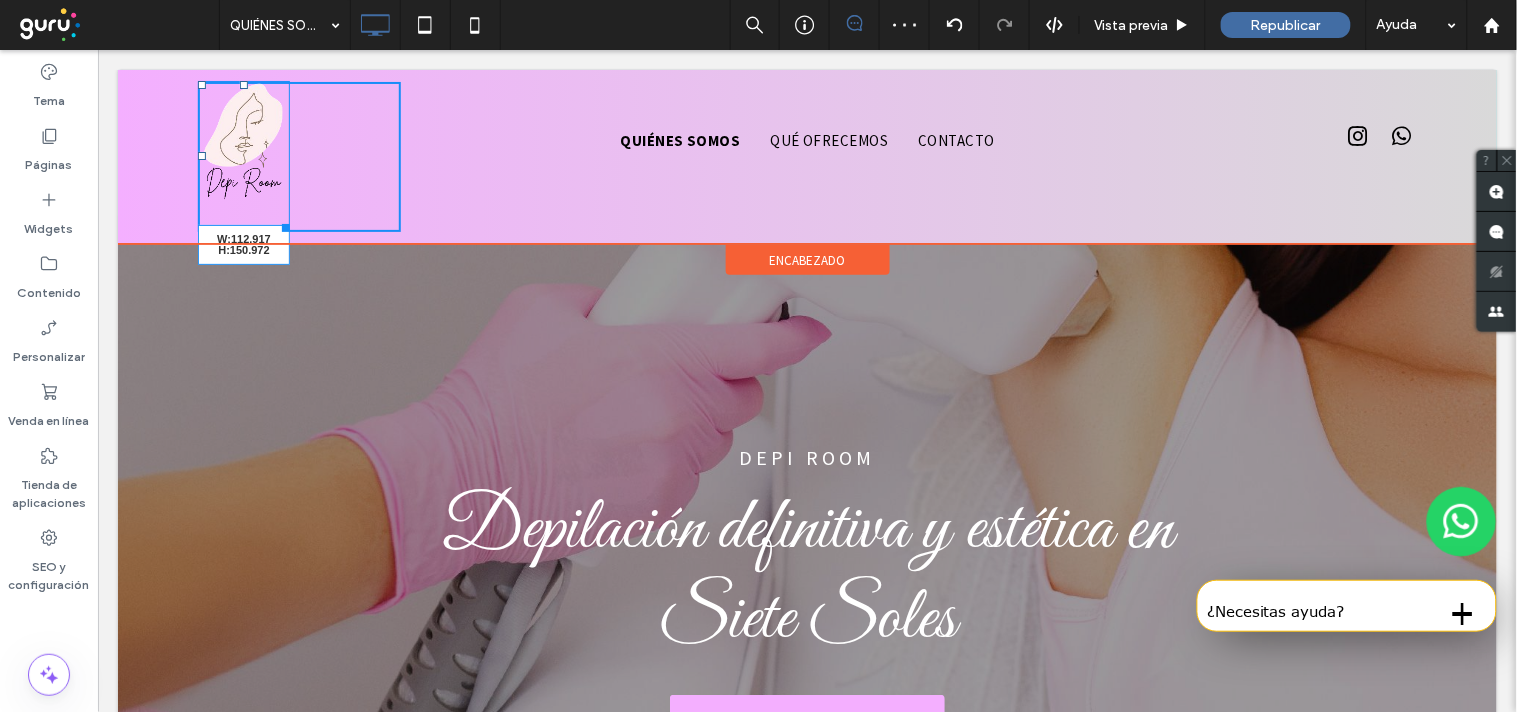 drag, startPoint x: 281, startPoint y: 192, endPoint x: 412, endPoint y: 270, distance: 152.4631 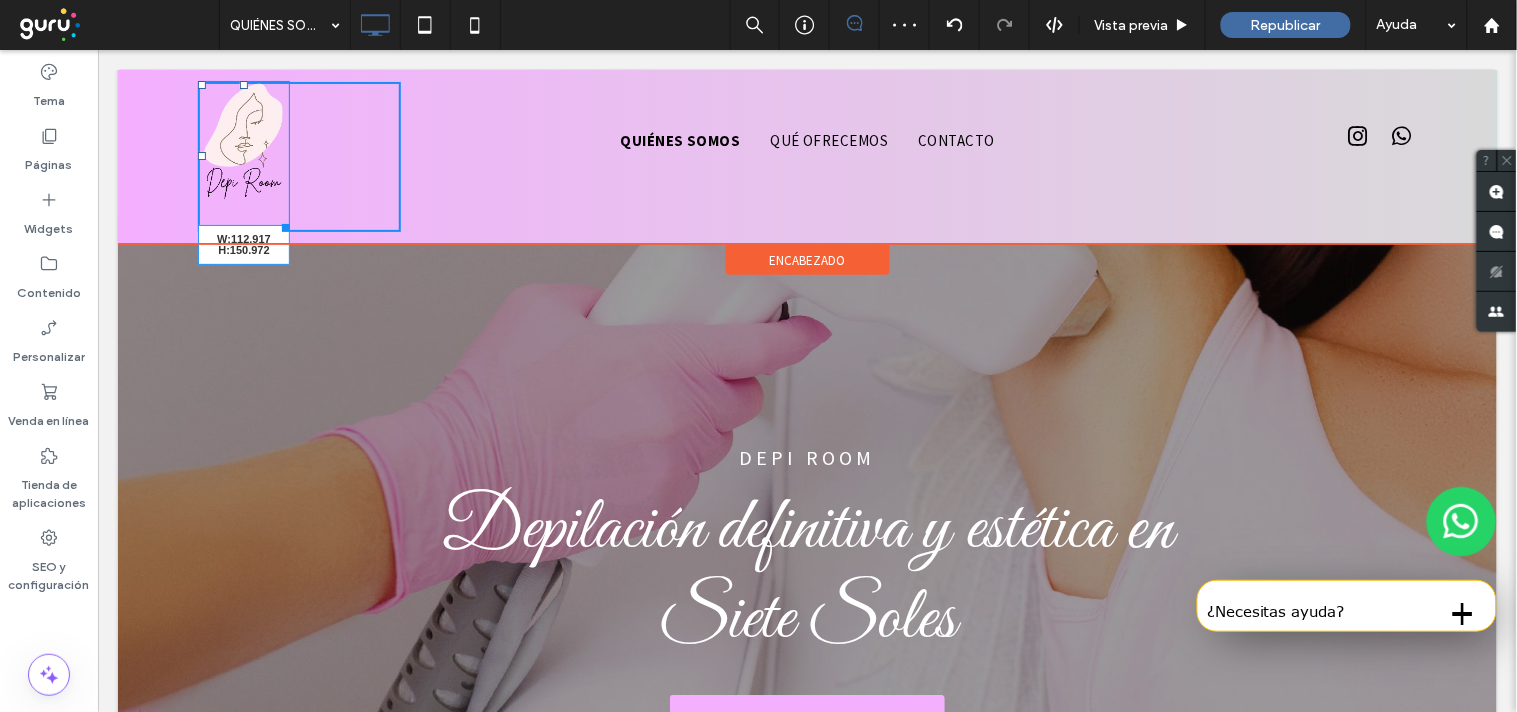click on "W:112.917 H:150.972
Click To Paste" at bounding box center (298, 156) 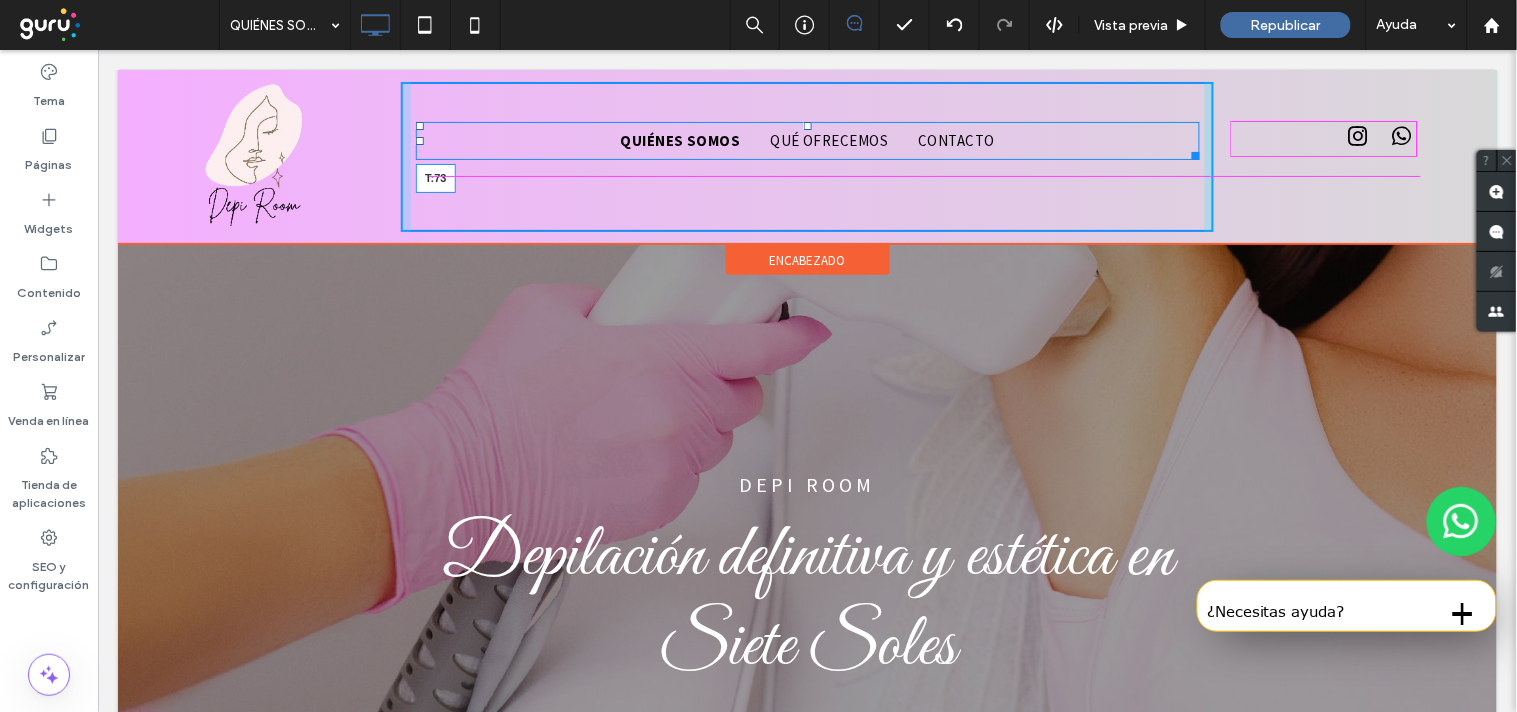 drag, startPoint x: 797, startPoint y: 122, endPoint x: 871, endPoint y: 245, distance: 143.54442 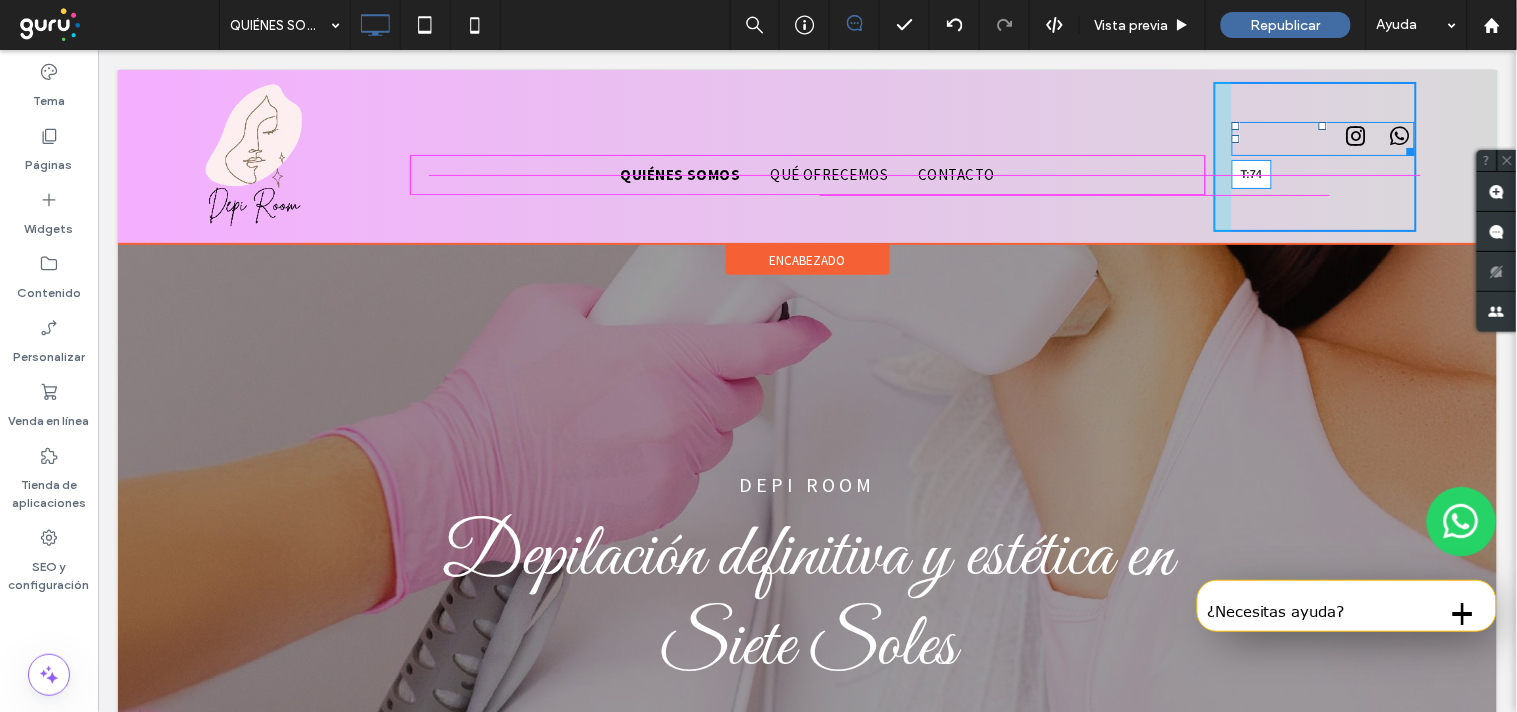 drag, startPoint x: 1309, startPoint y: 120, endPoint x: 1412, endPoint y: 206, distance: 134.18271 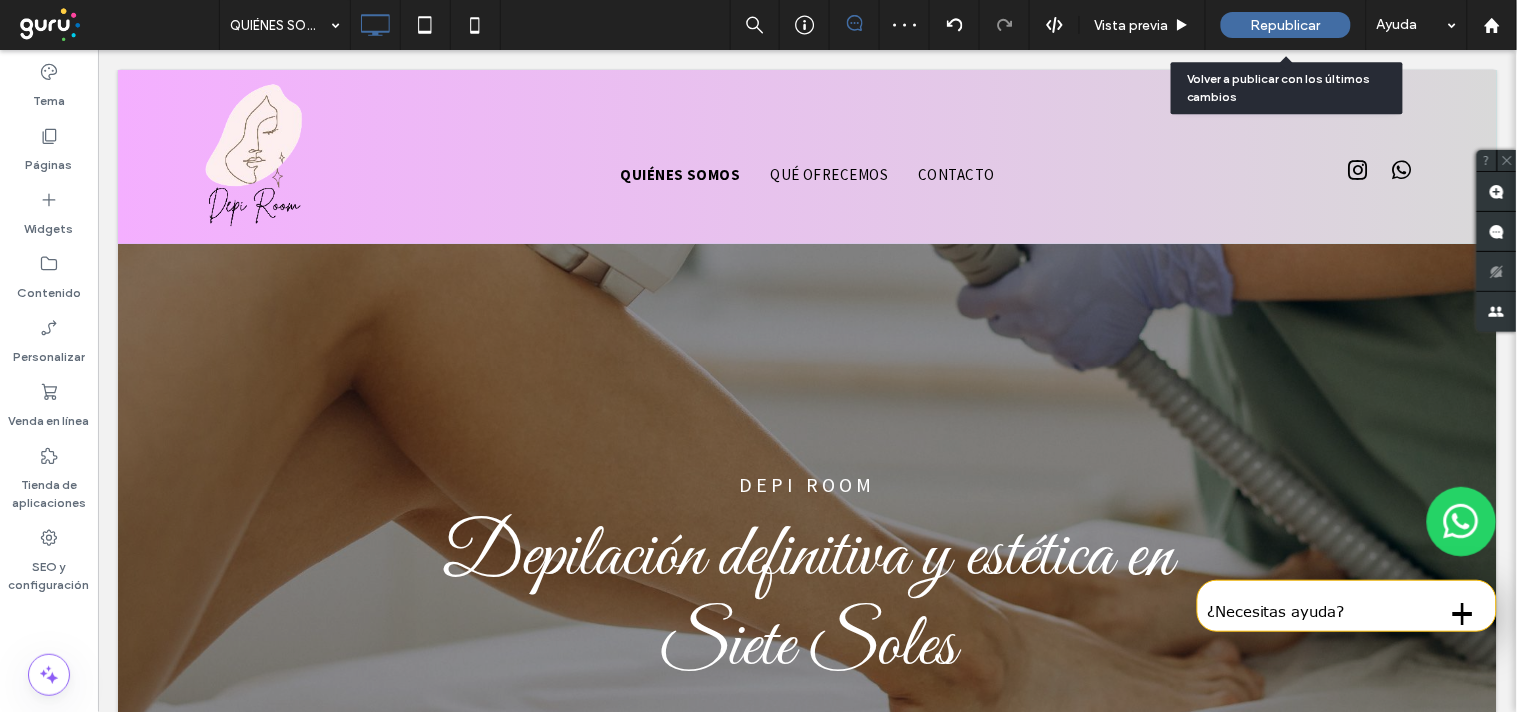 click on "Republicar" at bounding box center (1286, 25) 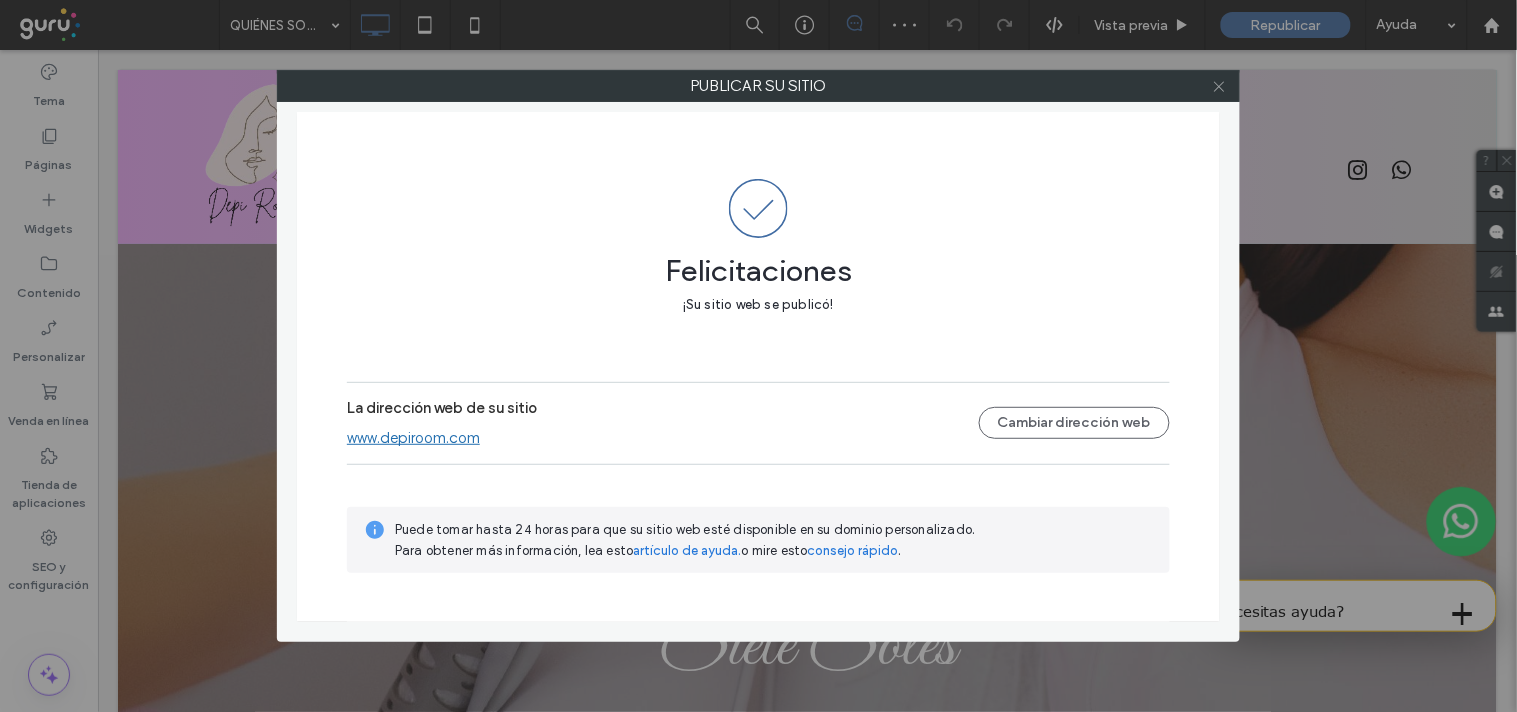 click 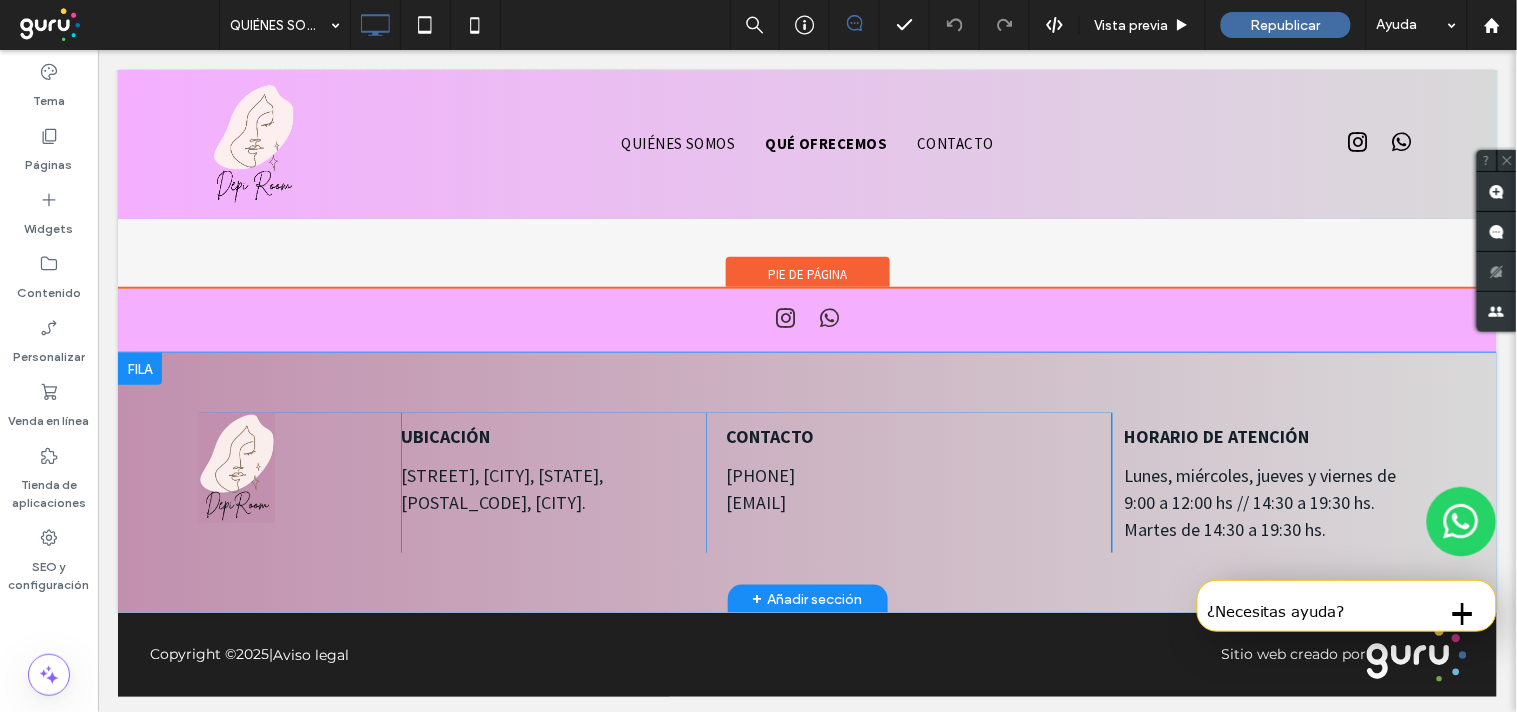 scroll, scrollTop: 2284, scrollLeft: 0, axis: vertical 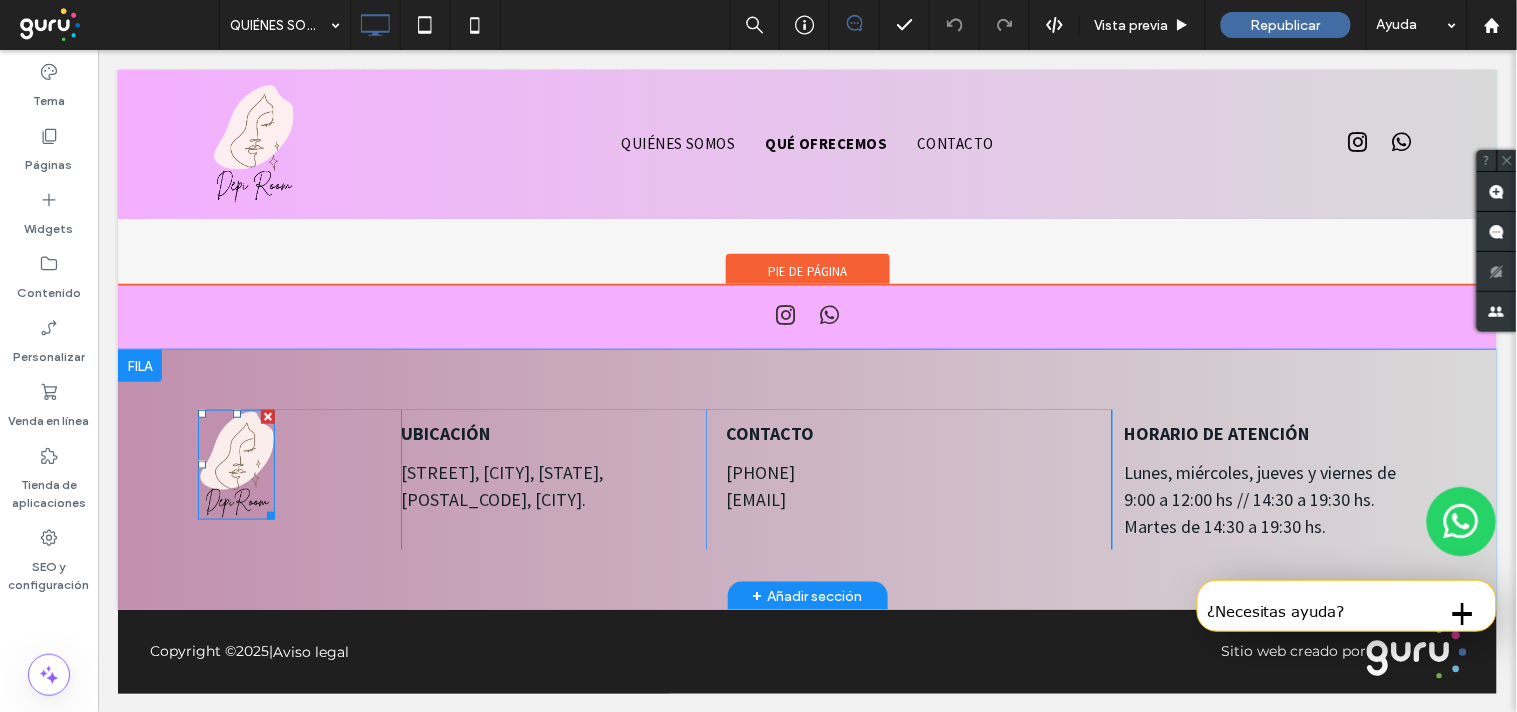 click at bounding box center [235, 463] 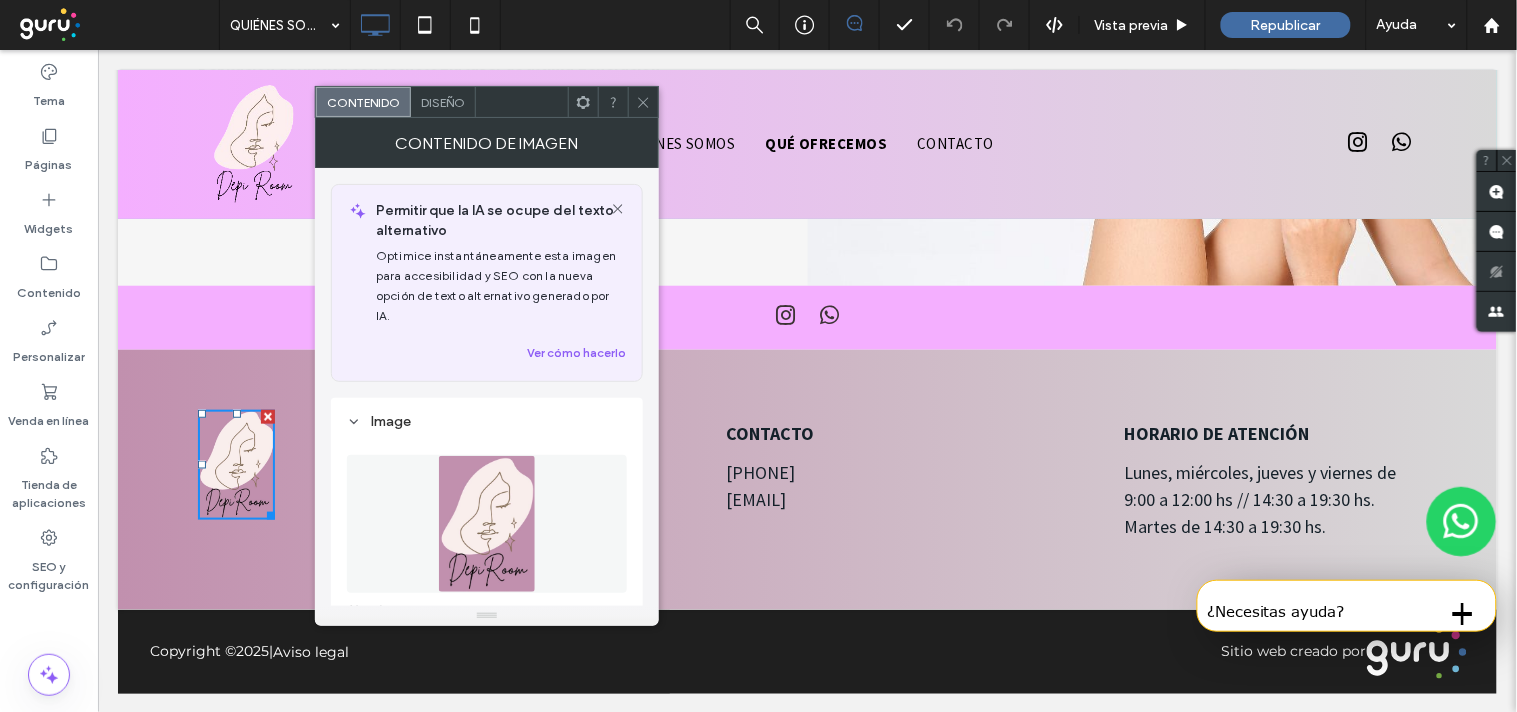 scroll, scrollTop: 333, scrollLeft: 0, axis: vertical 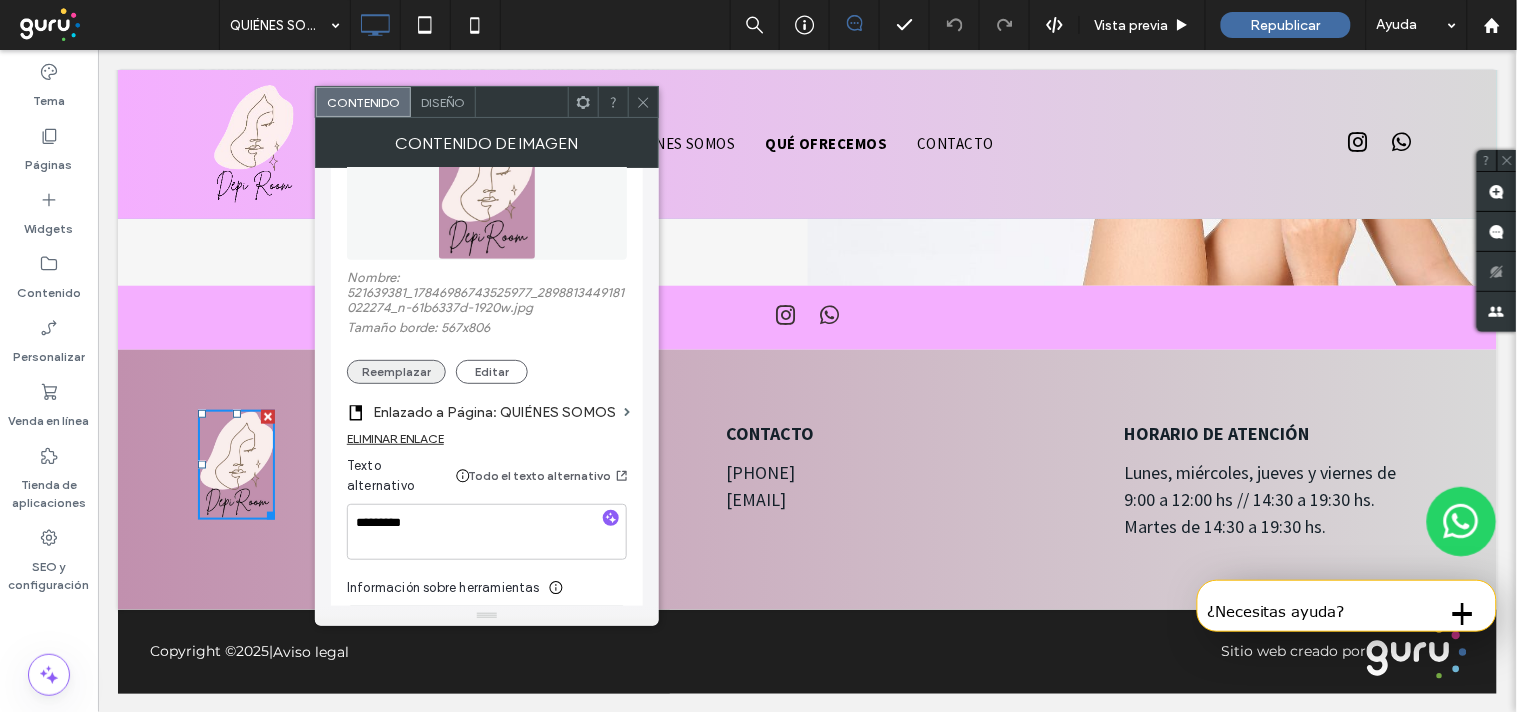click on "Reemplazar" at bounding box center (396, 372) 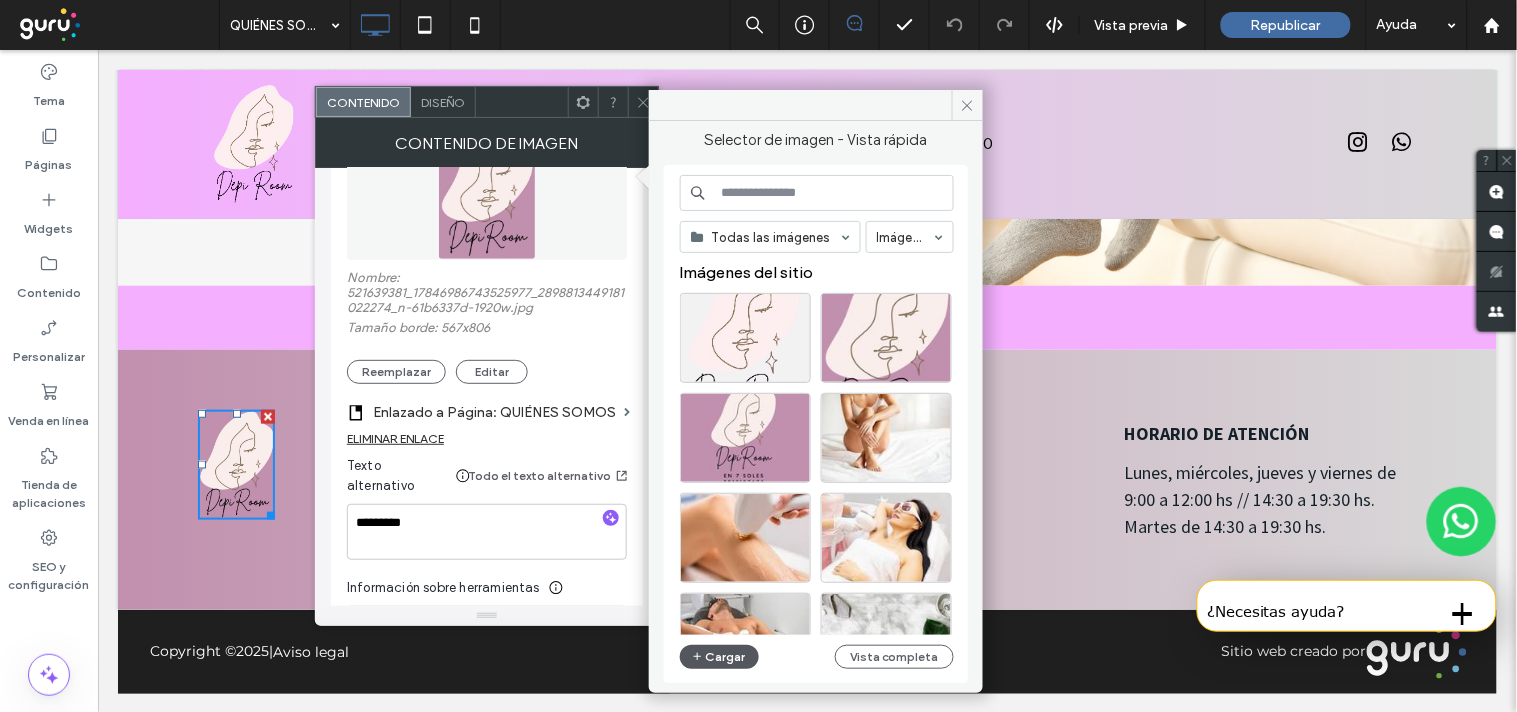 click on "Cargar" at bounding box center [720, 657] 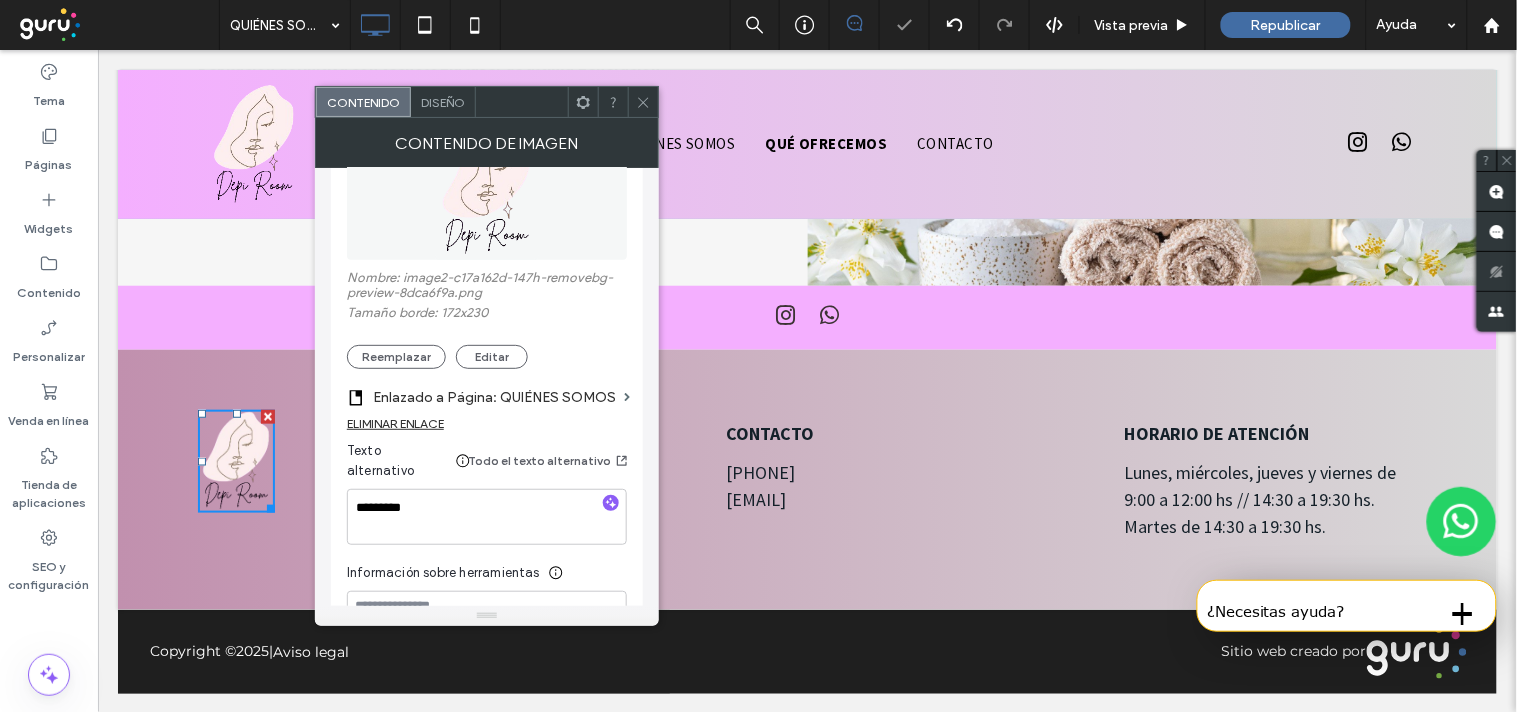 click 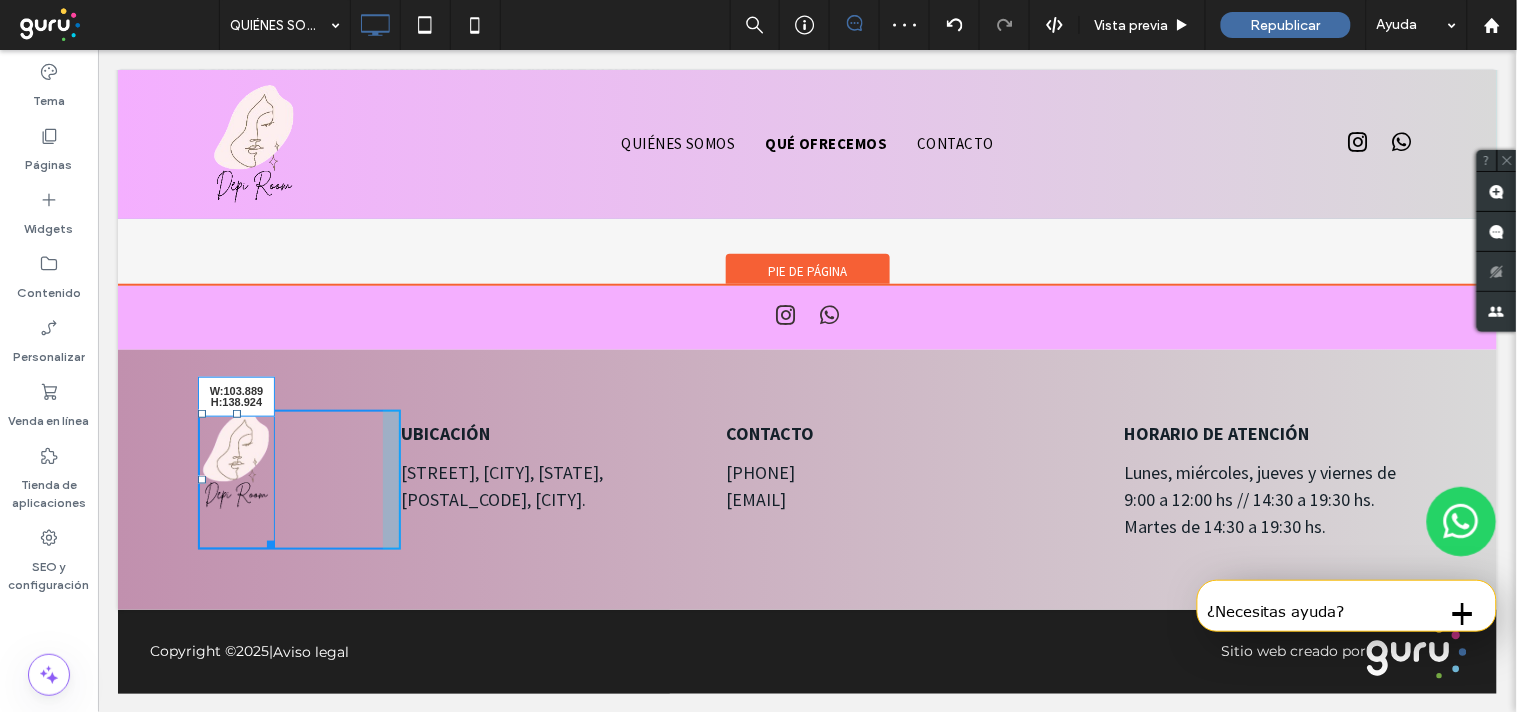 drag, startPoint x: 263, startPoint y: 505, endPoint x: 418, endPoint y: 592, distance: 177.74701 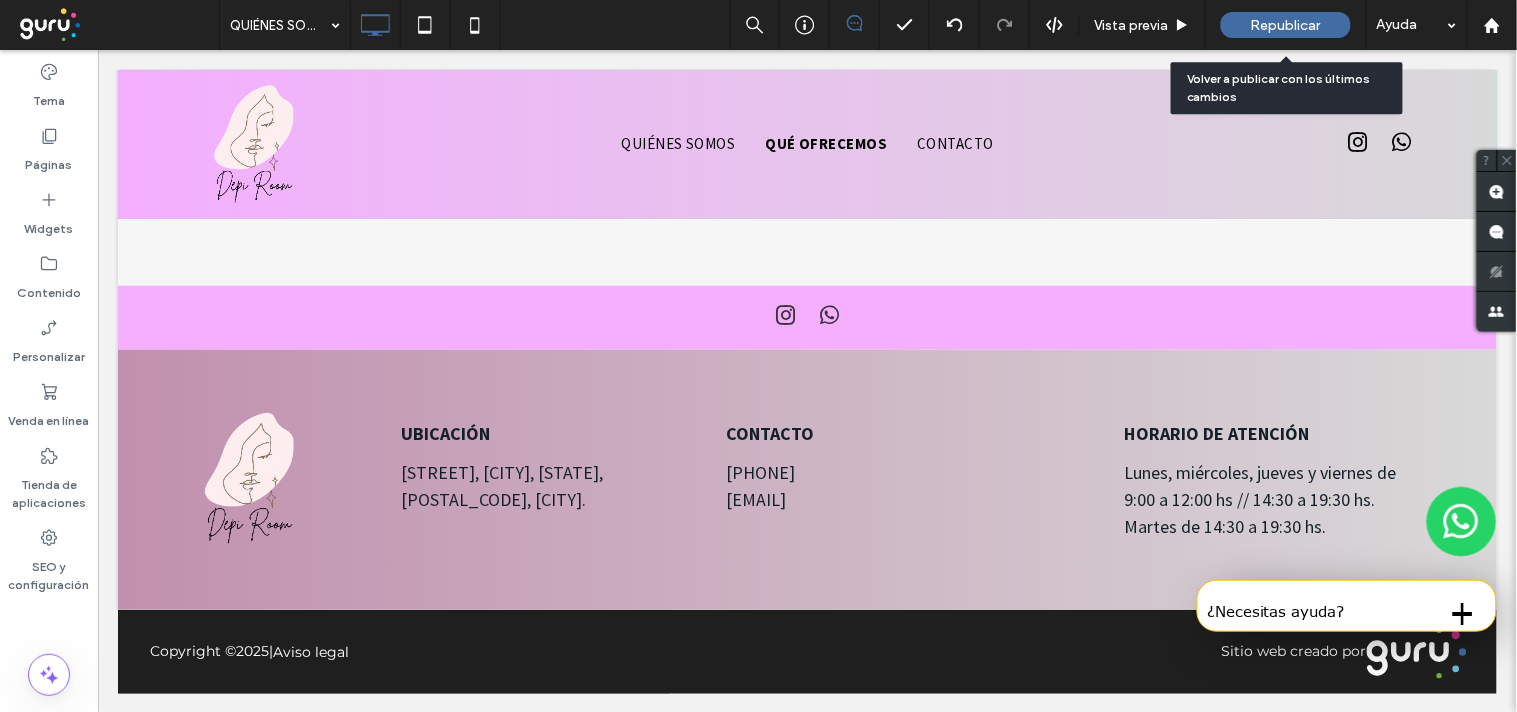 click on "Republicar" at bounding box center (1286, 25) 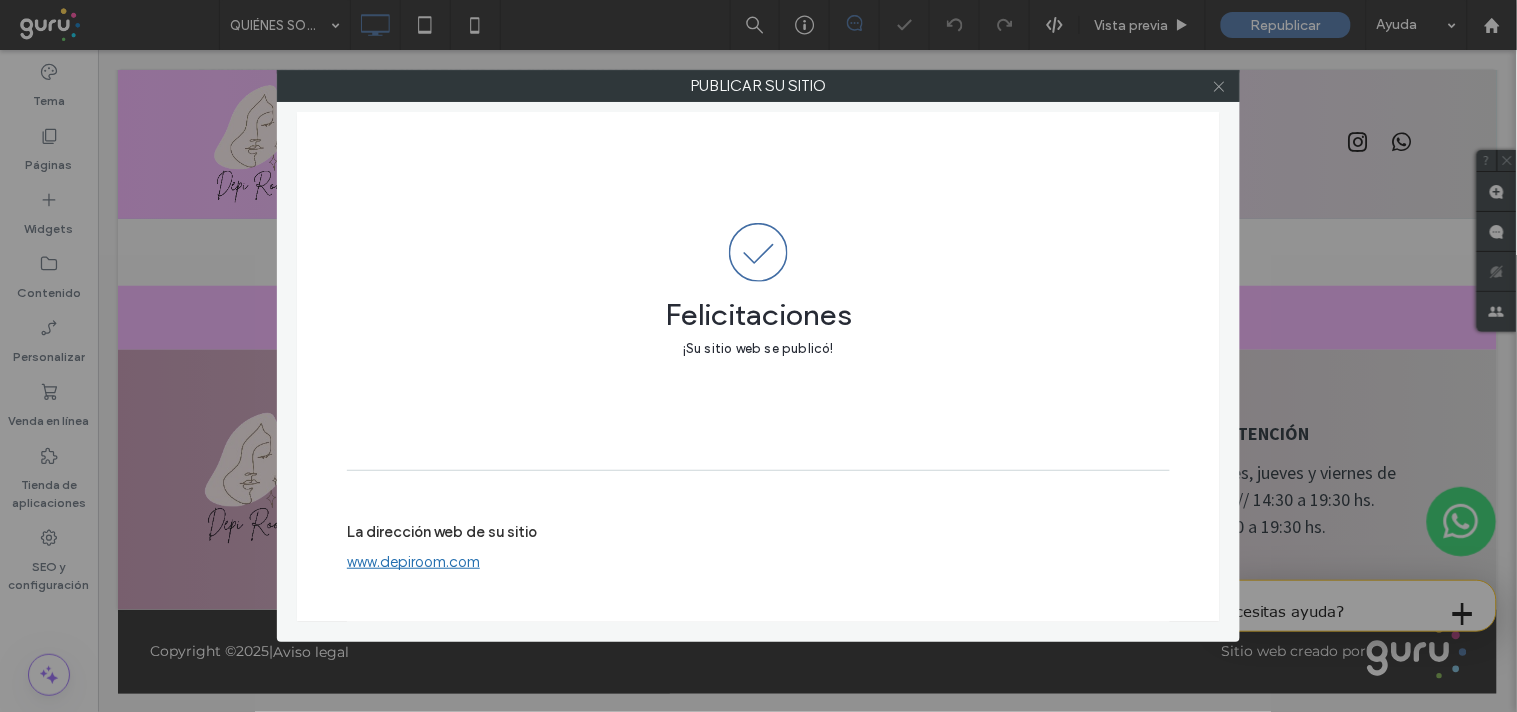 click at bounding box center [1219, 86] 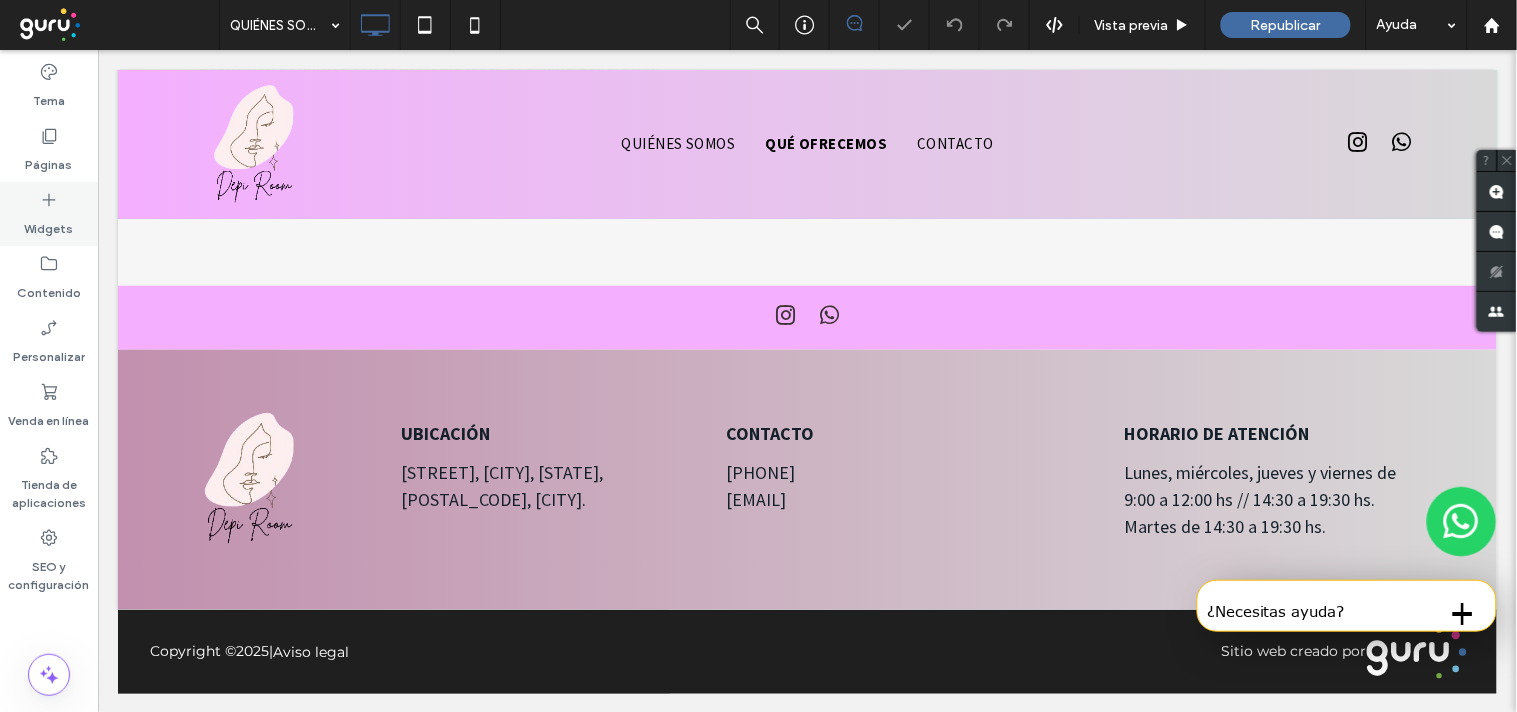 click on "Widgets" at bounding box center [49, 214] 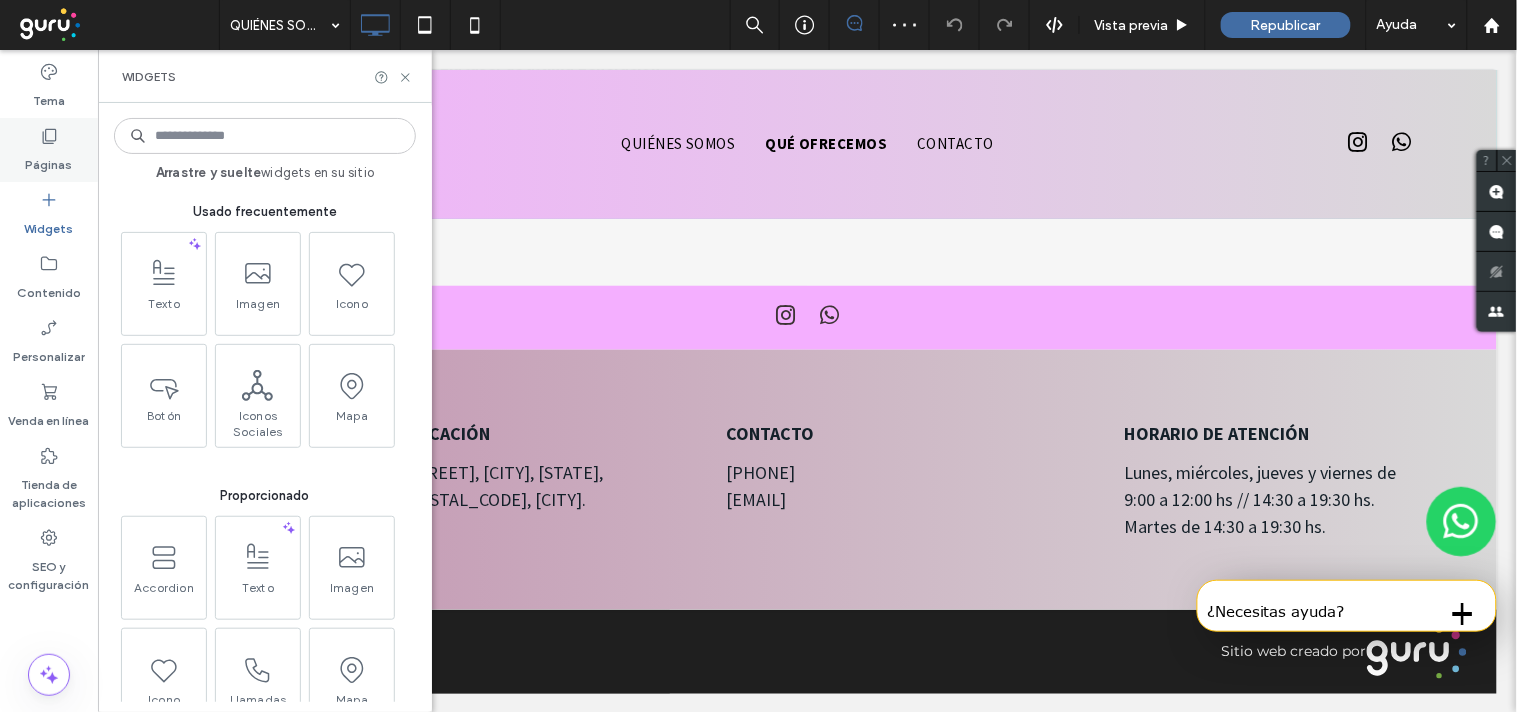 click on "Páginas" at bounding box center [49, 160] 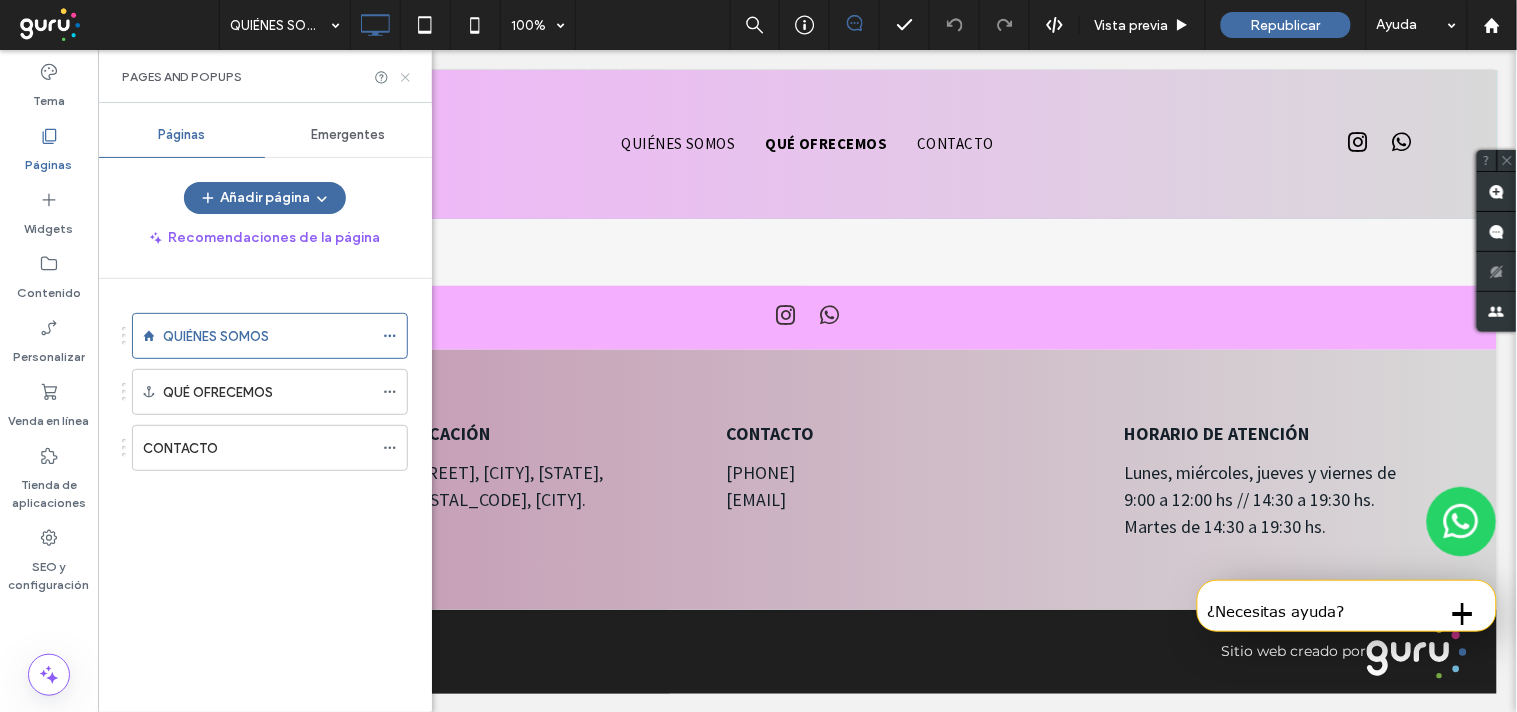 click 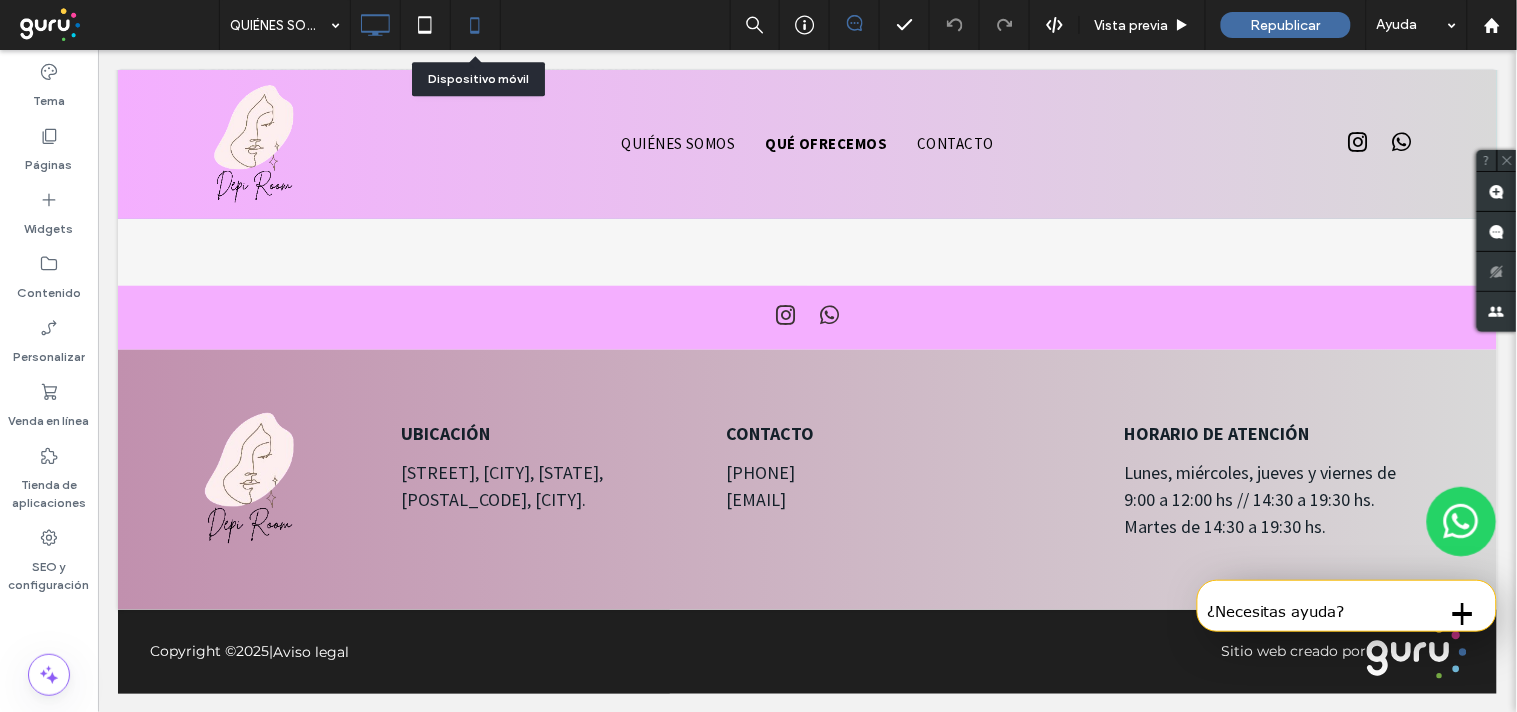 click 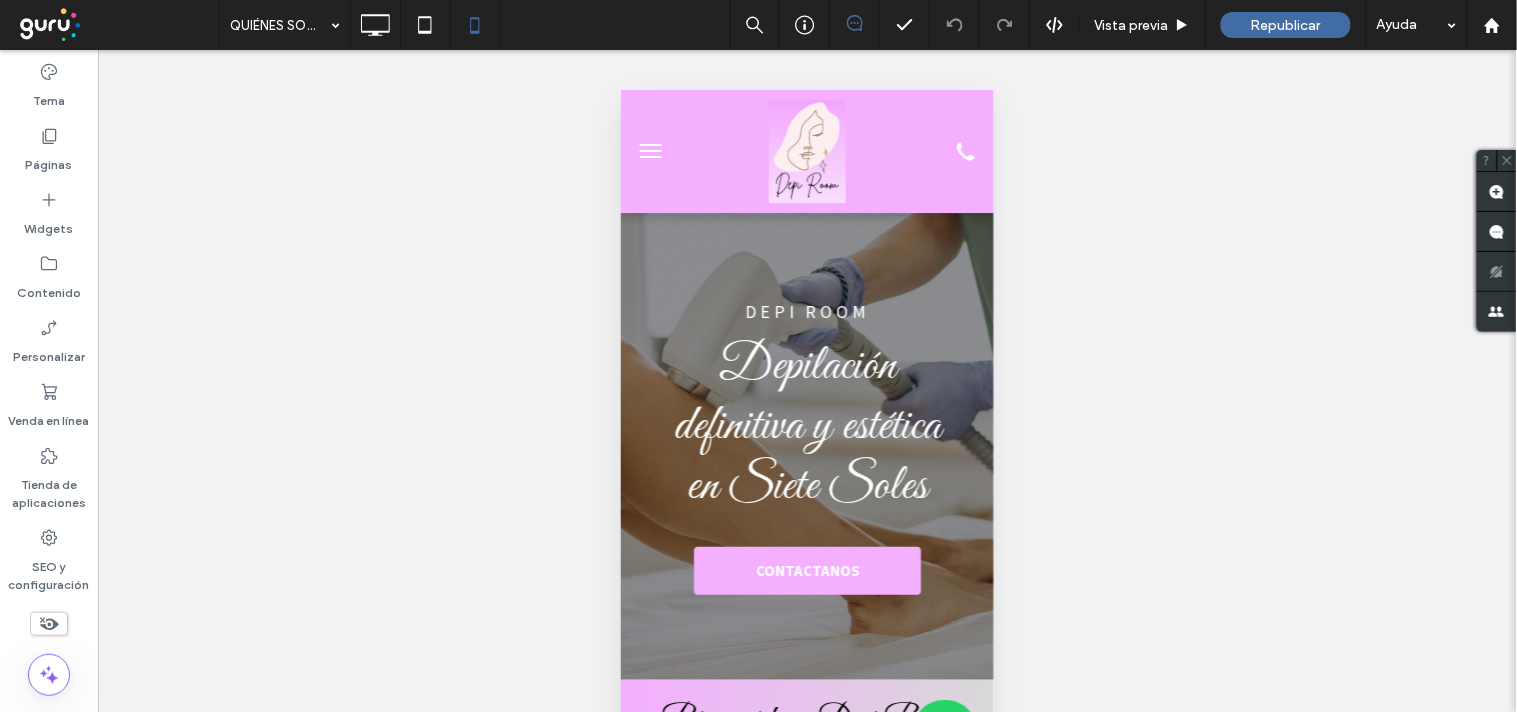 scroll, scrollTop: 0, scrollLeft: 0, axis: both 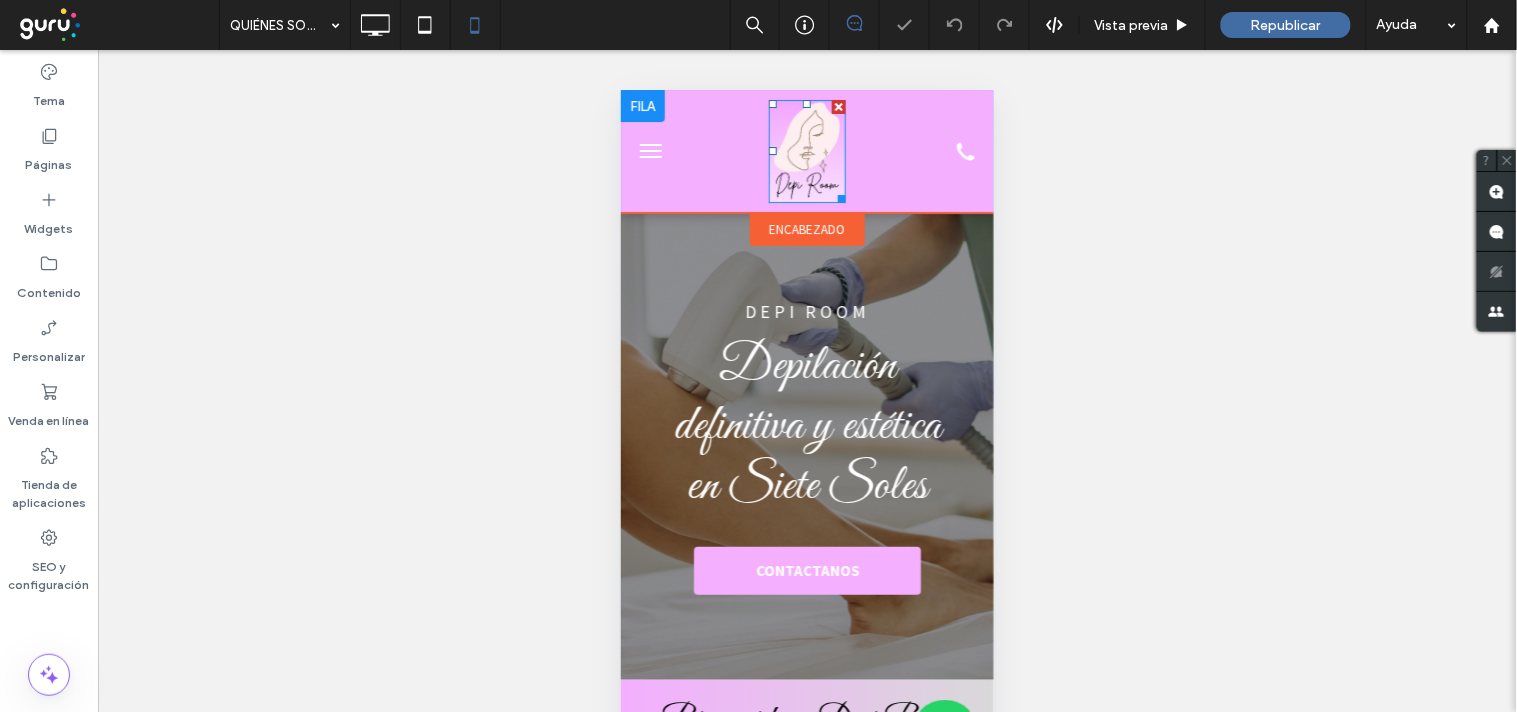 click at bounding box center (806, 150) 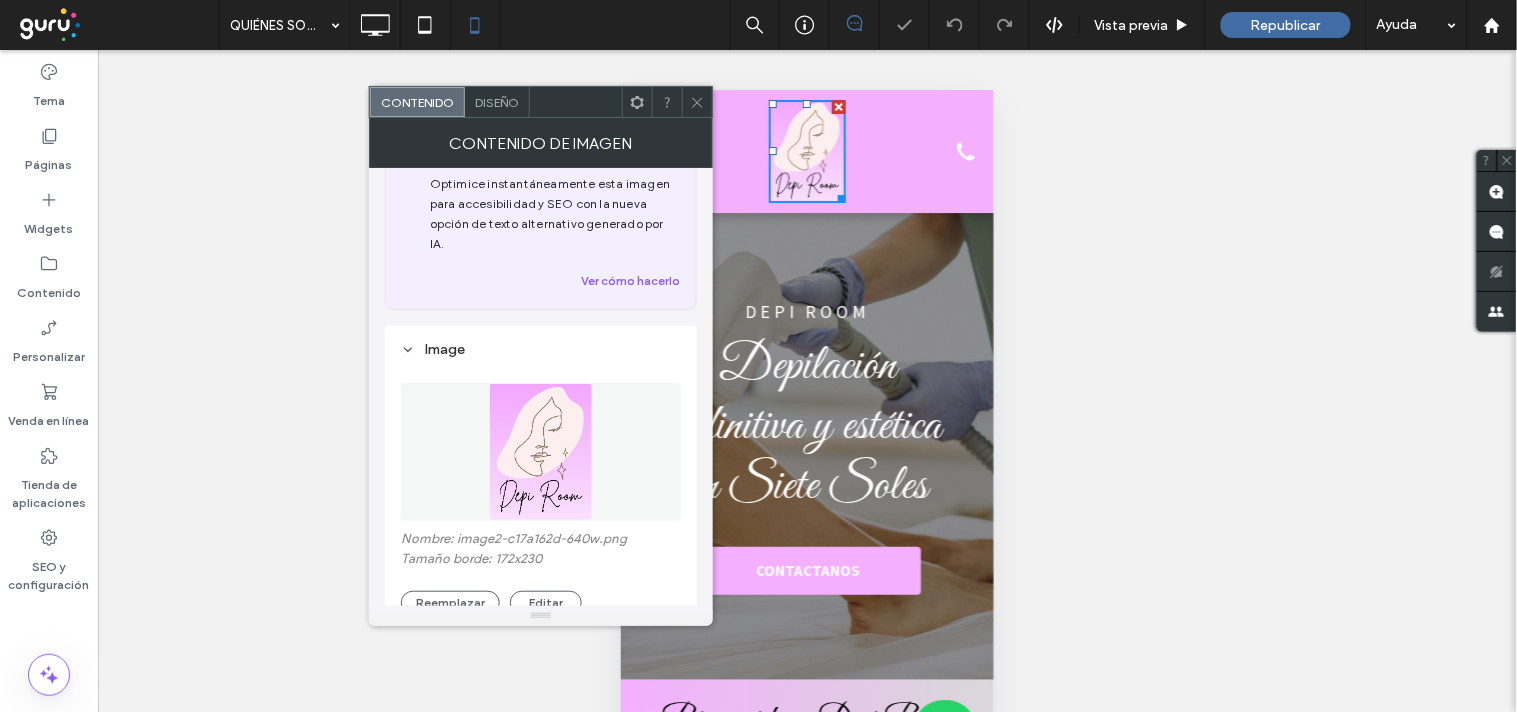 scroll, scrollTop: 111, scrollLeft: 0, axis: vertical 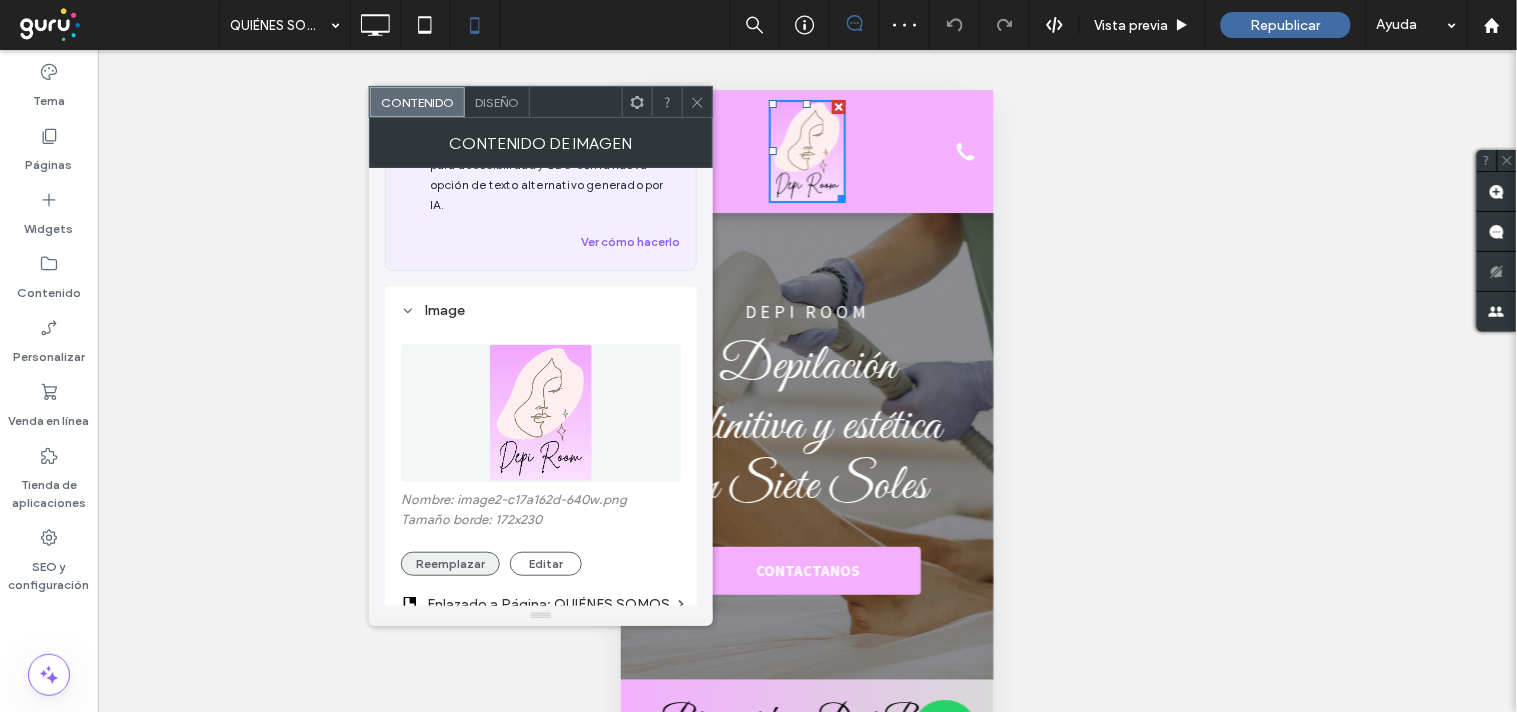 click on "Reemplazar" at bounding box center (450, 564) 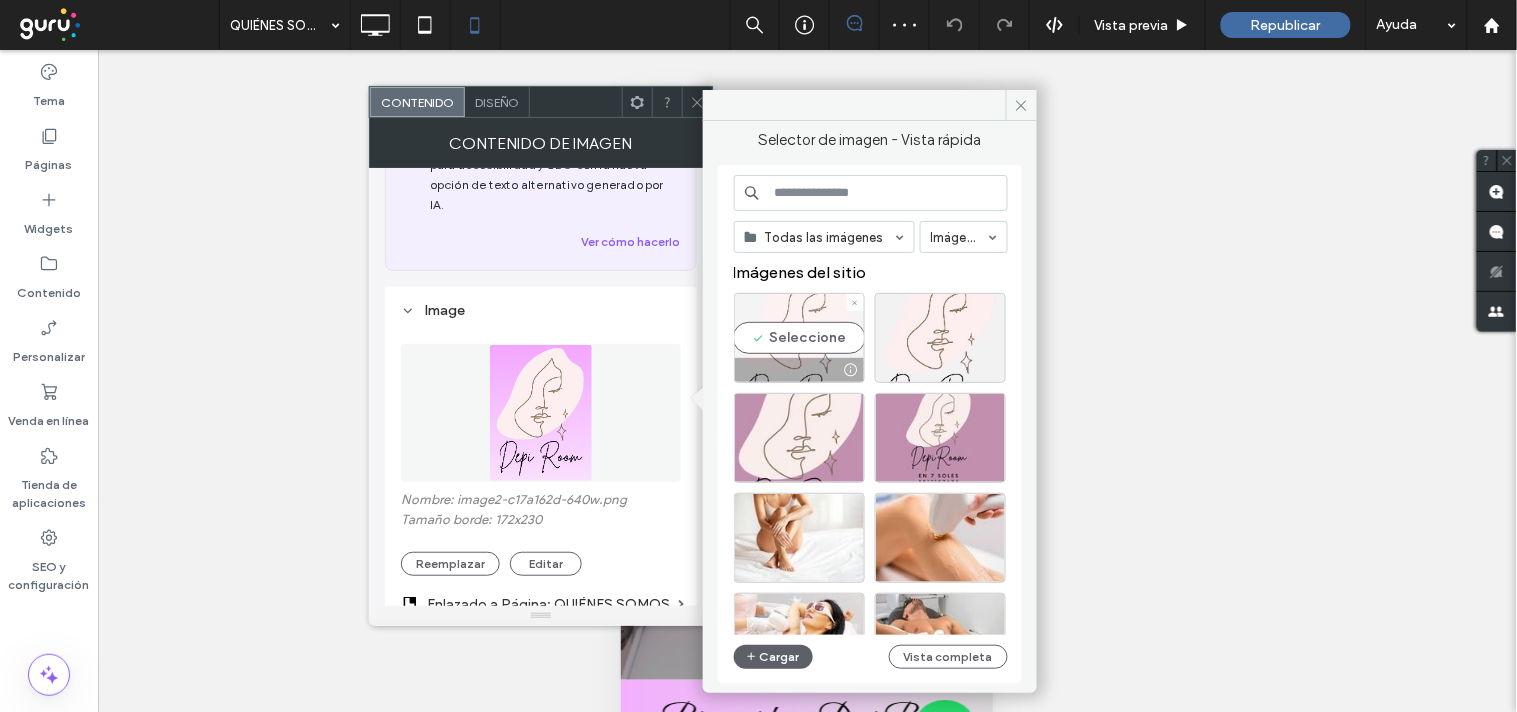 click on "Seleccione" at bounding box center (799, 338) 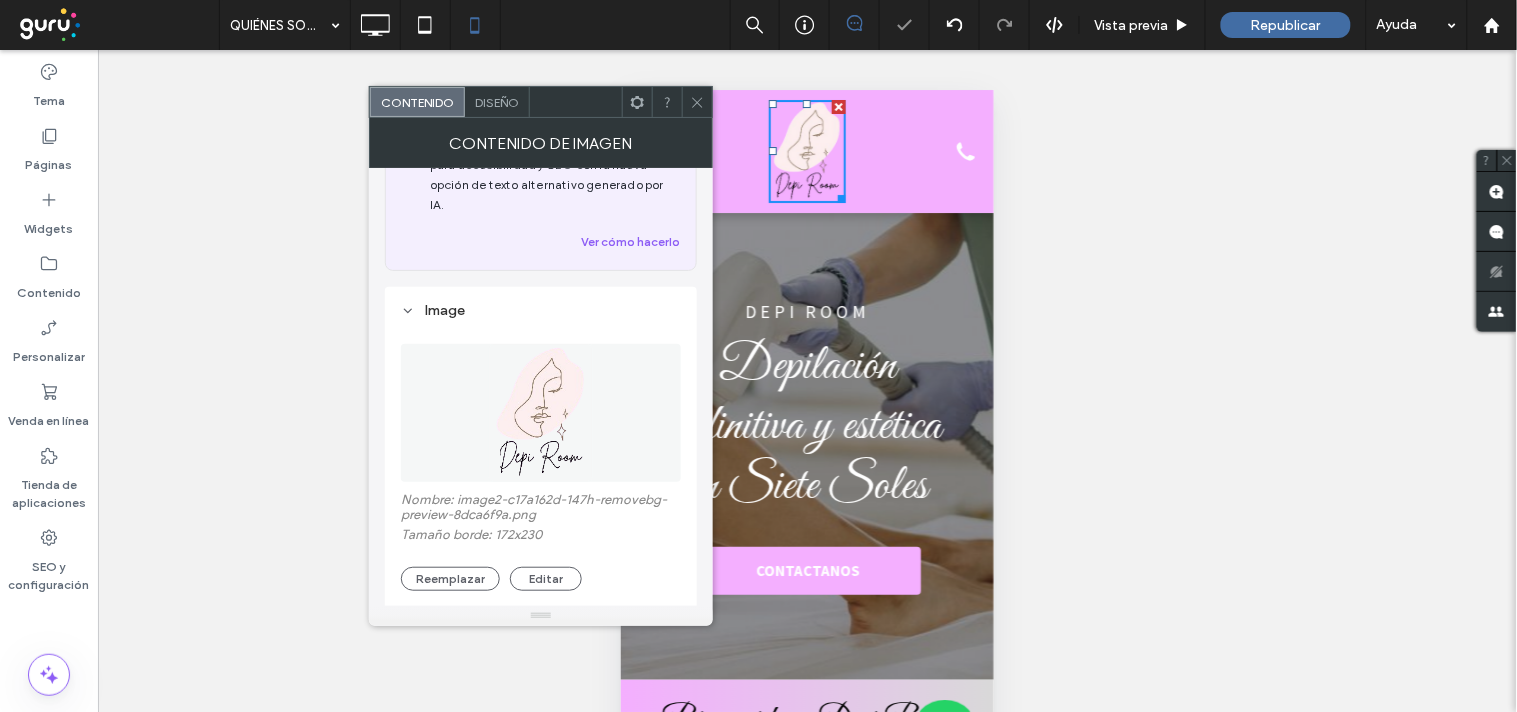 drag, startPoint x: 697, startPoint y: 105, endPoint x: 130, endPoint y: 42, distance: 570.48926 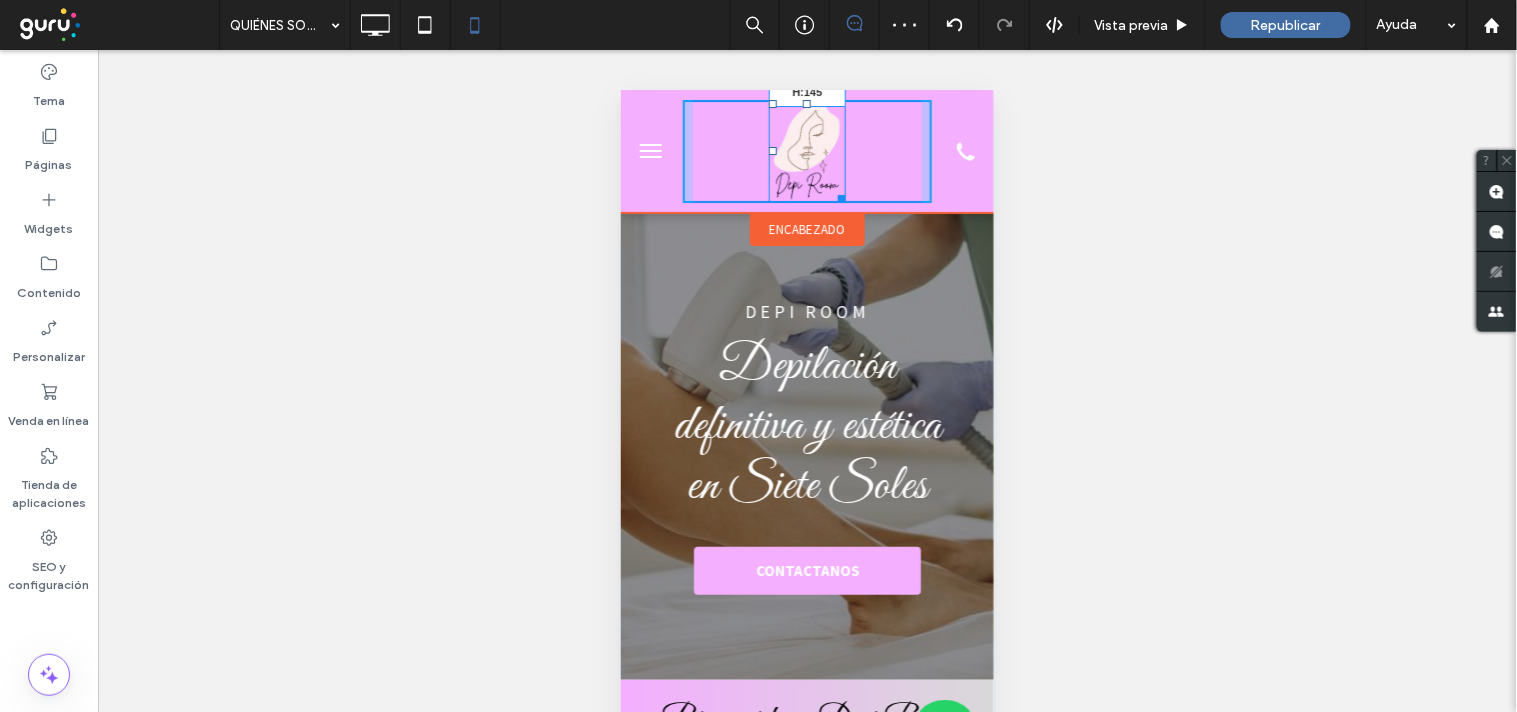 drag, startPoint x: 833, startPoint y: 197, endPoint x: 849, endPoint y: 219, distance: 27.202942 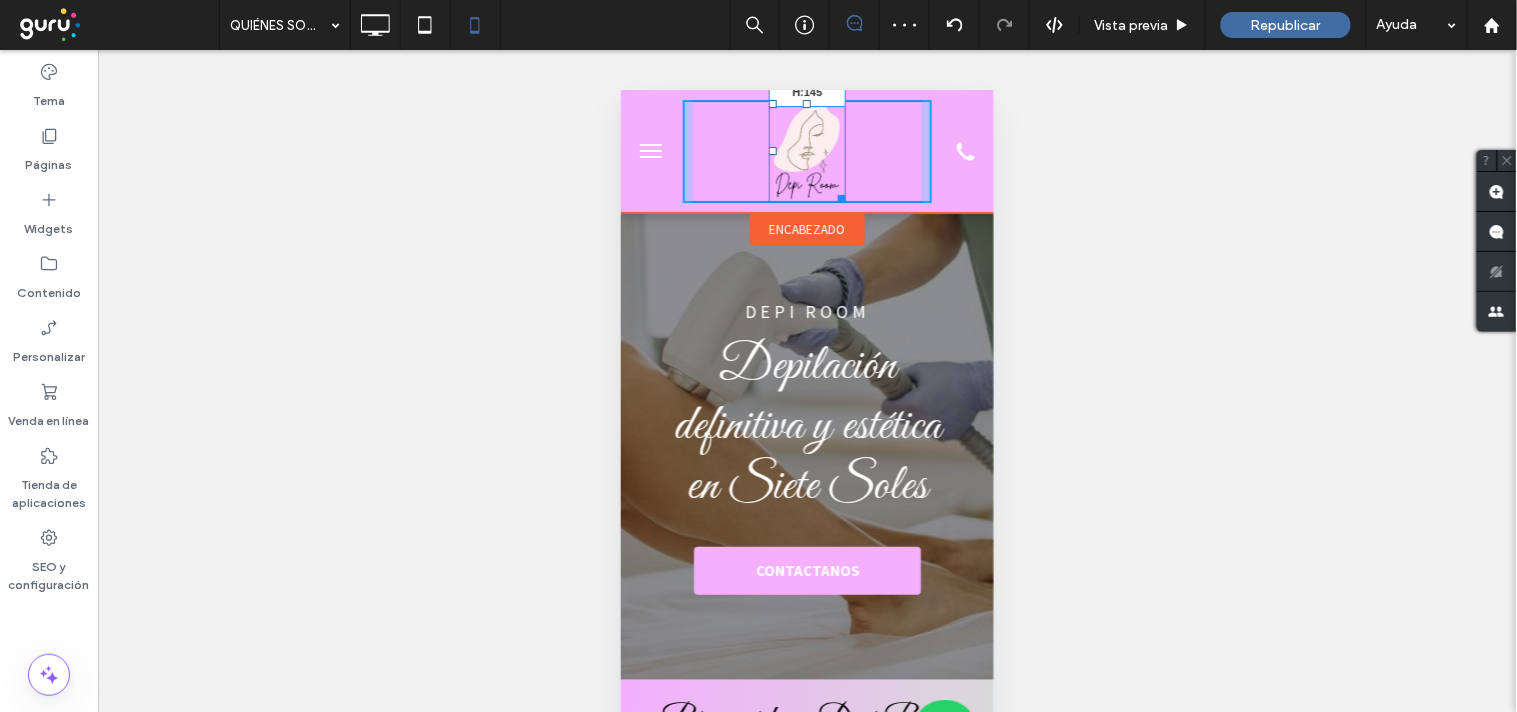 click on "W:108.976 H:145" at bounding box center (806, 150) 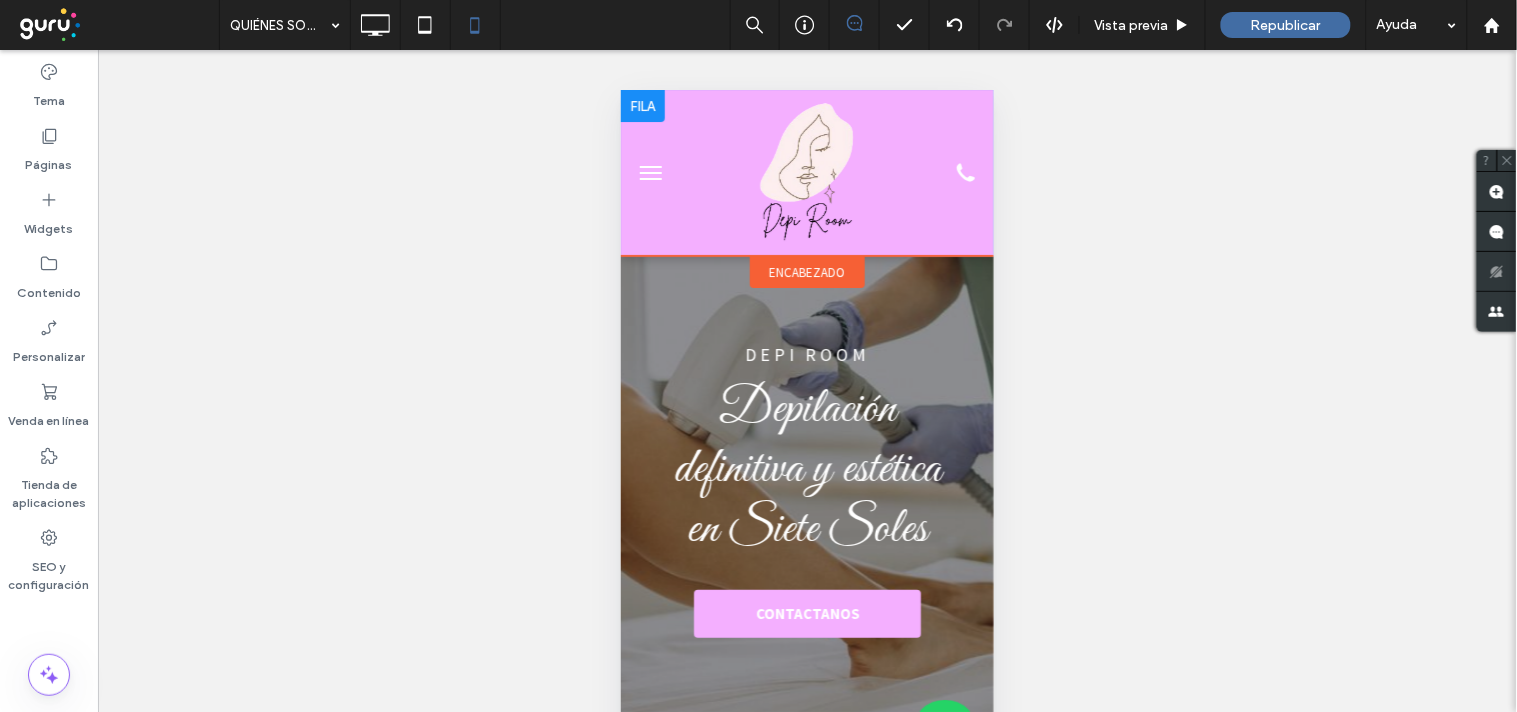 click at bounding box center [651, 172] 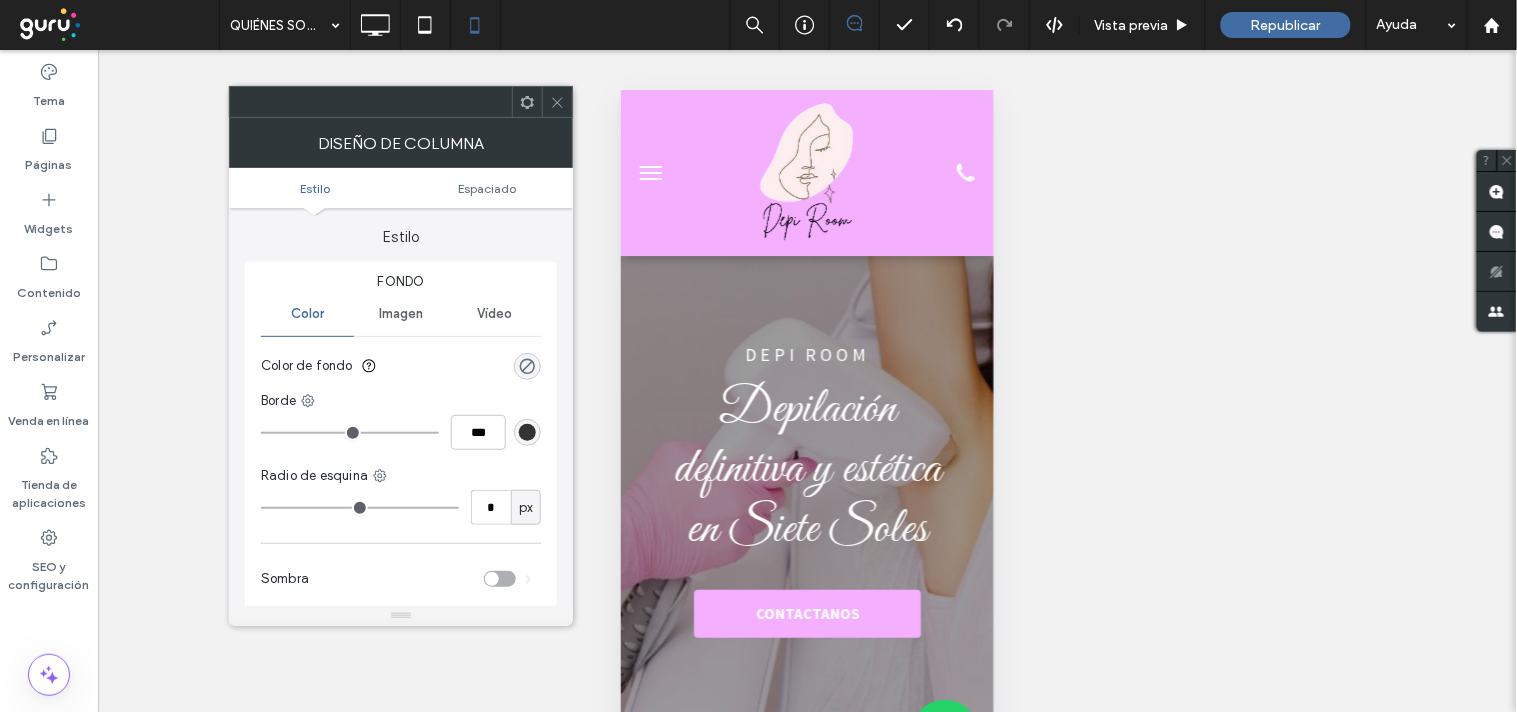 click 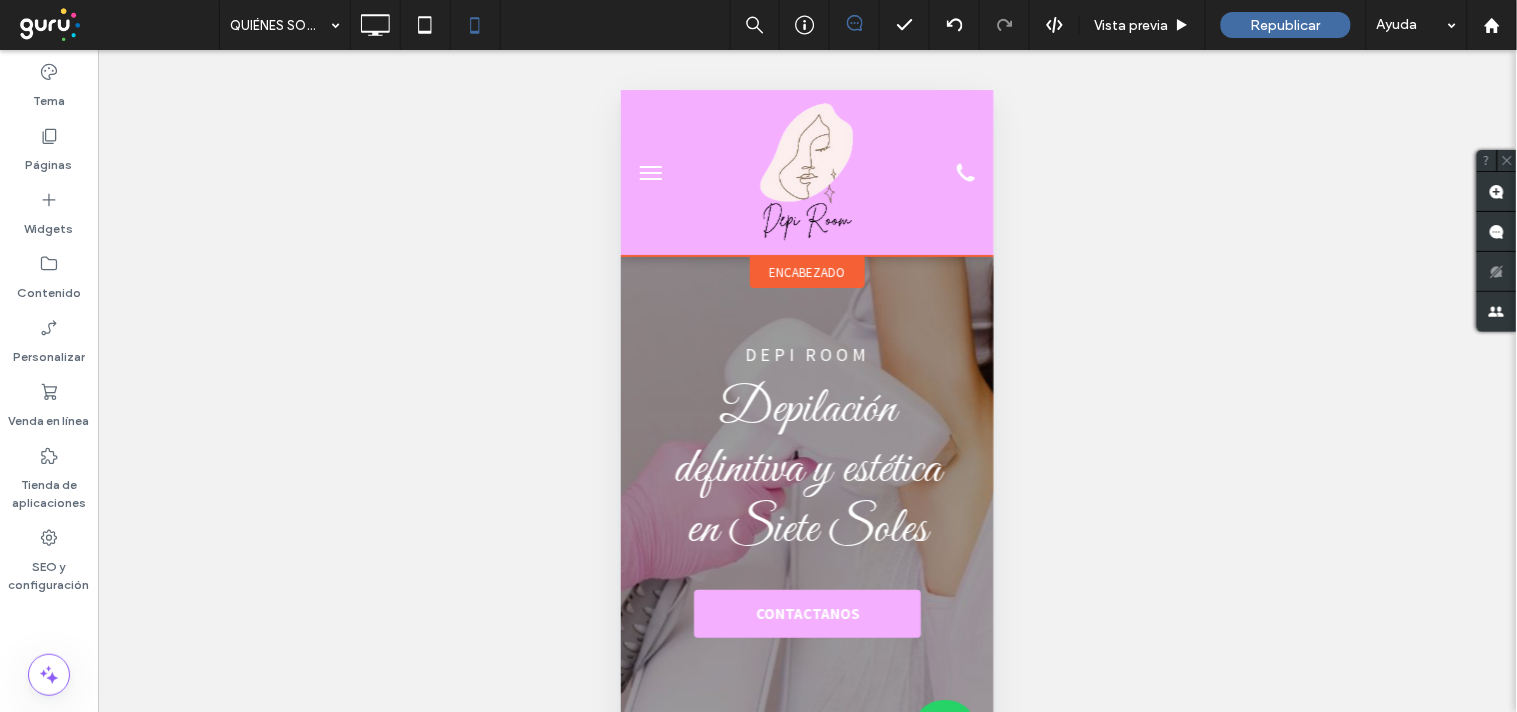 click on "encabezado" at bounding box center [807, 271] 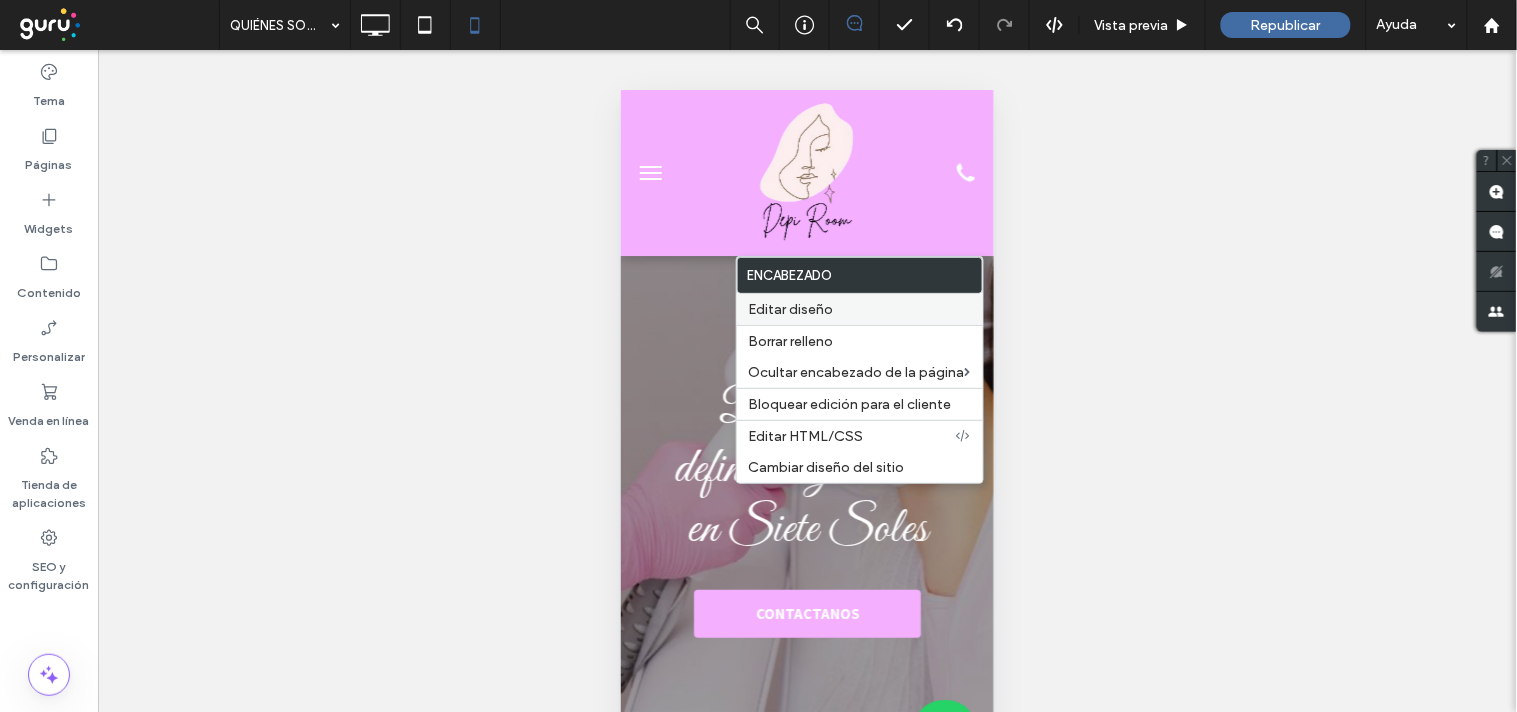 click on "Editar diseño" at bounding box center (860, 309) 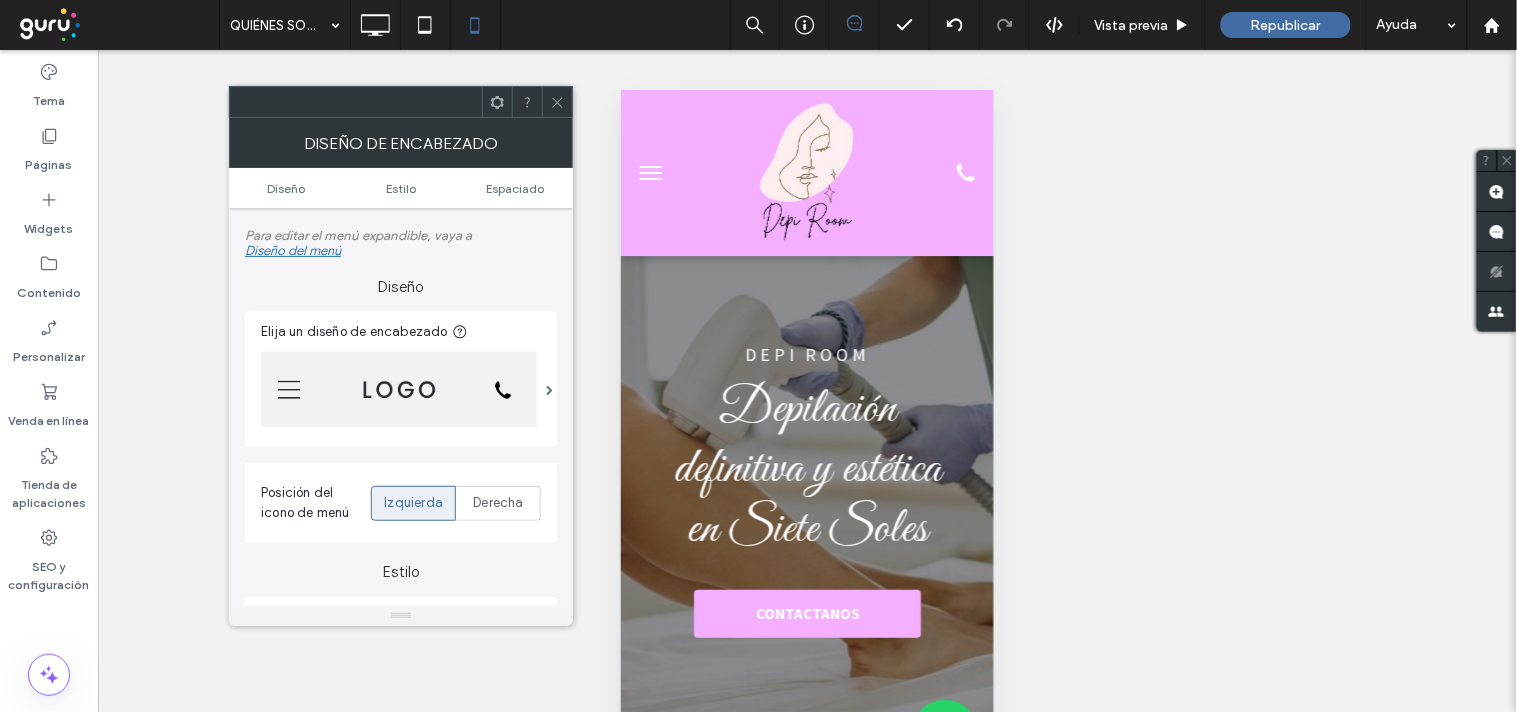 click at bounding box center (399, 389) 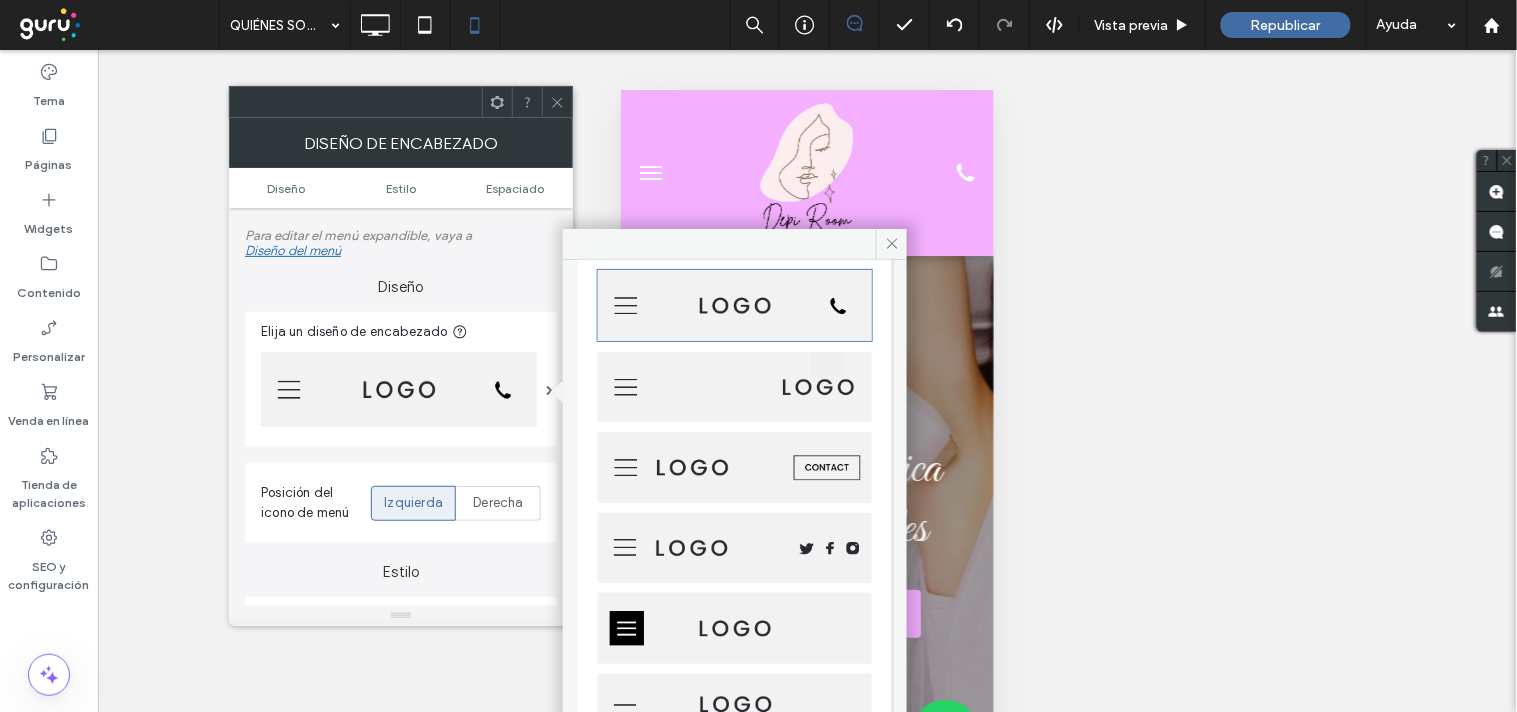 scroll, scrollTop: 0, scrollLeft: 0, axis: both 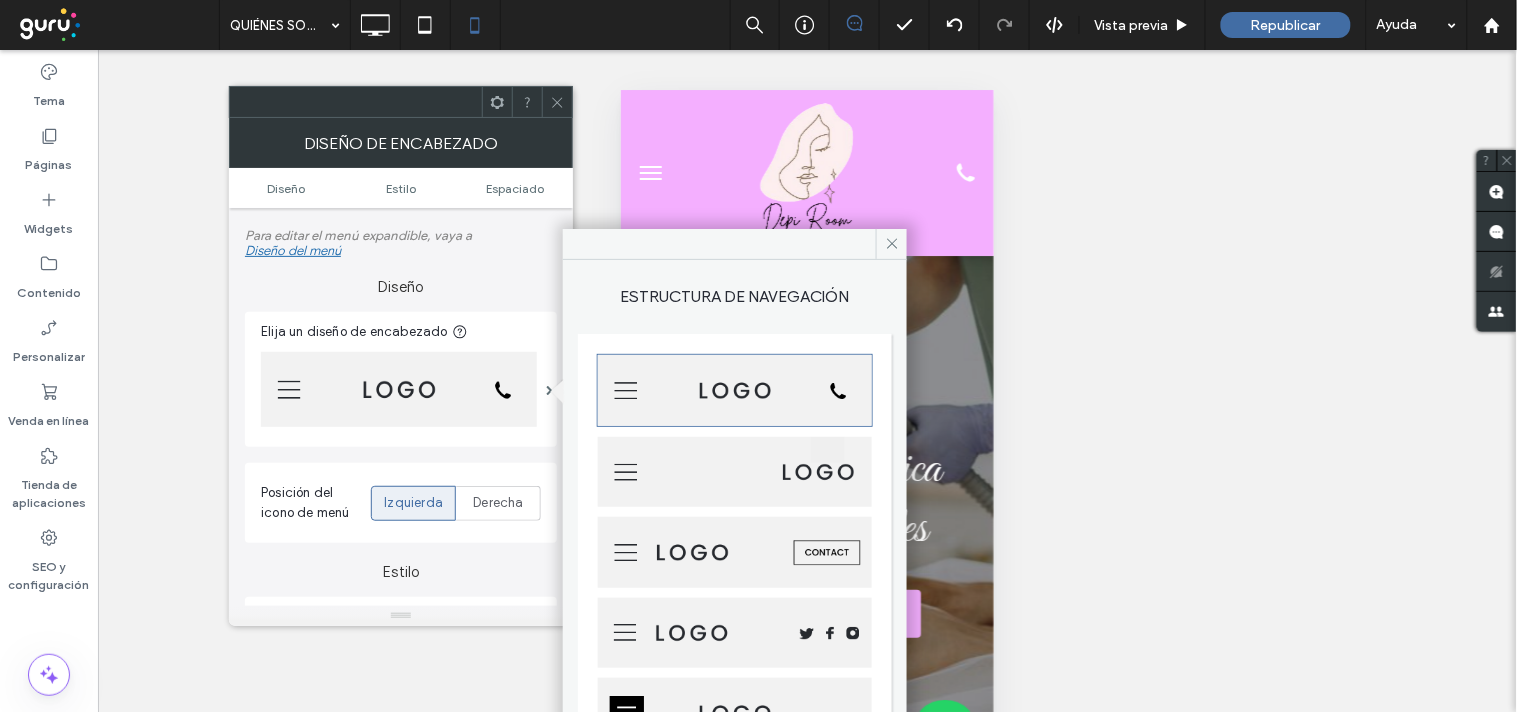 click at bounding box center [735, 633] 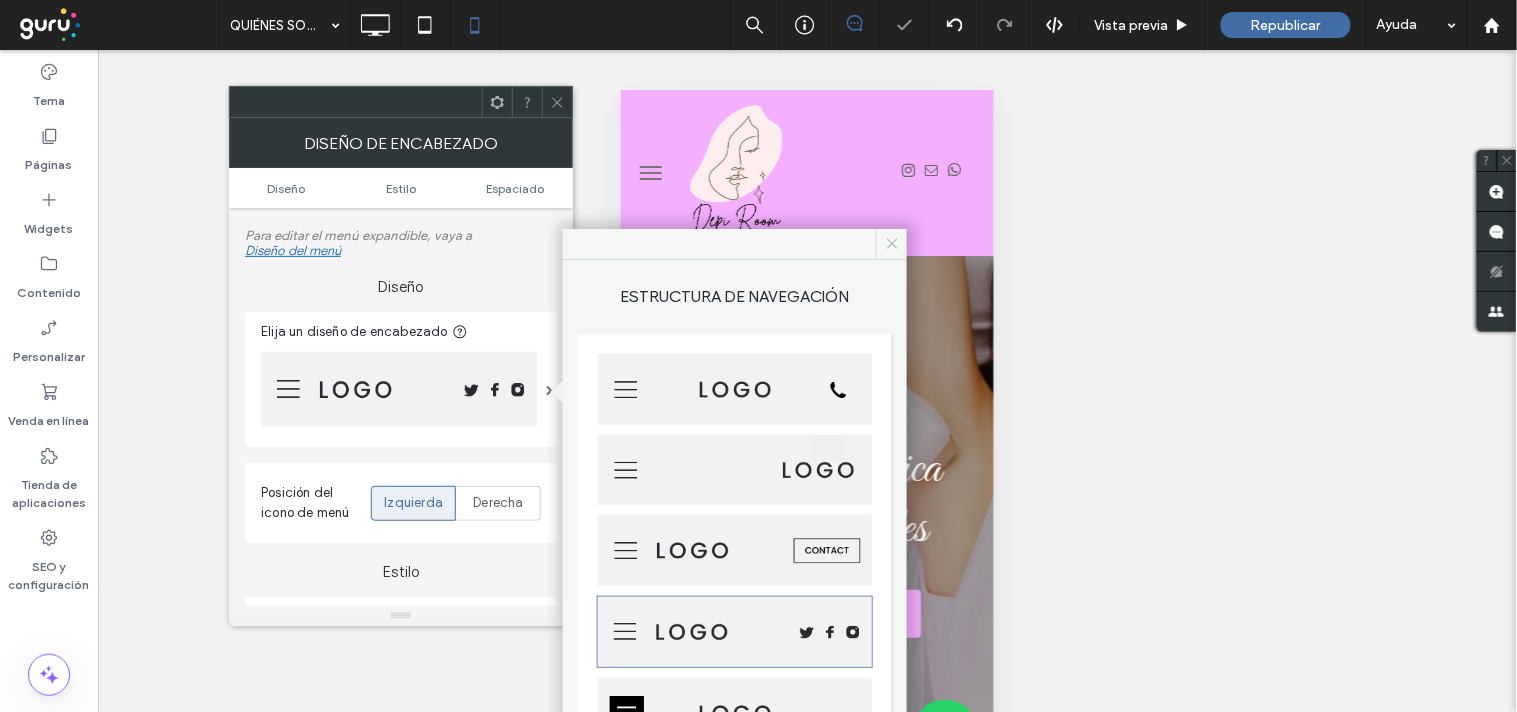drag, startPoint x: 885, startPoint y: 243, endPoint x: 104, endPoint y: 108, distance: 792.58185 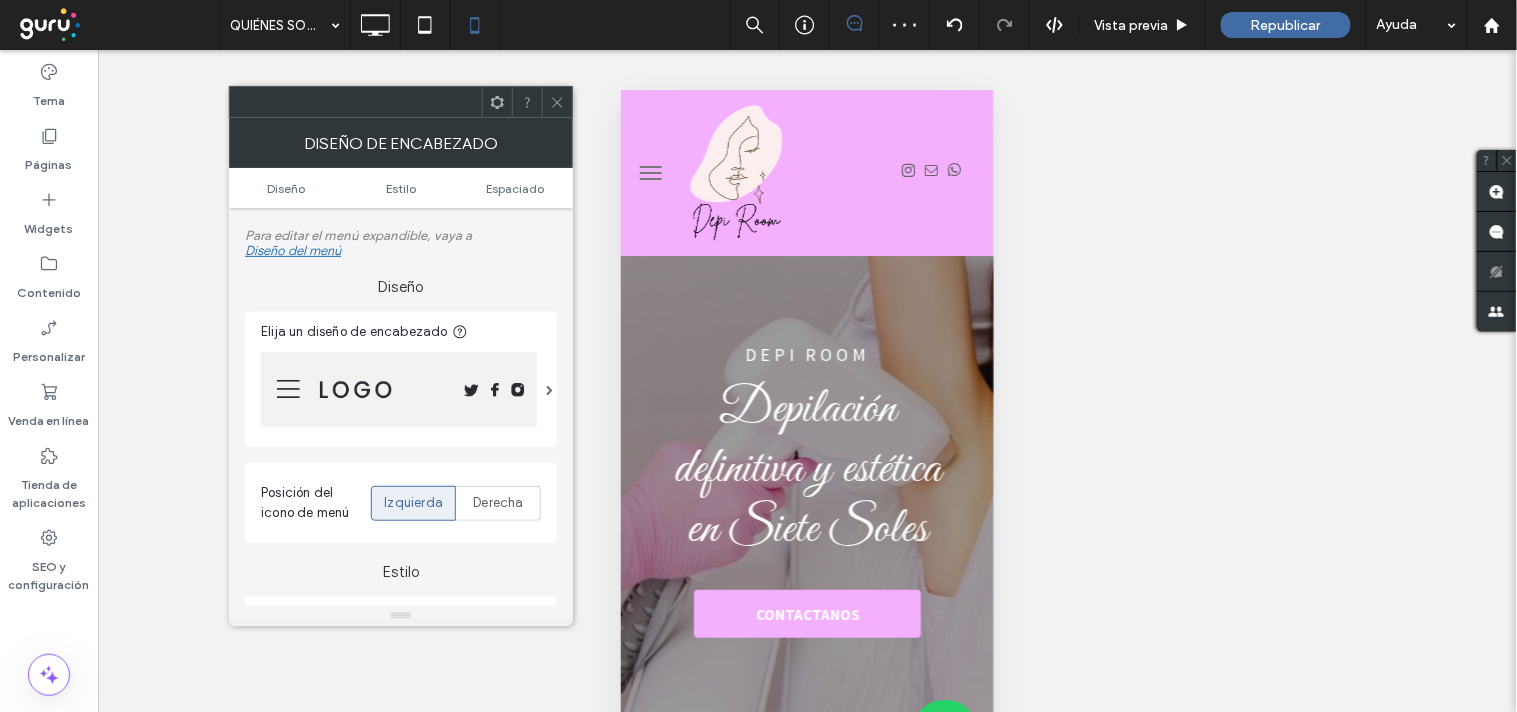 click at bounding box center (557, 102) 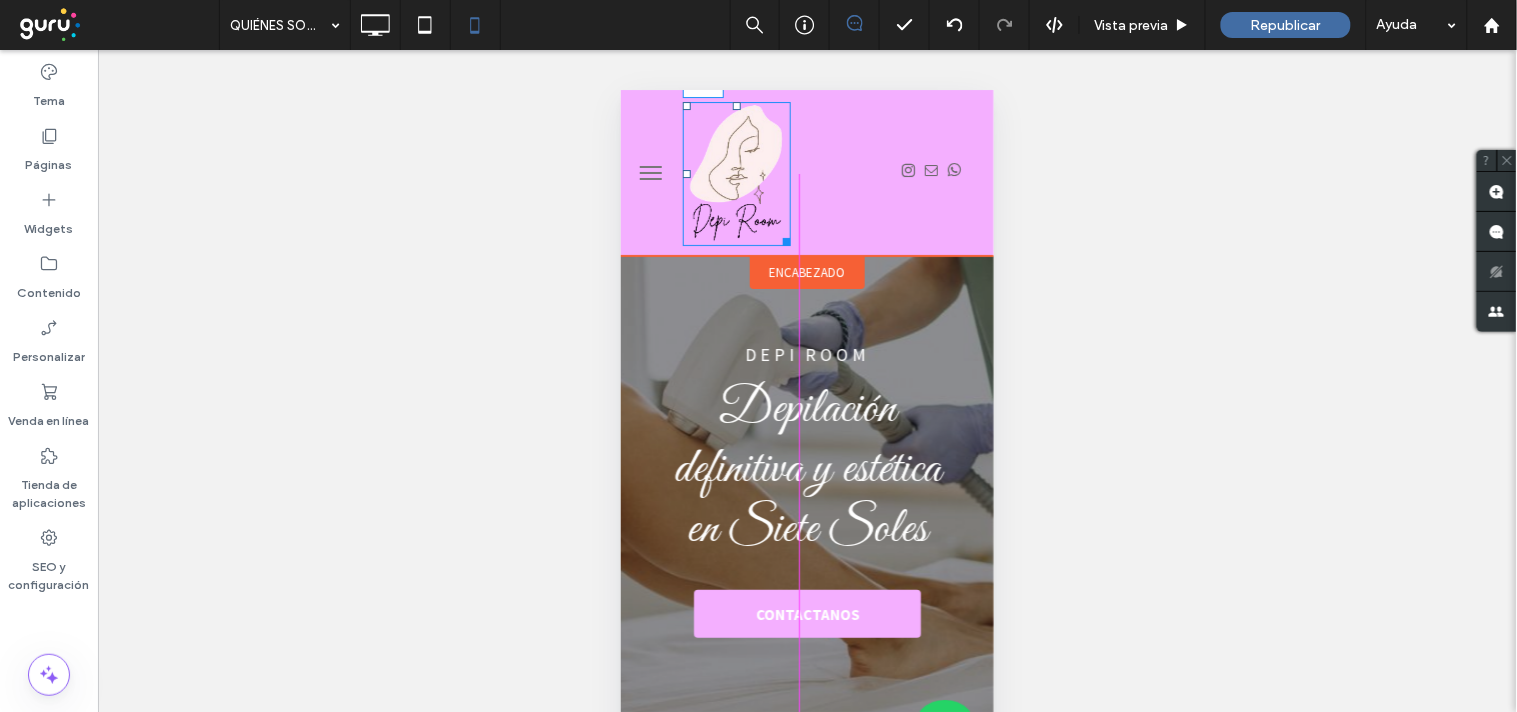 drag, startPoint x: 682, startPoint y: 173, endPoint x: 1358, endPoint y: 277, distance: 683.9532 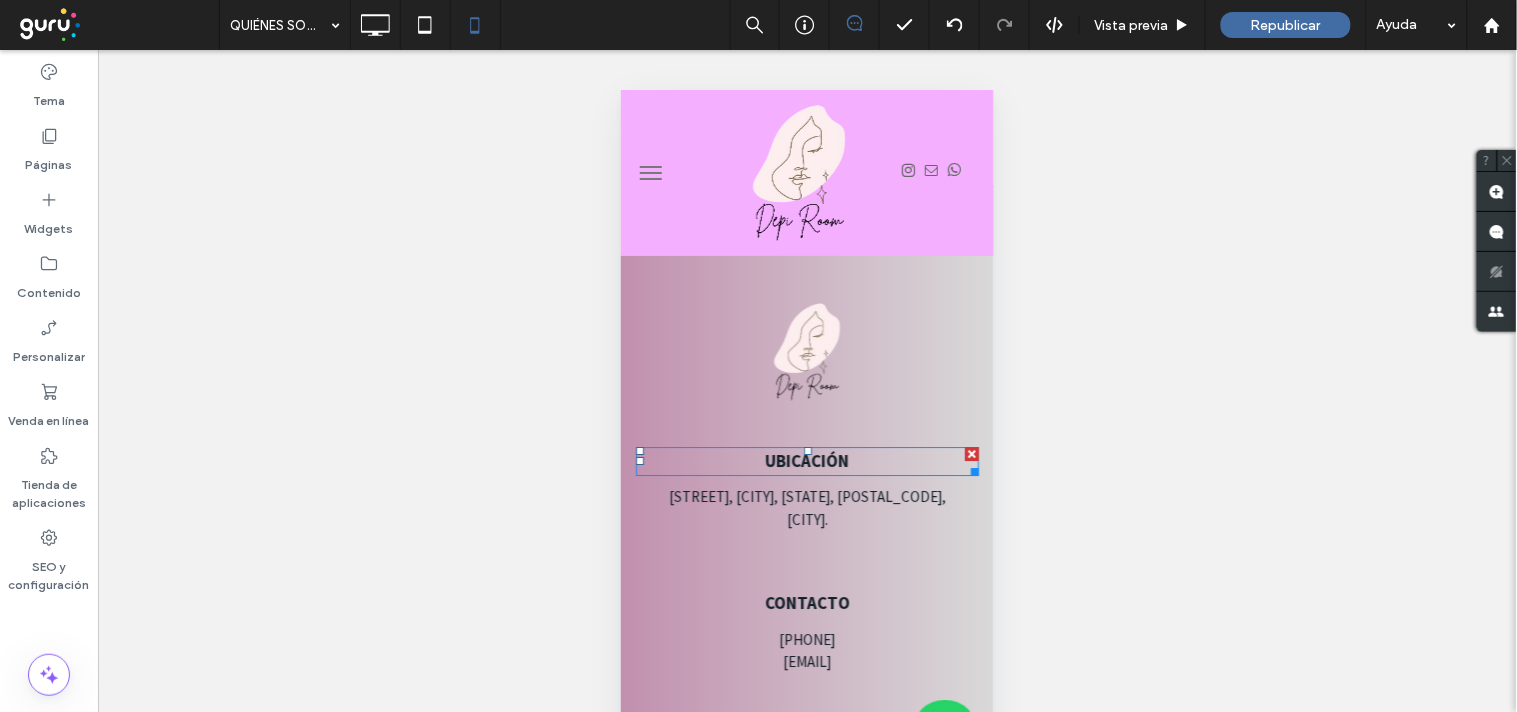 scroll, scrollTop: 3511, scrollLeft: 0, axis: vertical 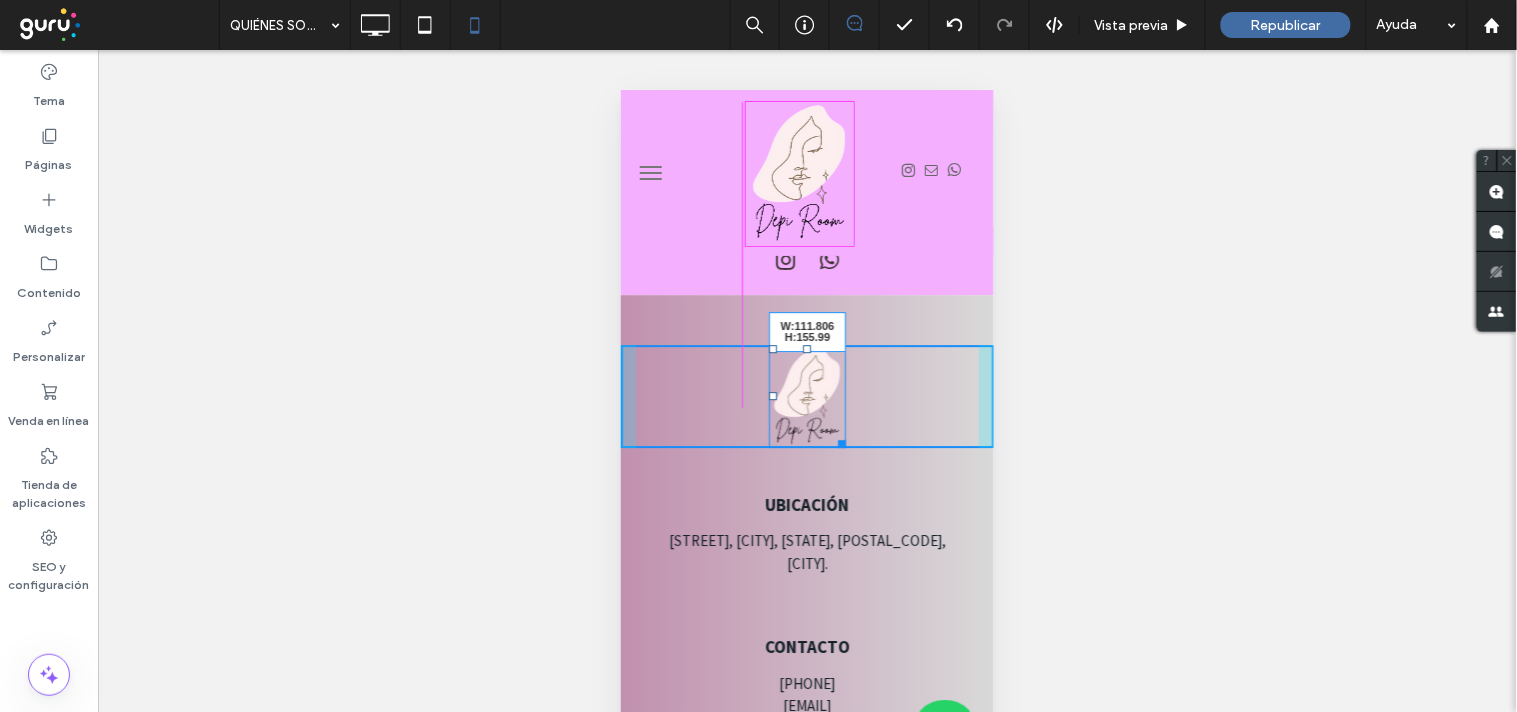 drag, startPoint x: 829, startPoint y: 372, endPoint x: 1464, endPoint y: 486, distance: 645.1519 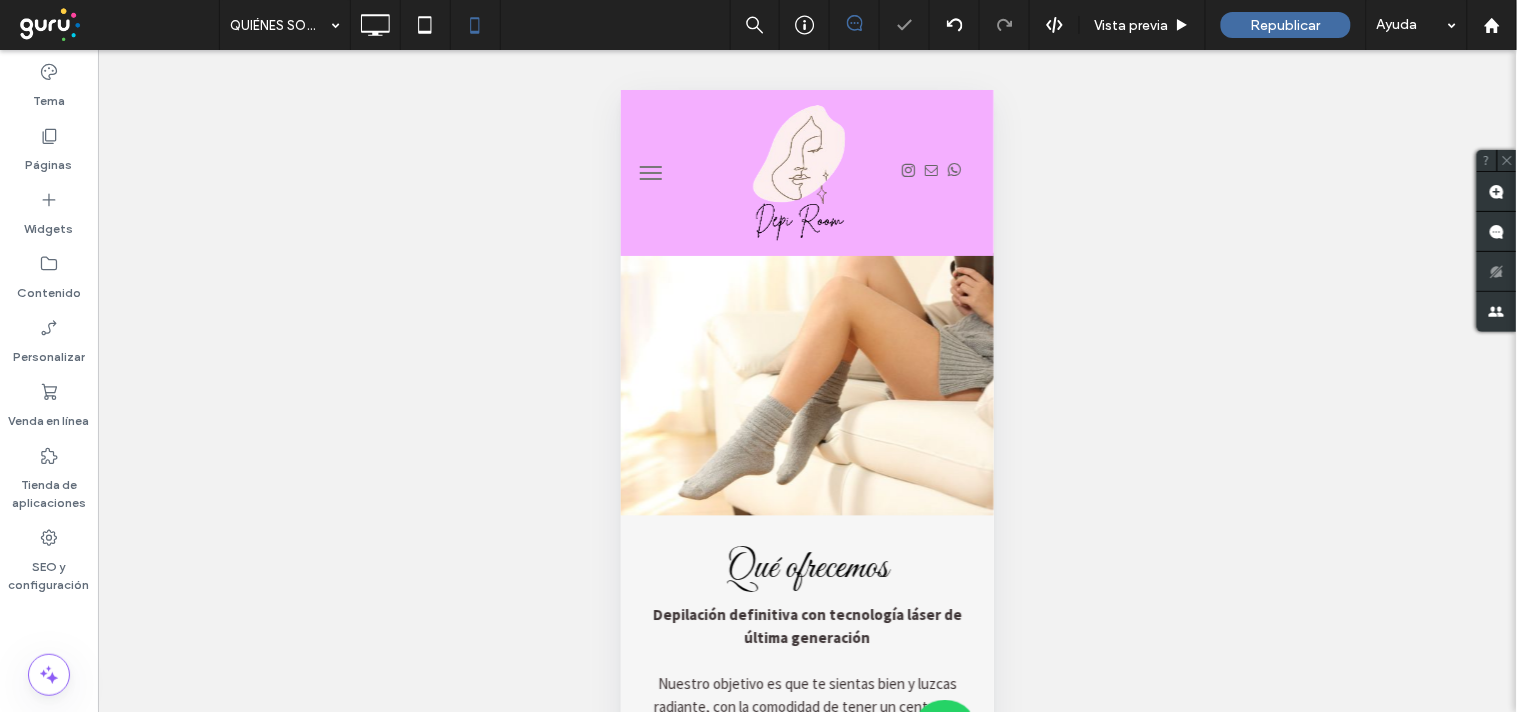 scroll, scrollTop: 2780, scrollLeft: 0, axis: vertical 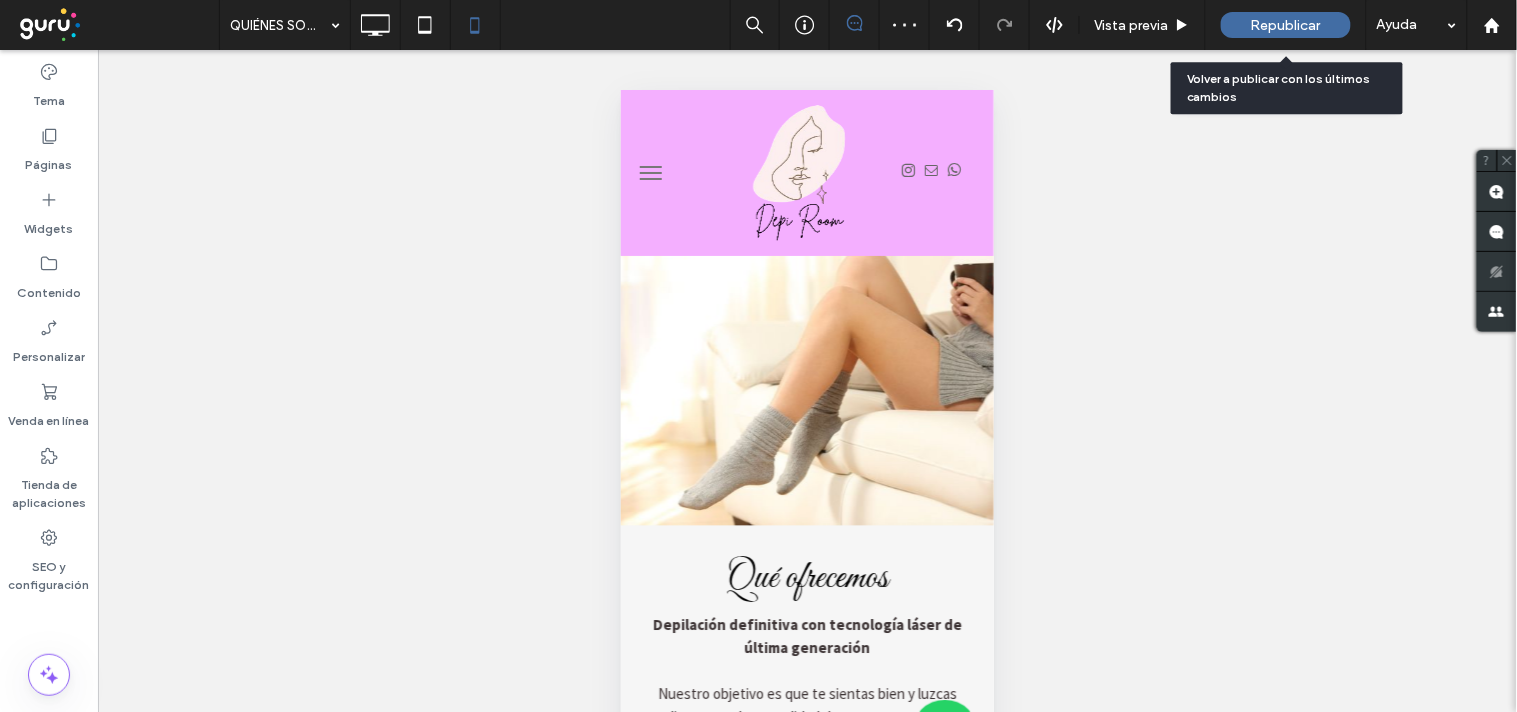 click on "Republicar" at bounding box center (1286, 25) 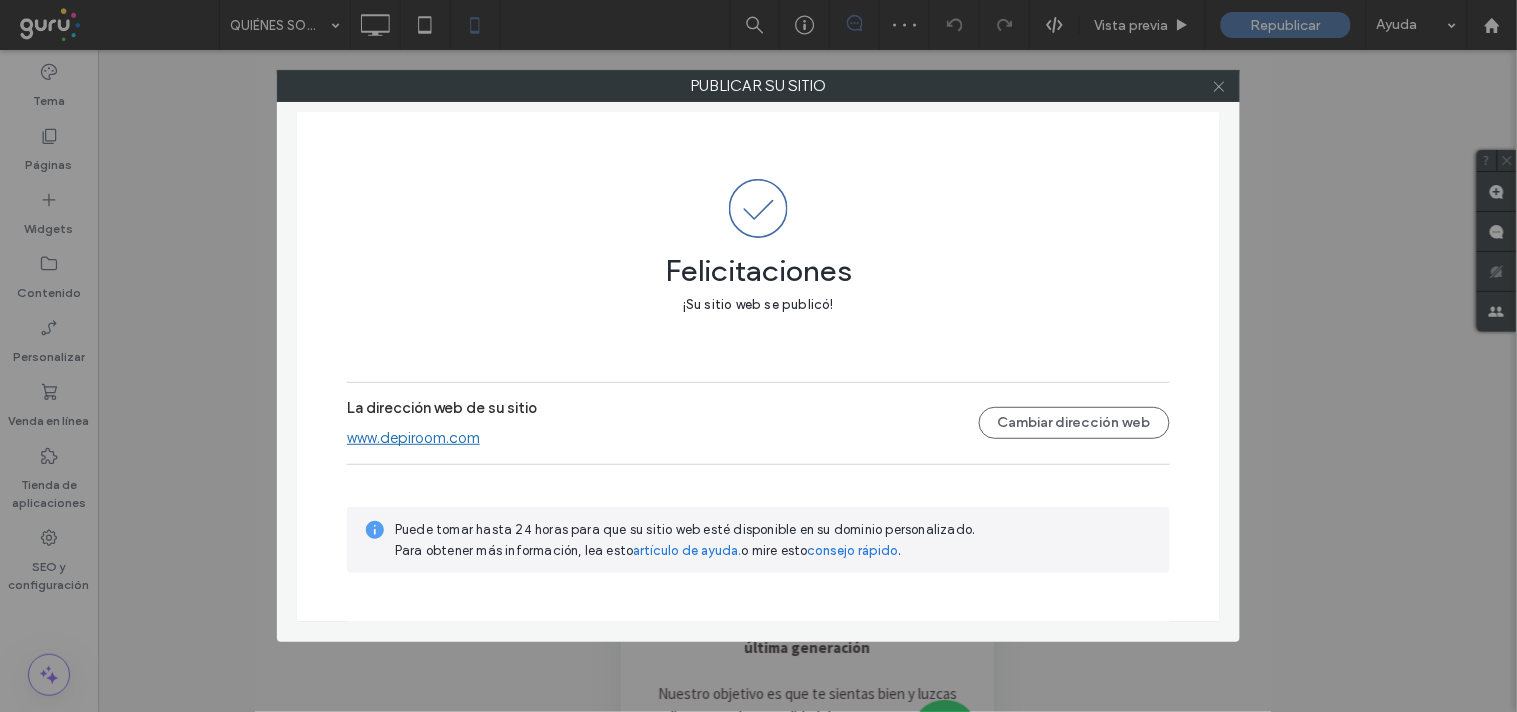 click at bounding box center (1219, 86) 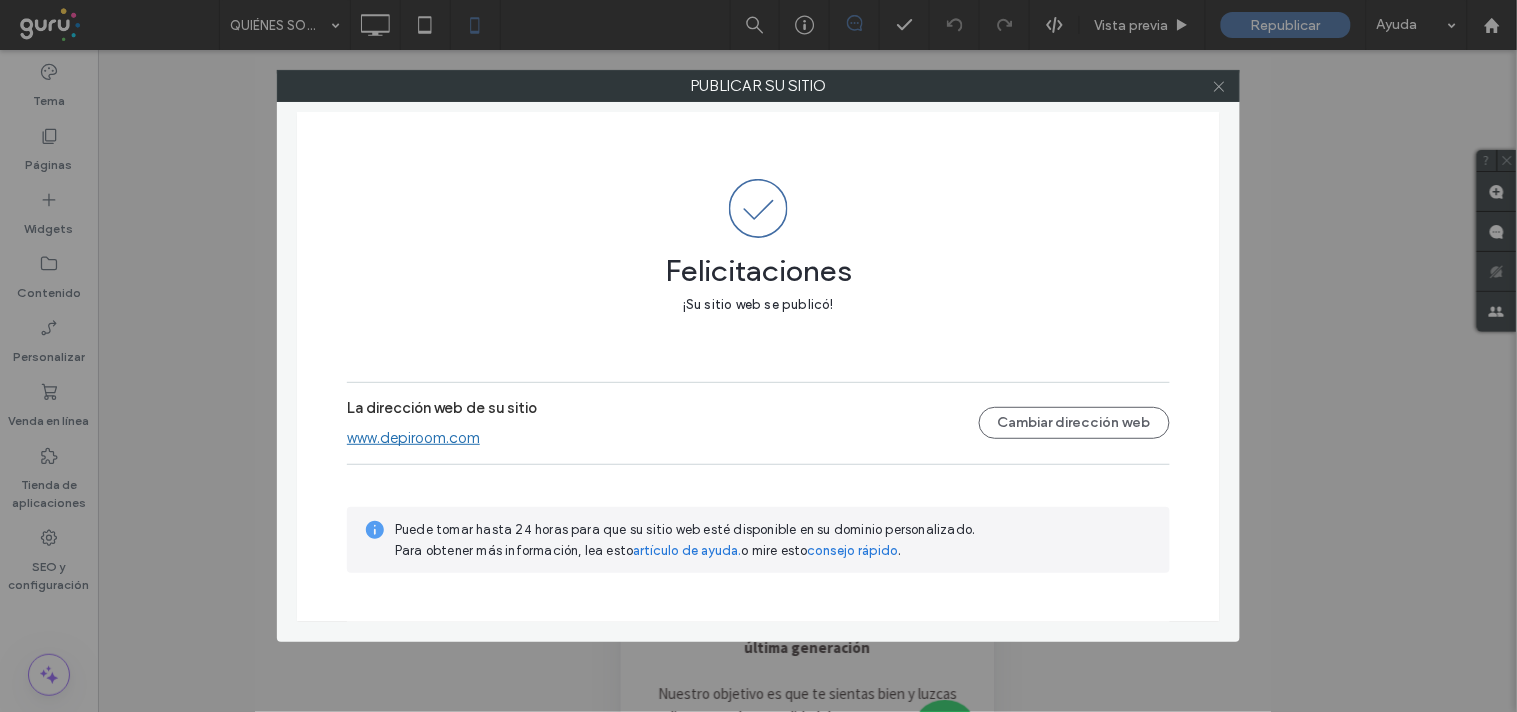 click 